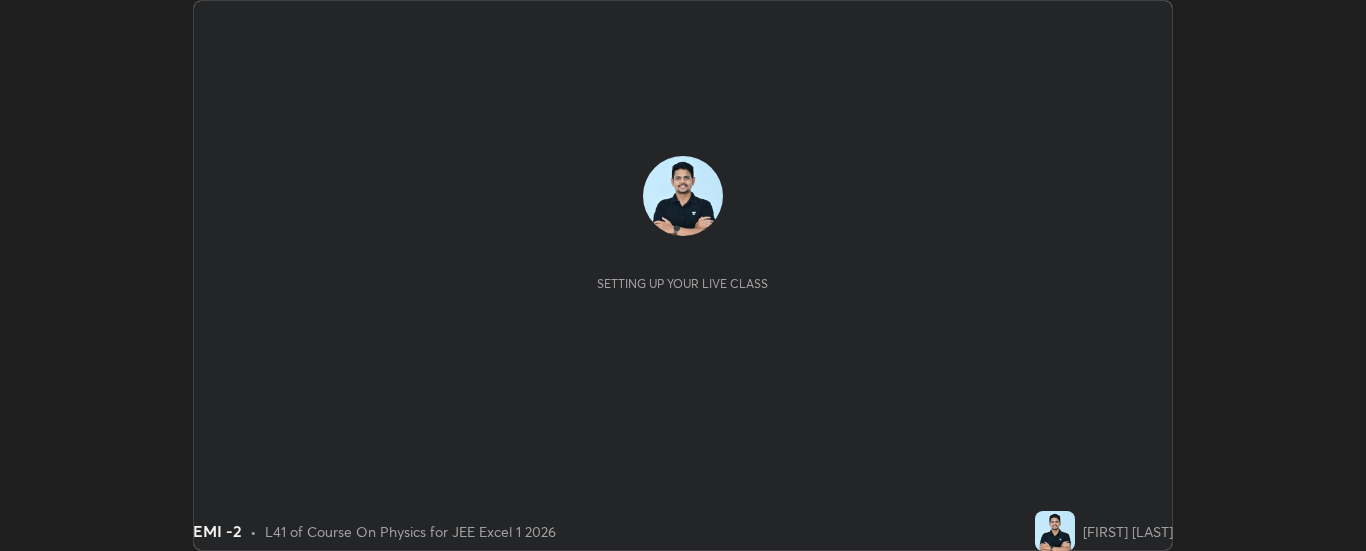 scroll, scrollTop: 0, scrollLeft: 0, axis: both 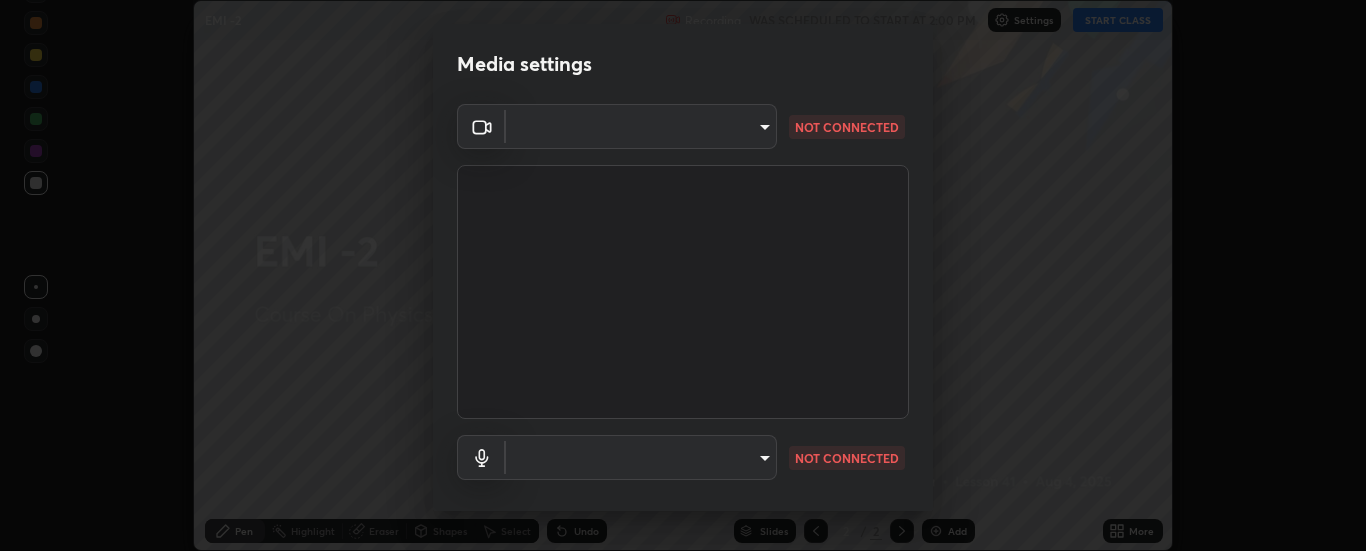 type on "33bb49e09bcfbb4316c4890d77ad60ffd3795cdb709f4857747982be22fbf515" 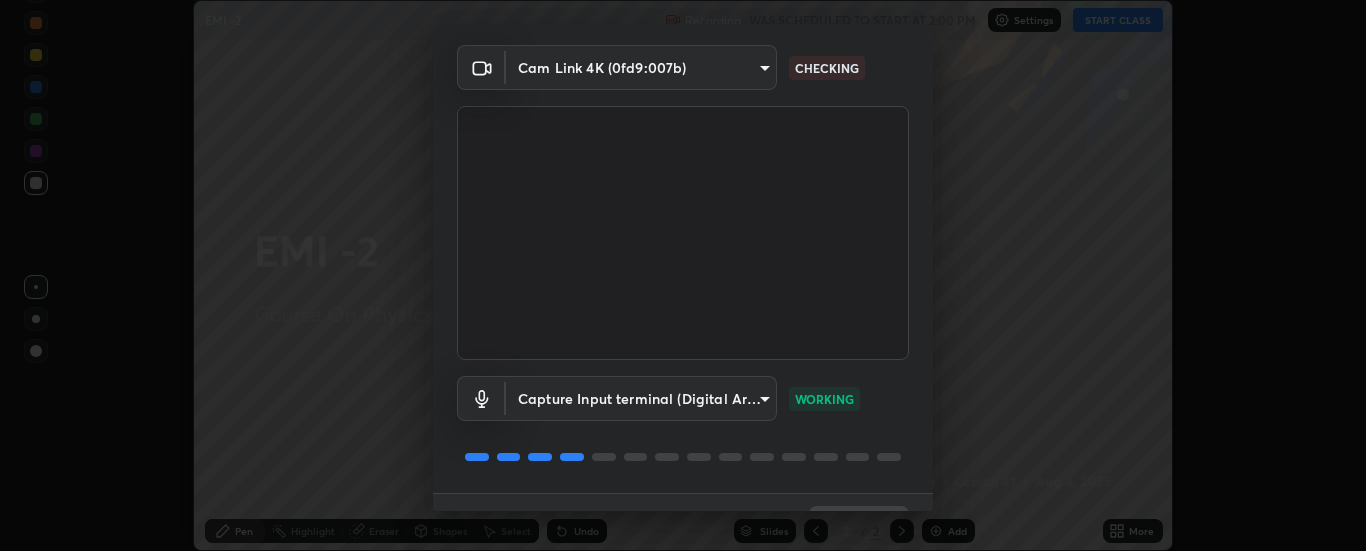scroll, scrollTop: 81, scrollLeft: 0, axis: vertical 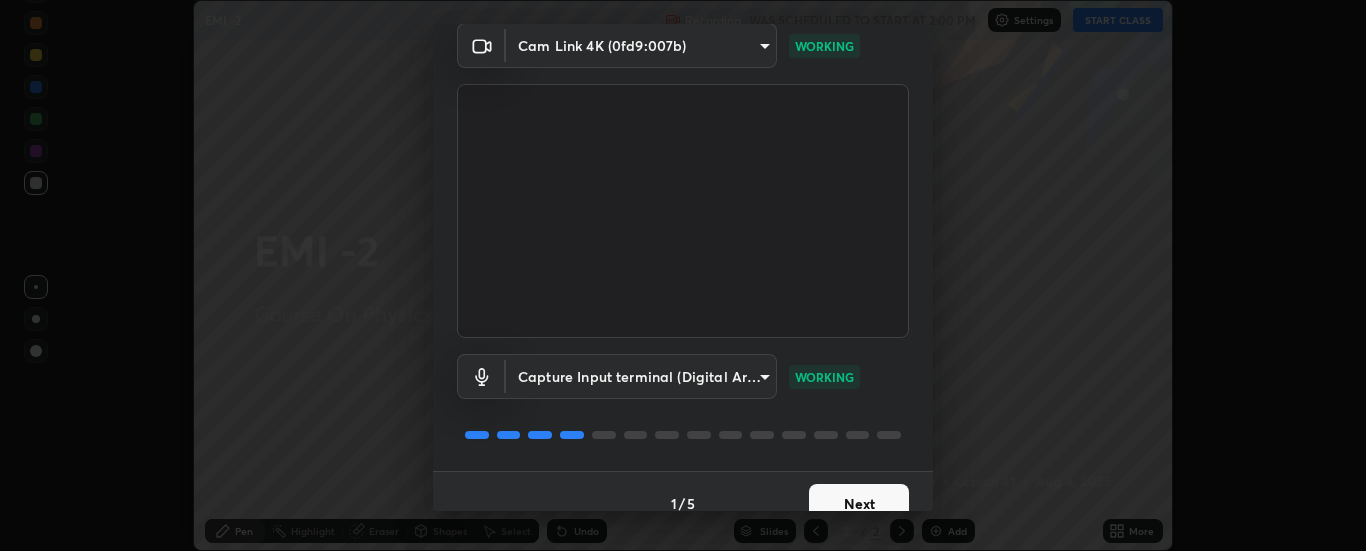 click on "Next" at bounding box center [859, 504] 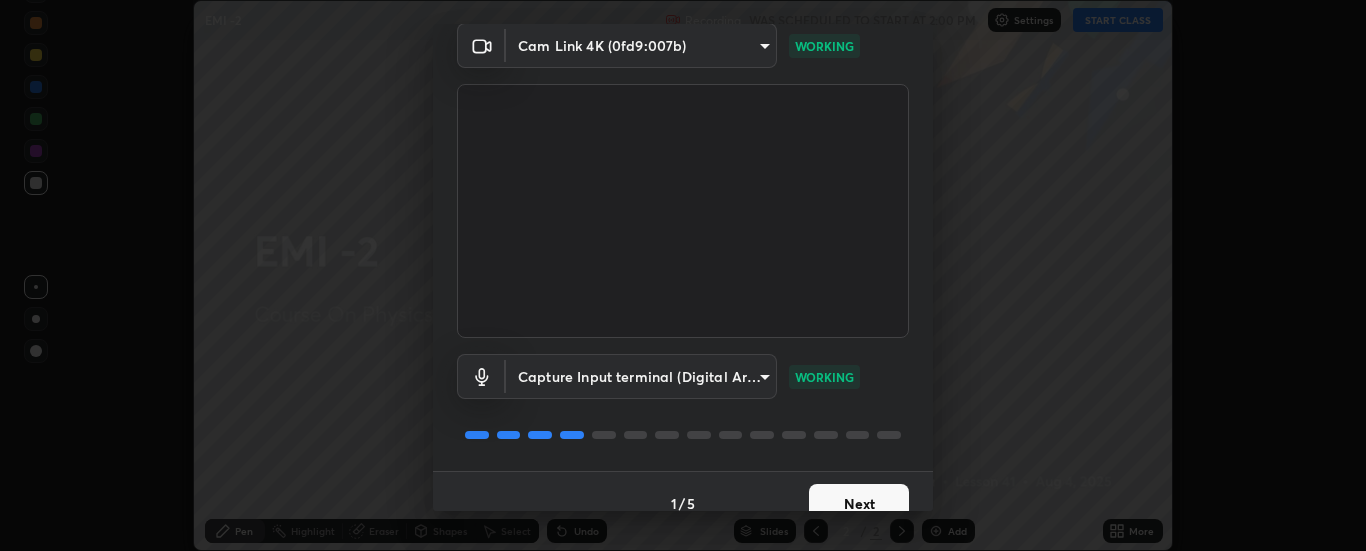 scroll, scrollTop: 0, scrollLeft: 0, axis: both 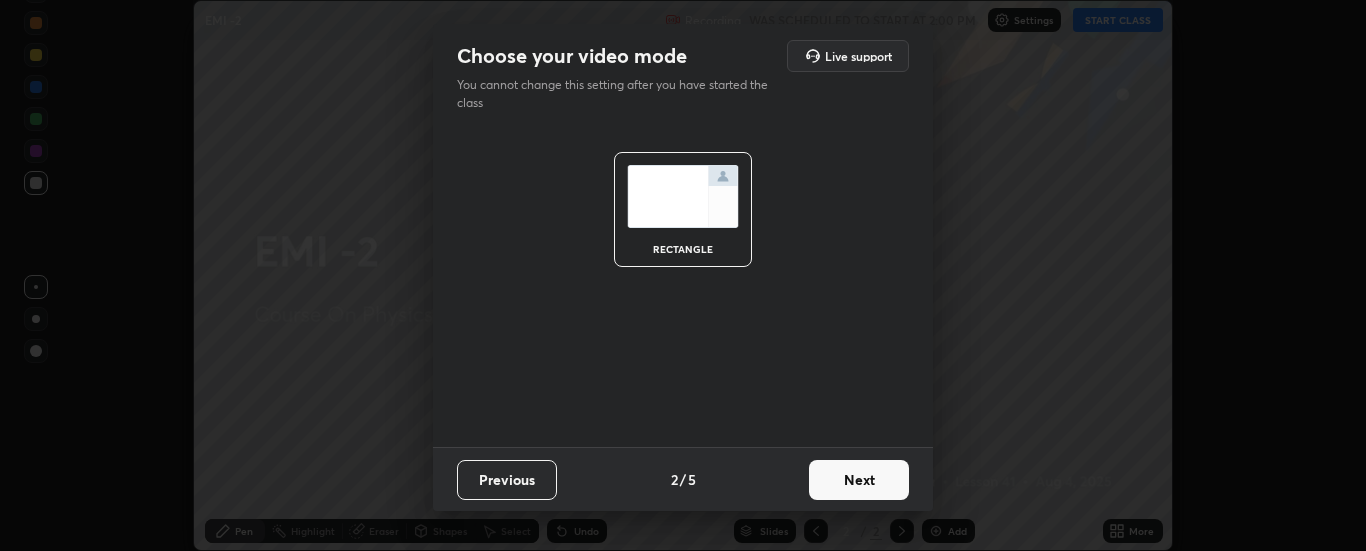 click on "Next" at bounding box center [859, 480] 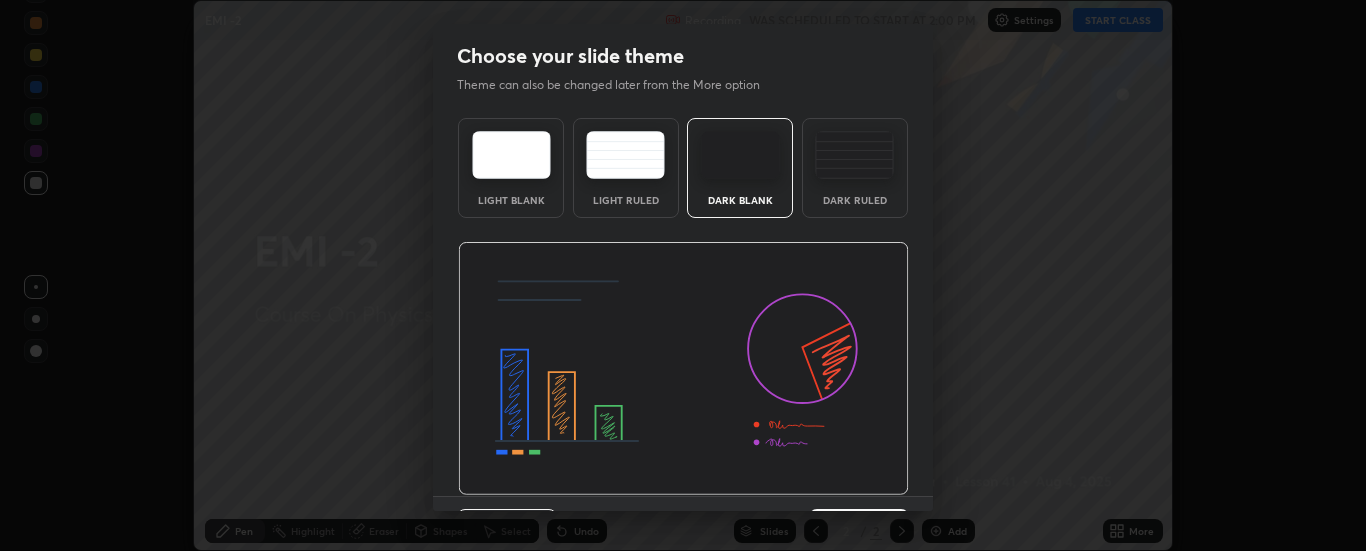 scroll, scrollTop: 49, scrollLeft: 0, axis: vertical 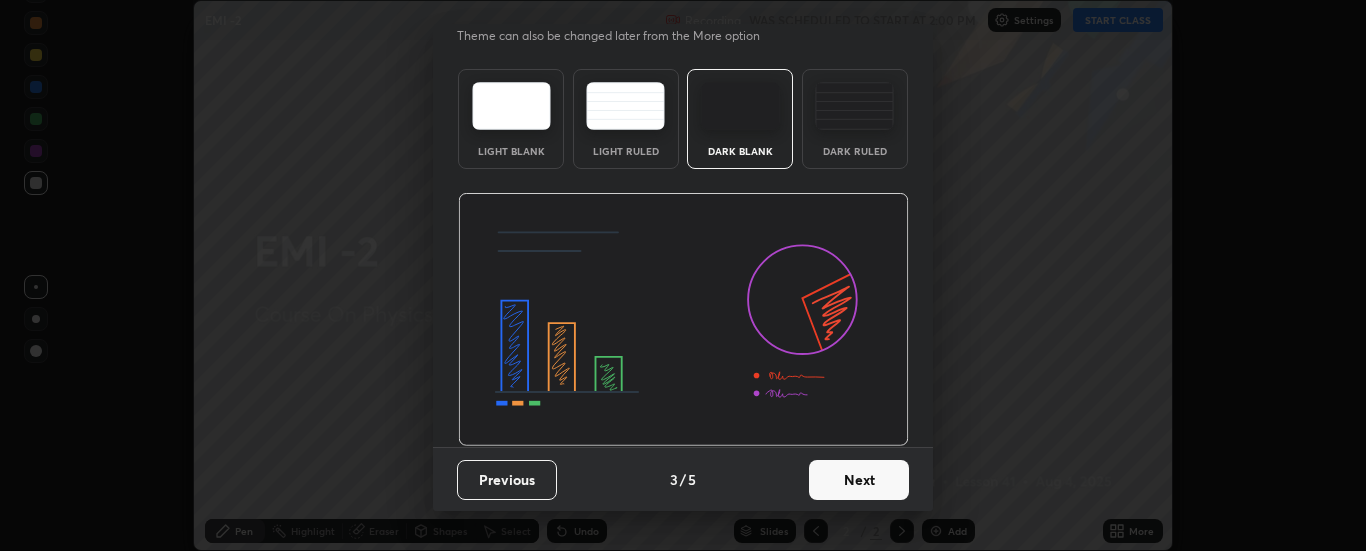 click on "Next" at bounding box center [859, 480] 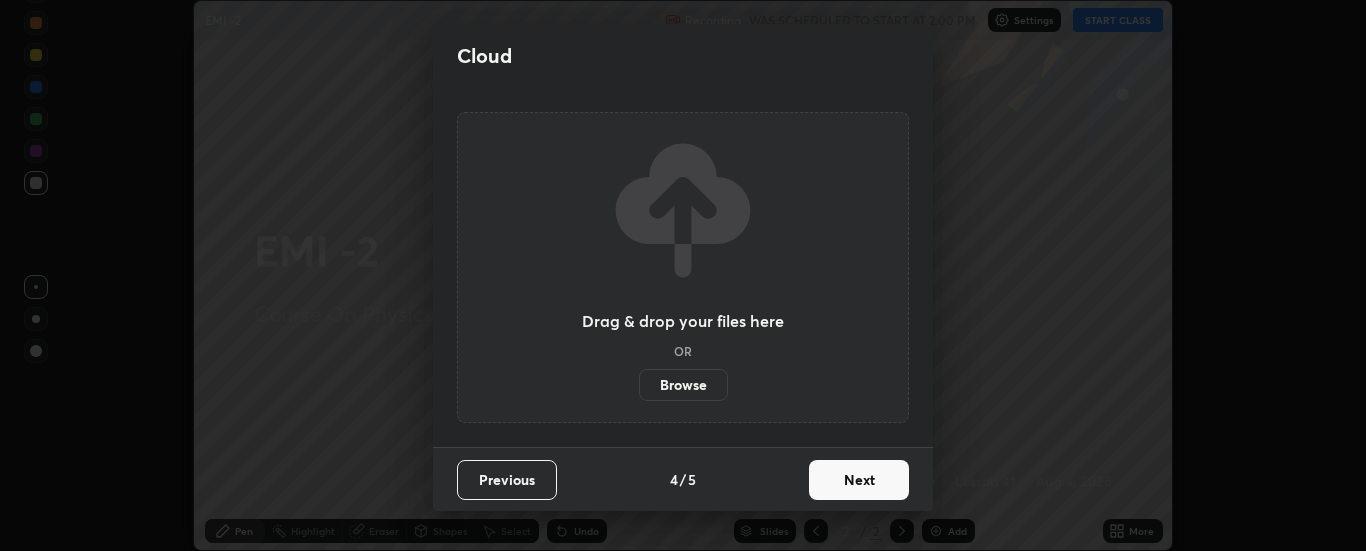 click on "Next" at bounding box center [859, 480] 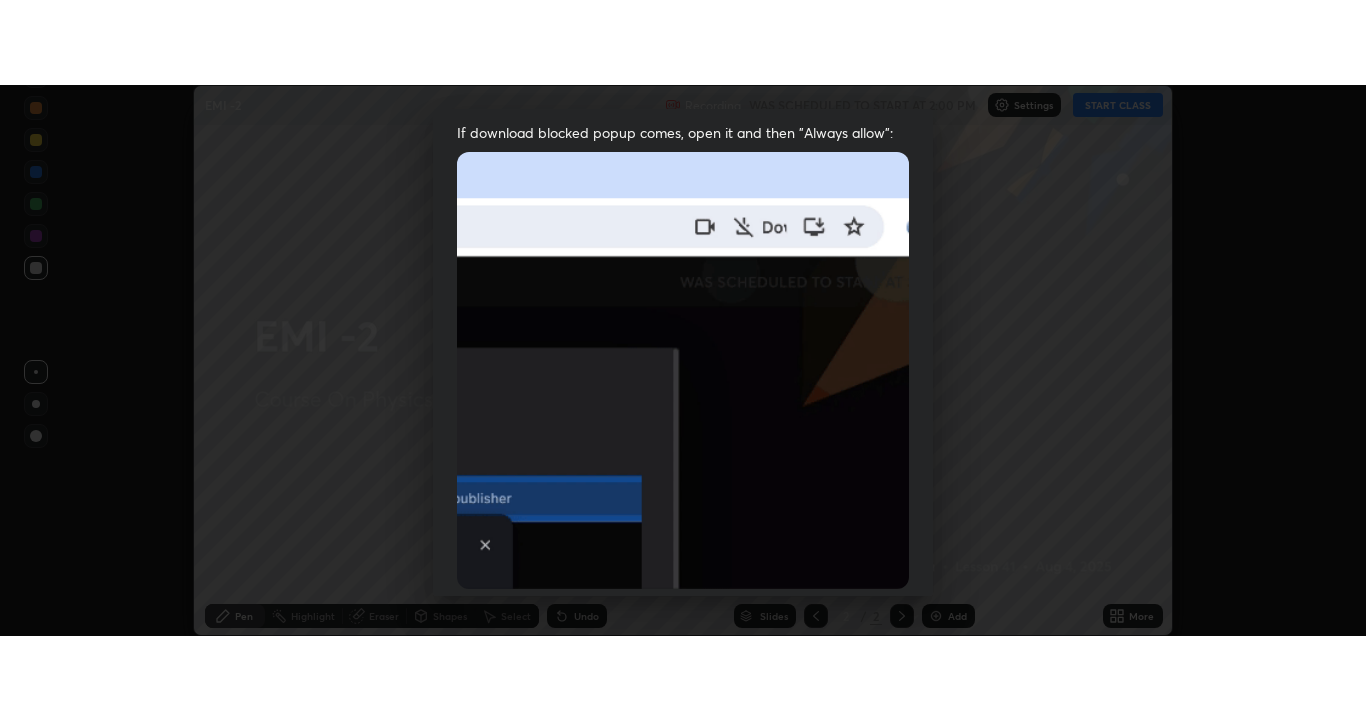 scroll, scrollTop: 513, scrollLeft: 0, axis: vertical 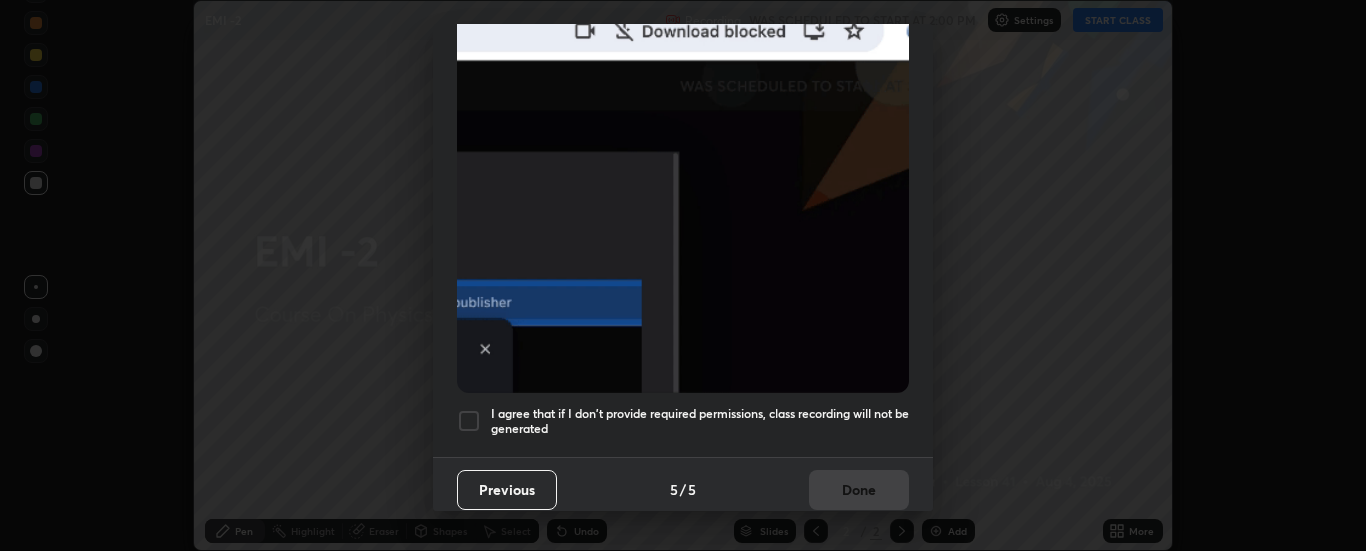 click on "I agree that if I don't provide required permissions, class recording will not be generated" at bounding box center [700, 421] 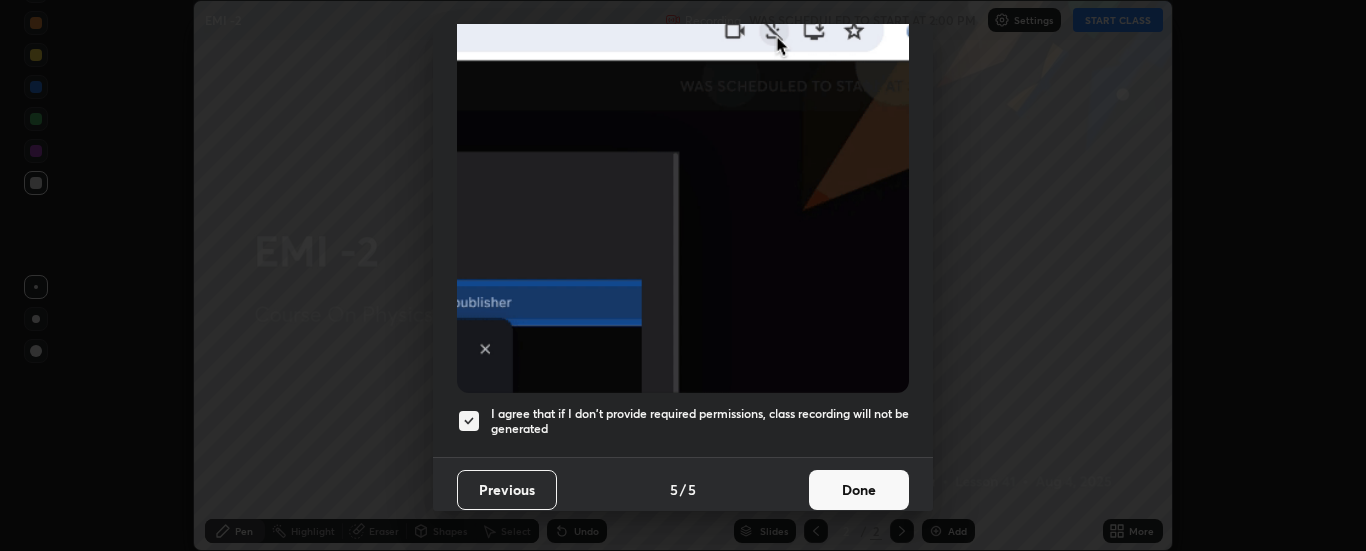 click on "Done" at bounding box center (859, 490) 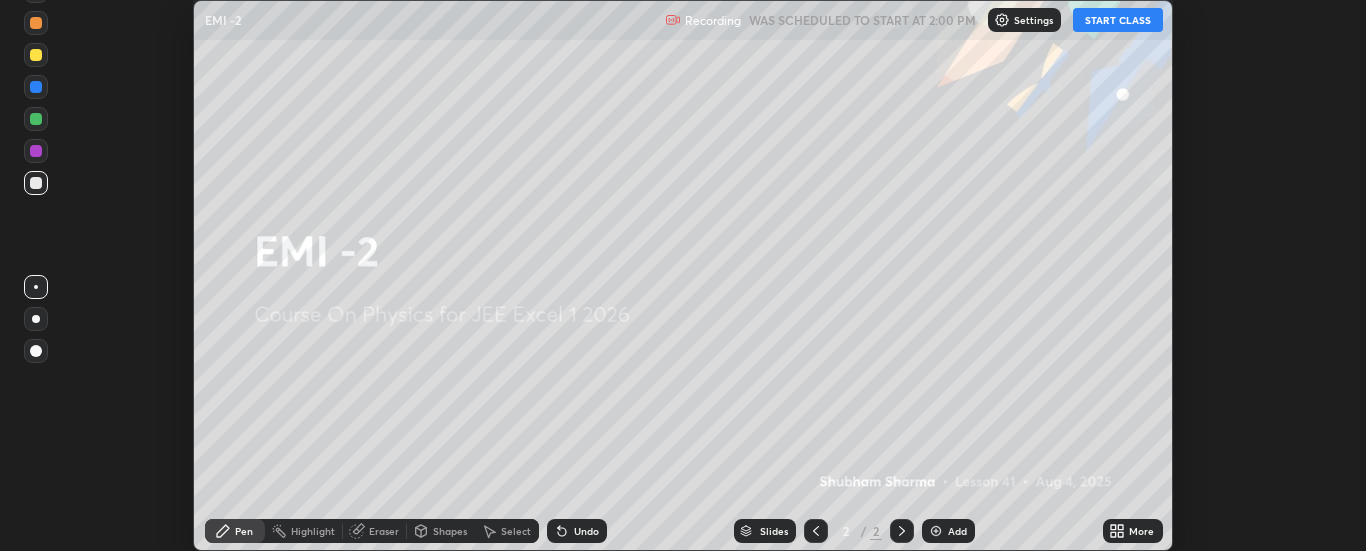 click on "START CLASS" at bounding box center (1118, 20) 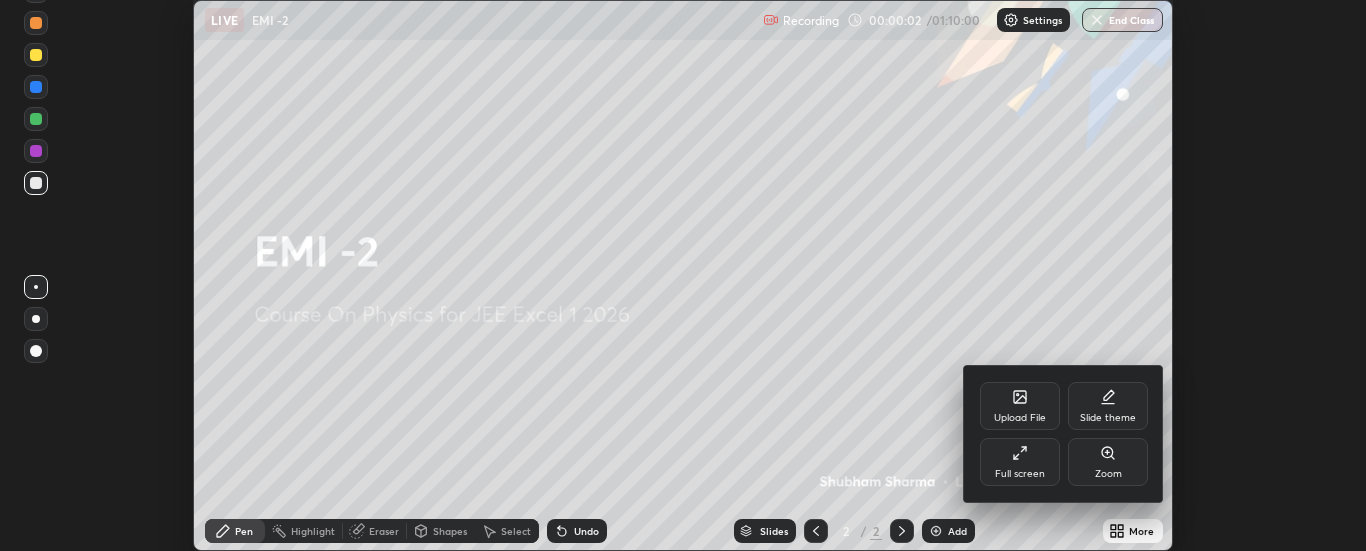 click on "Full screen" at bounding box center [1020, 462] 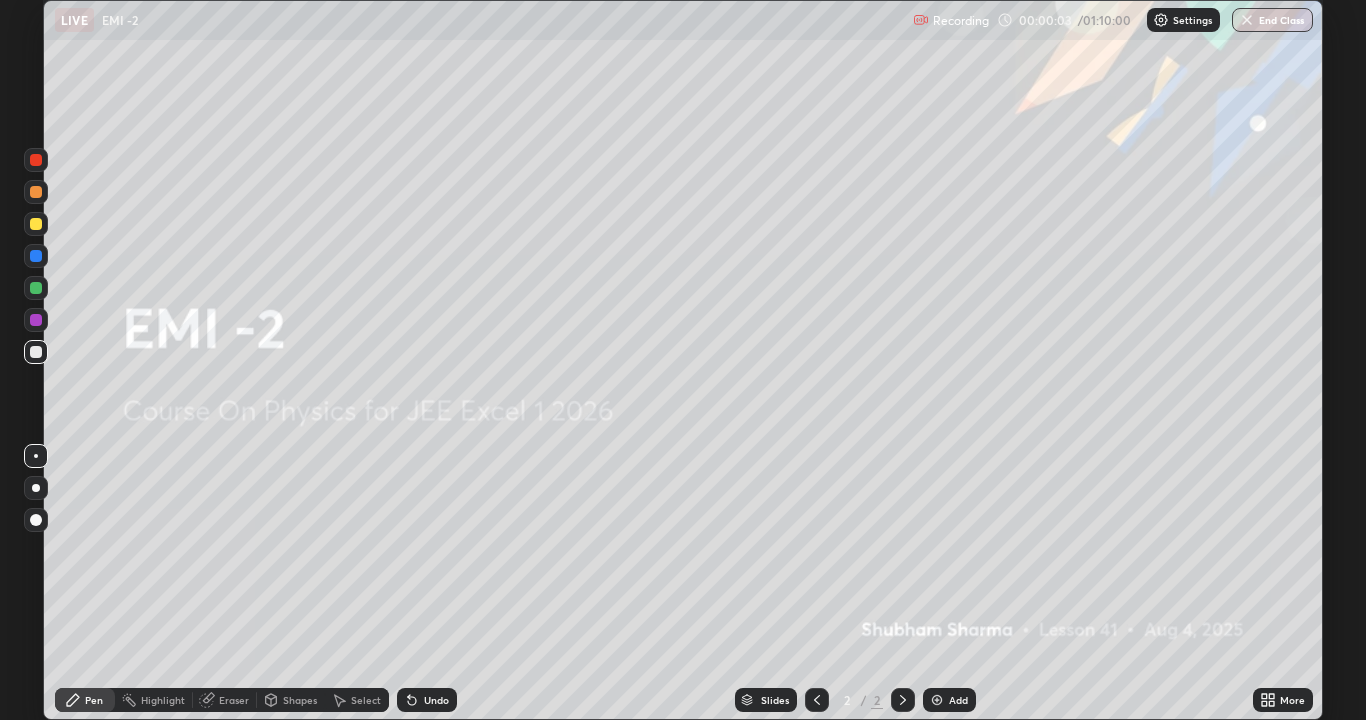 scroll, scrollTop: 99280, scrollLeft: 98634, axis: both 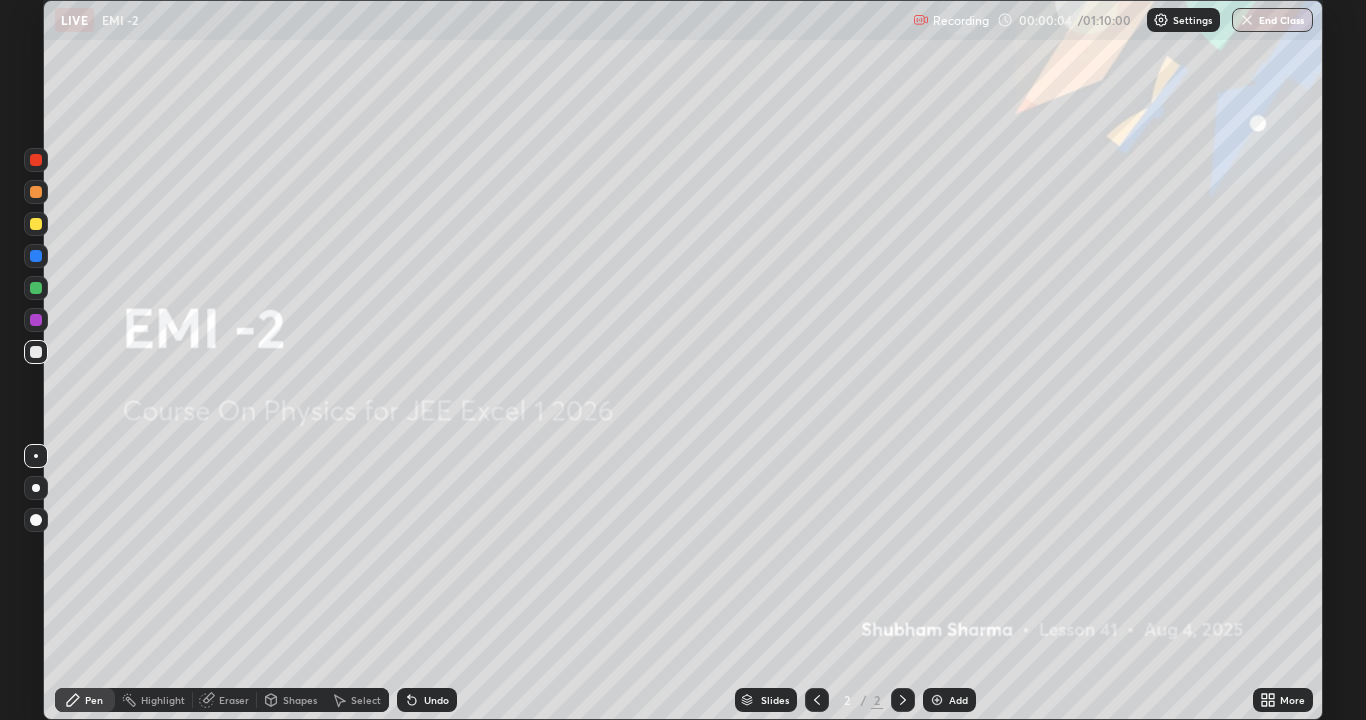 click on "More" at bounding box center [1283, 700] 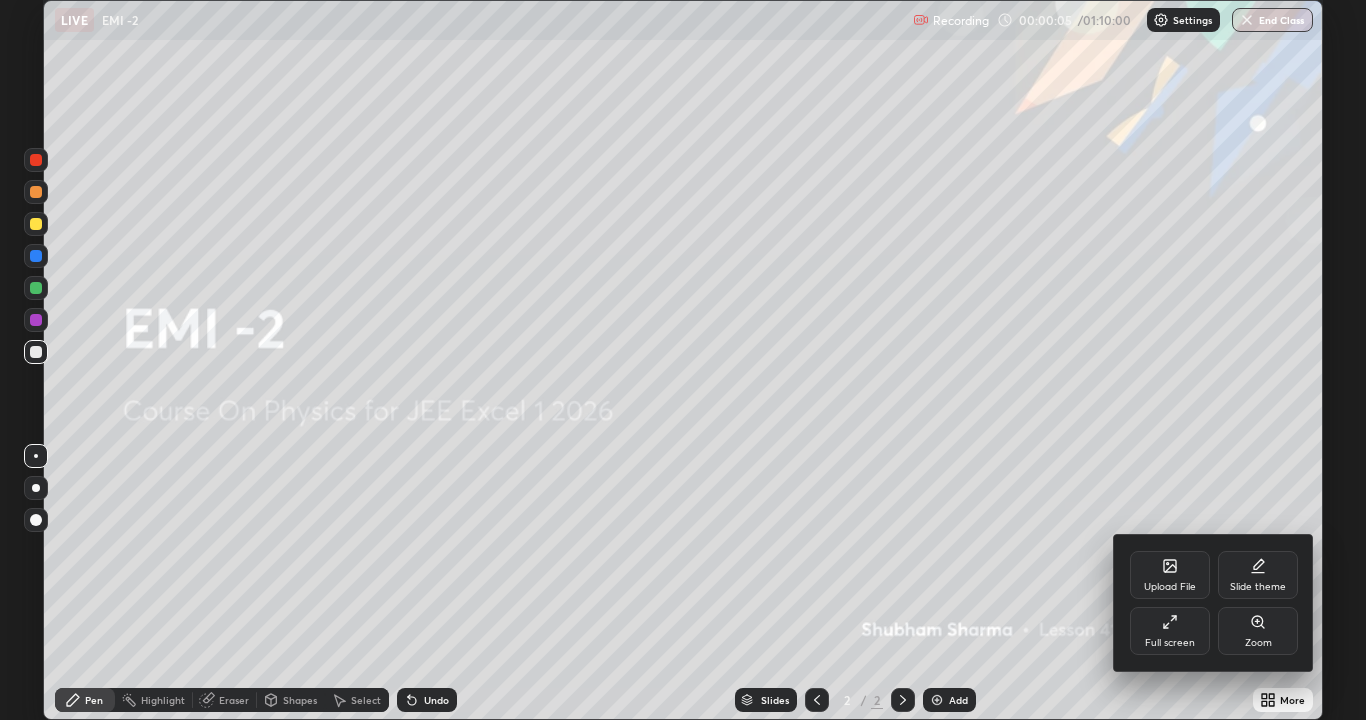 click on "Upload File" at bounding box center [1170, 575] 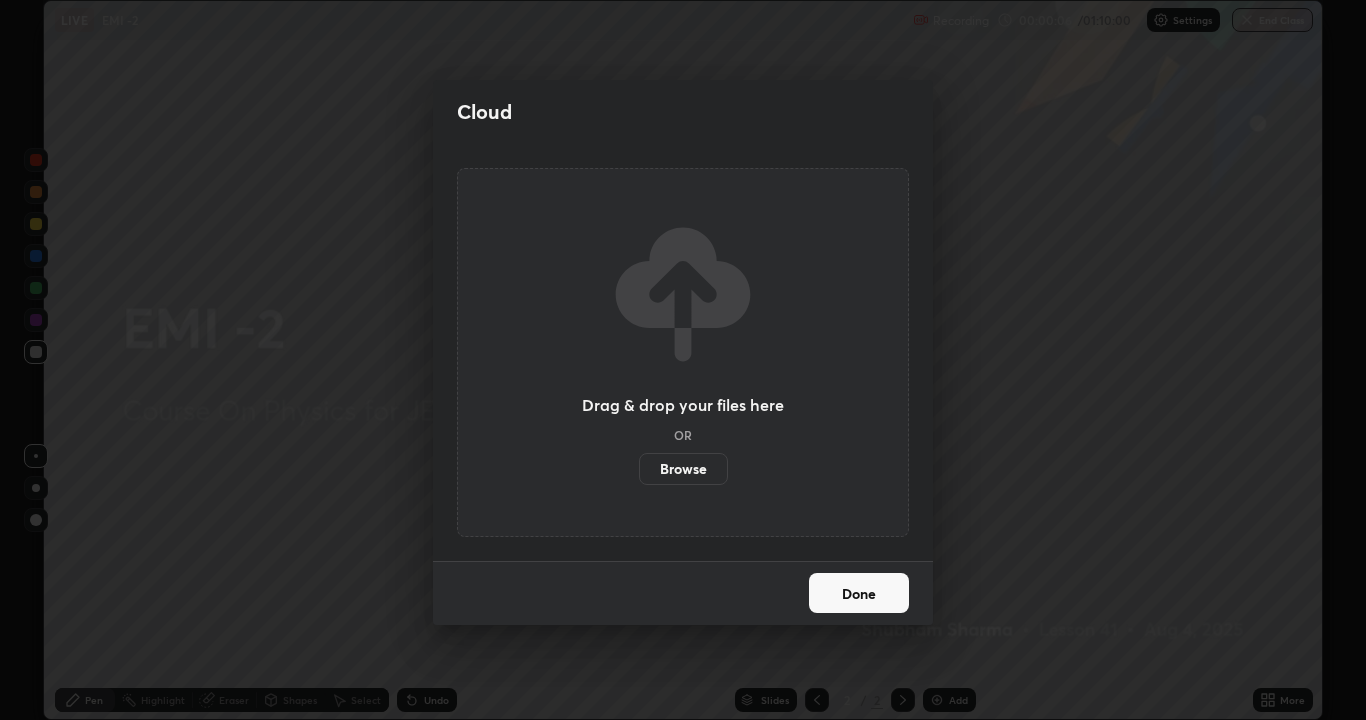 click on "Browse" at bounding box center [683, 469] 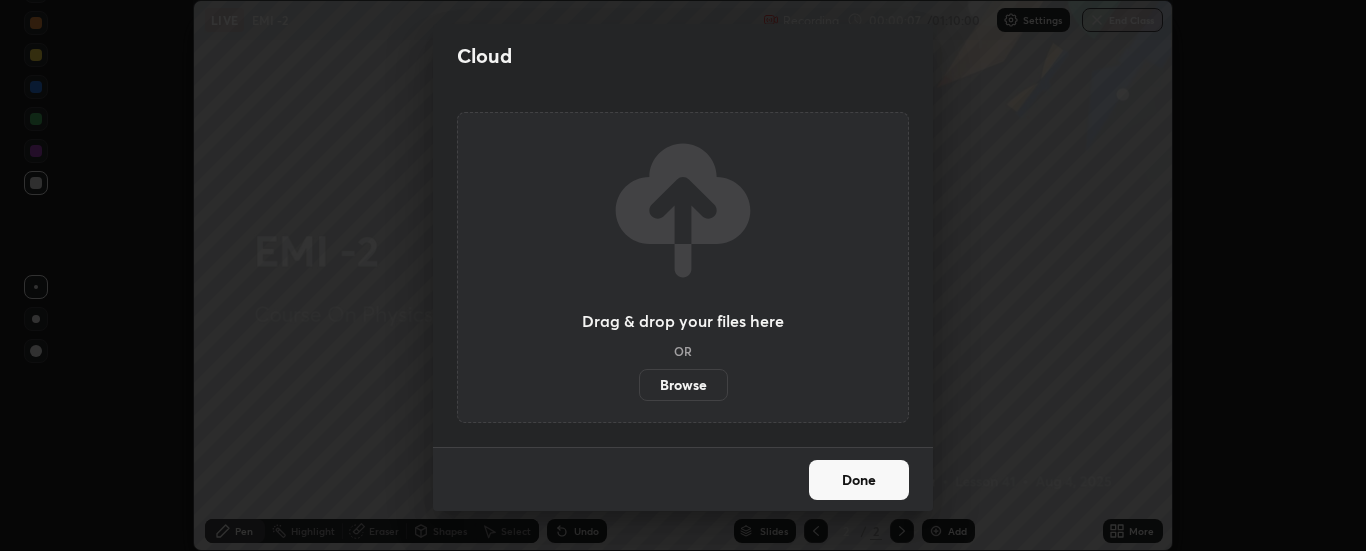 scroll, scrollTop: 551, scrollLeft: 1366, axis: both 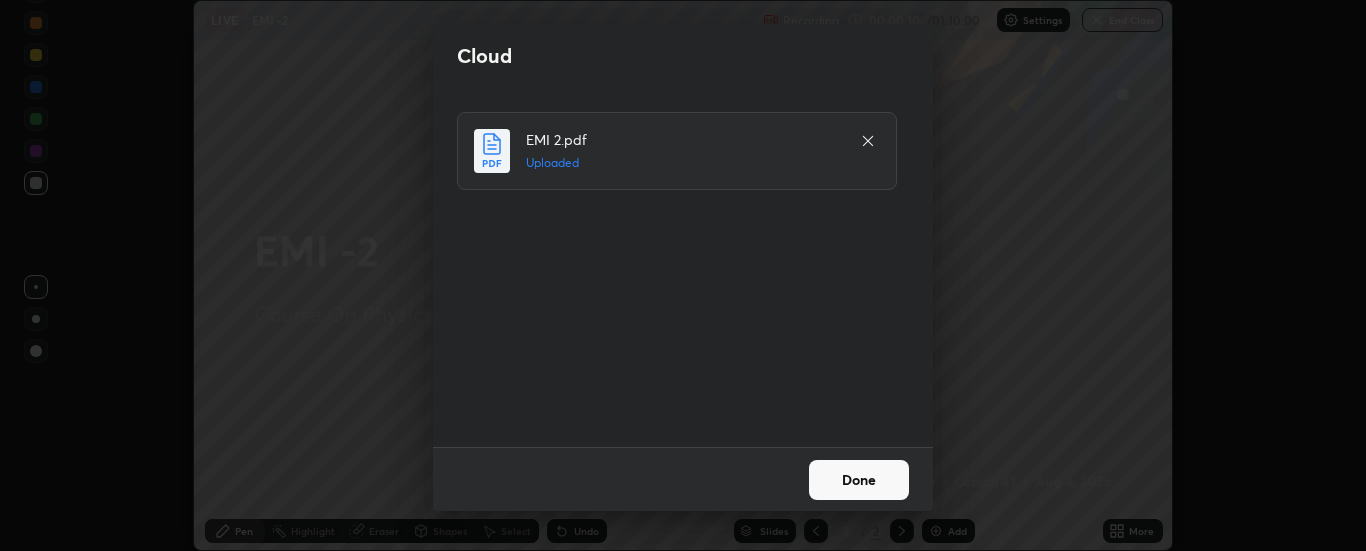 click on "Done" at bounding box center [859, 480] 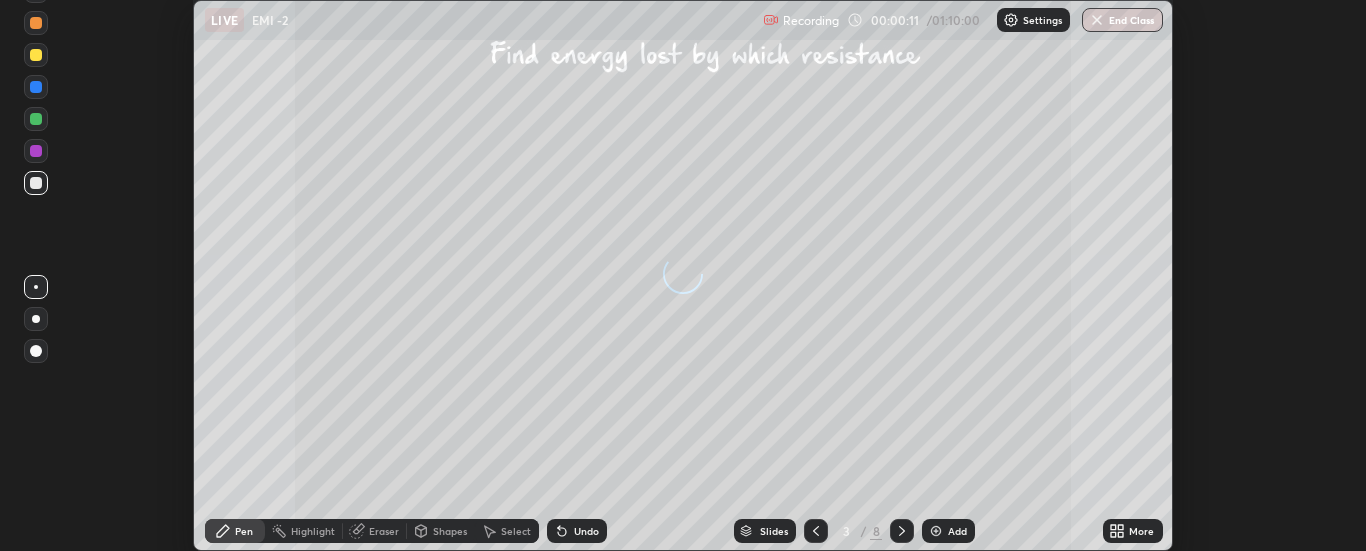click on "More" at bounding box center (1141, 531) 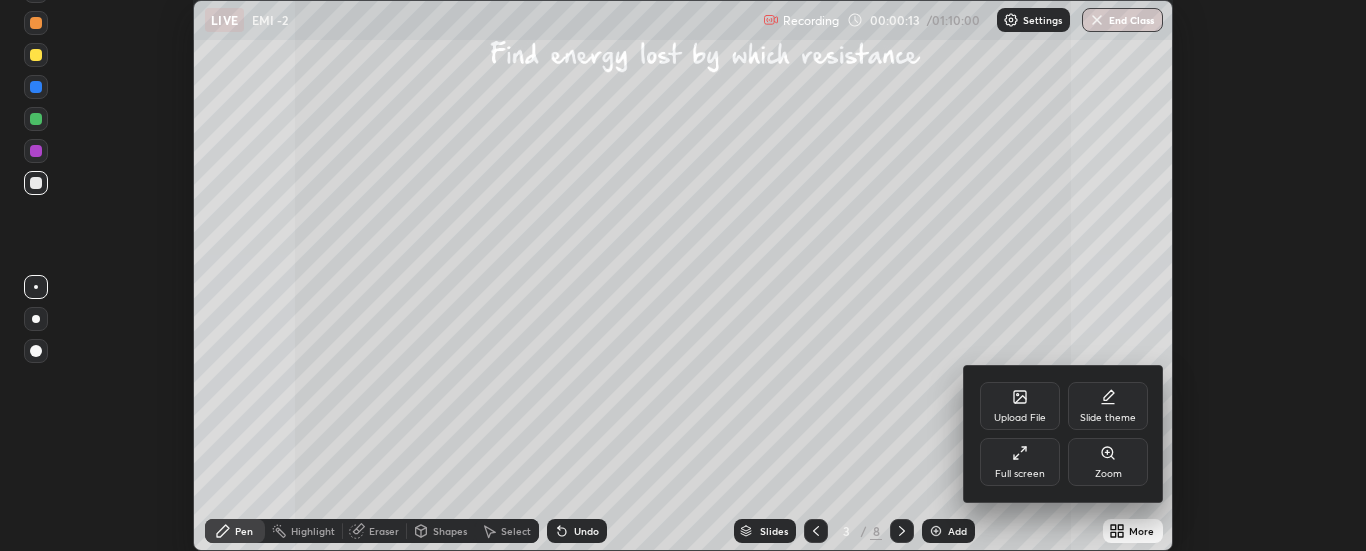 click 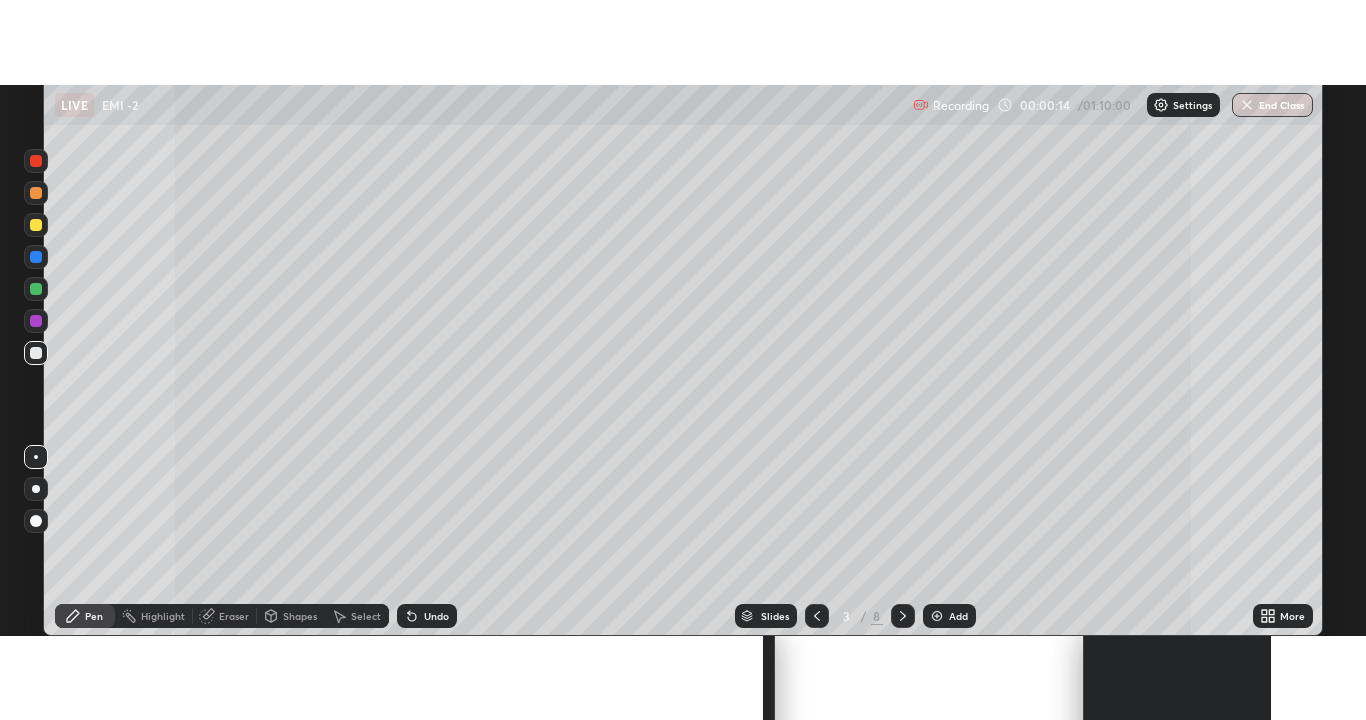 scroll, scrollTop: 99280, scrollLeft: 98634, axis: both 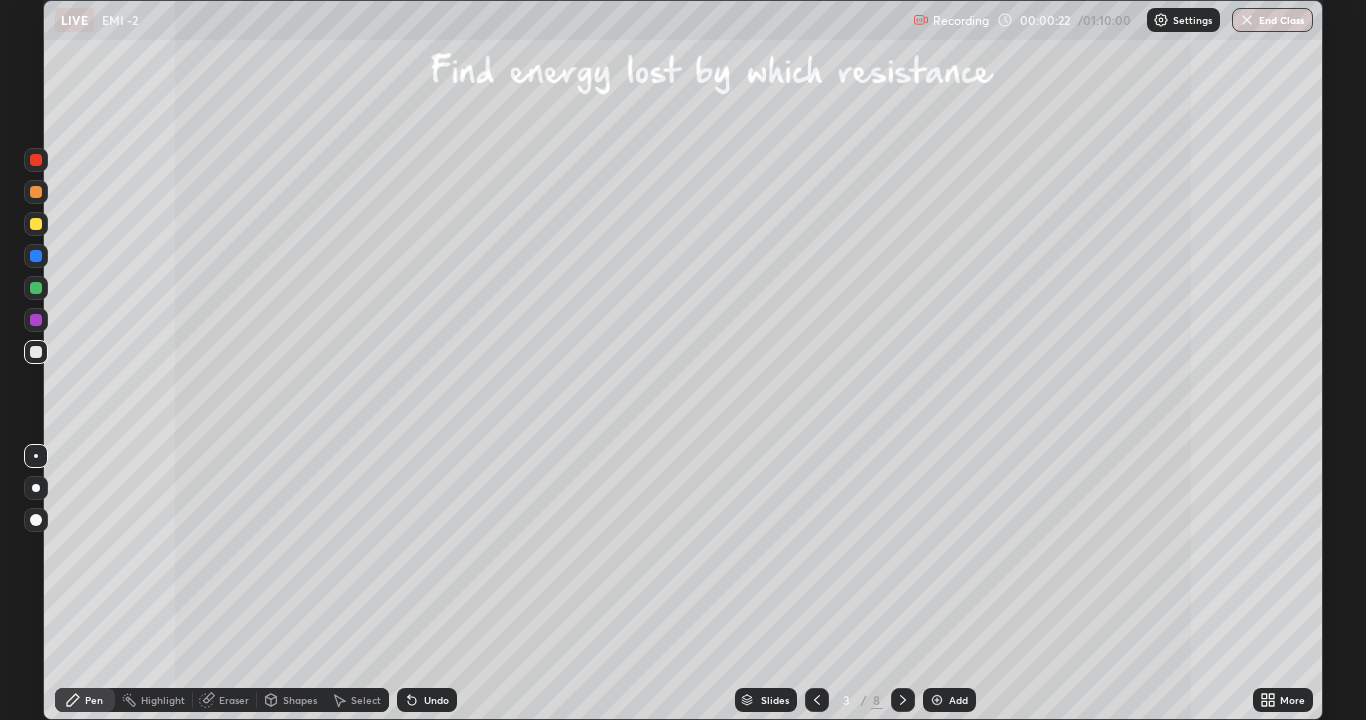 click on "Slides" at bounding box center [766, 700] 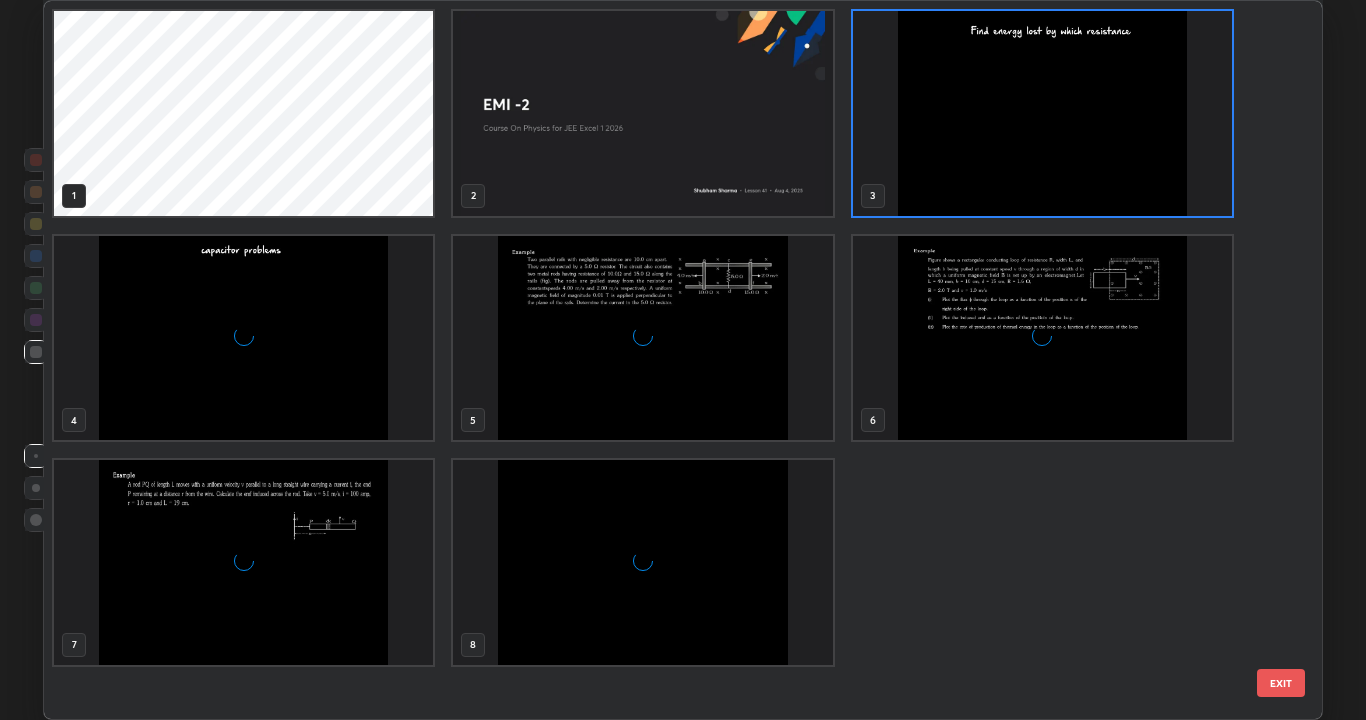 scroll, scrollTop: 7, scrollLeft: 11, axis: both 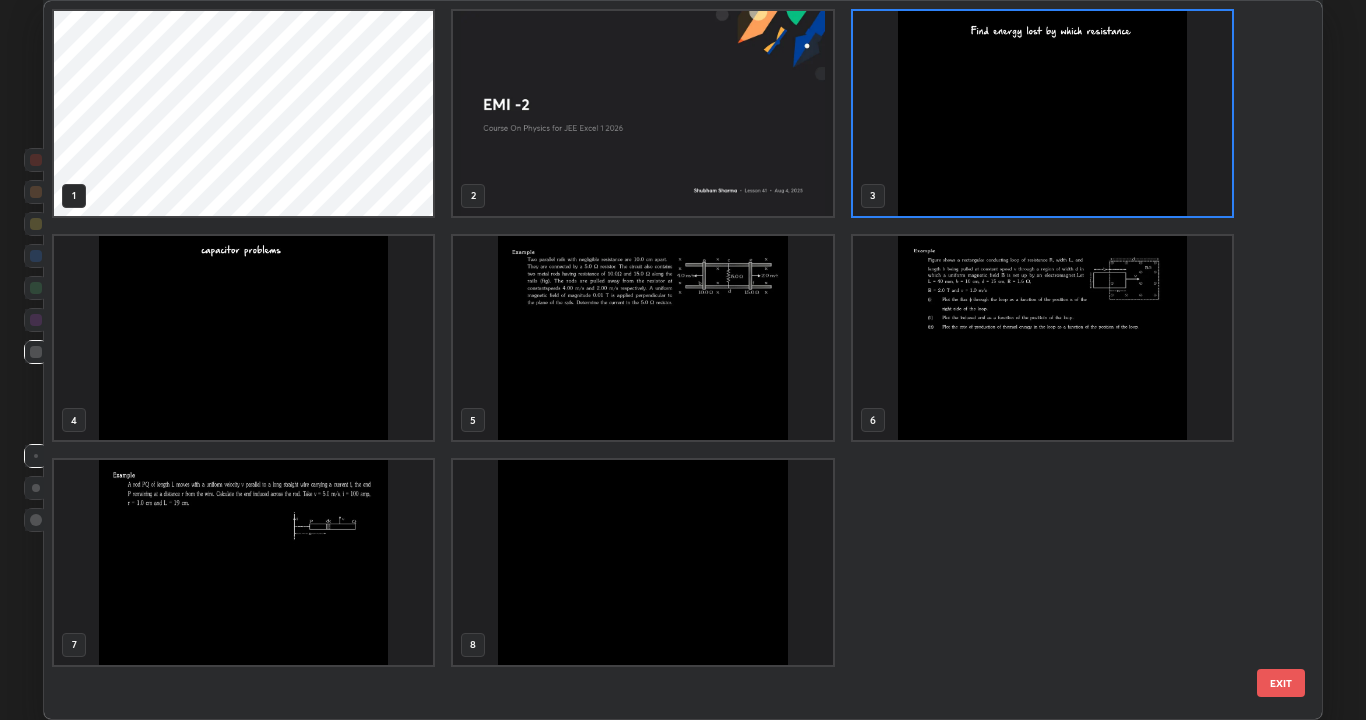 click at bounding box center [1042, 113] 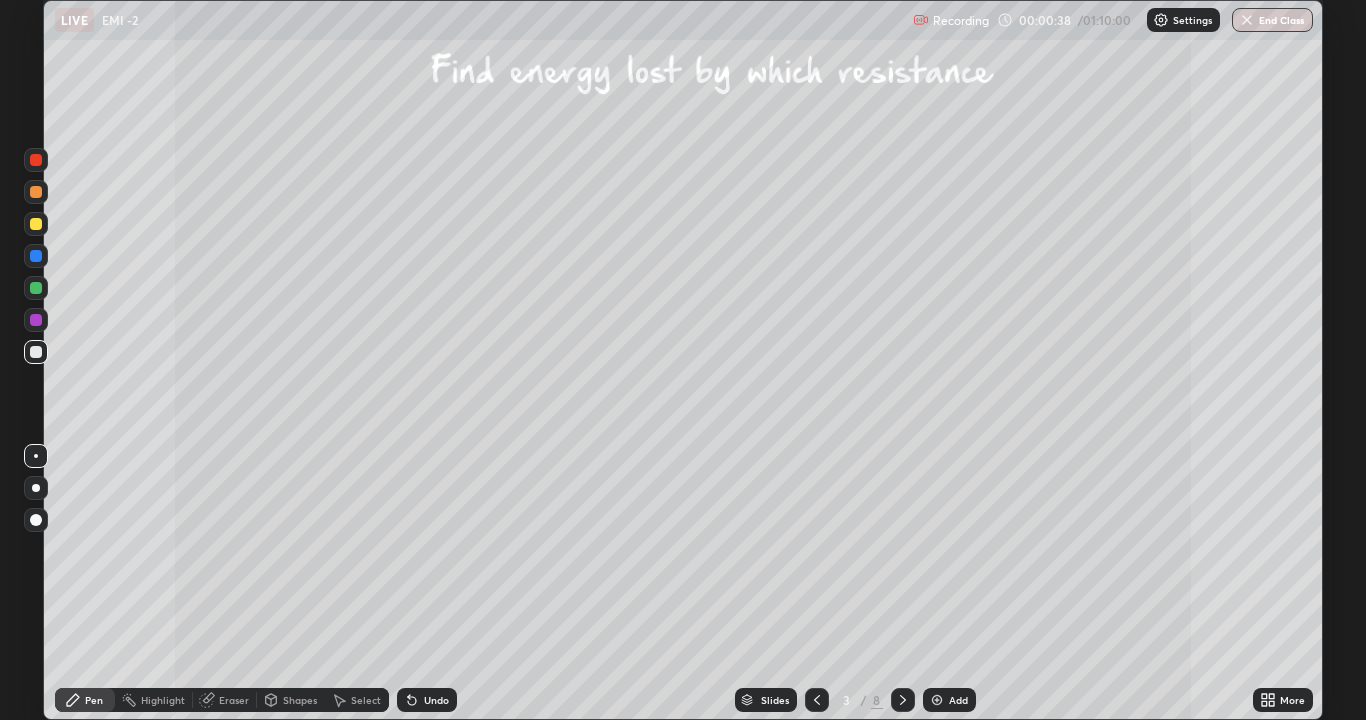 click at bounding box center (1042, 113) 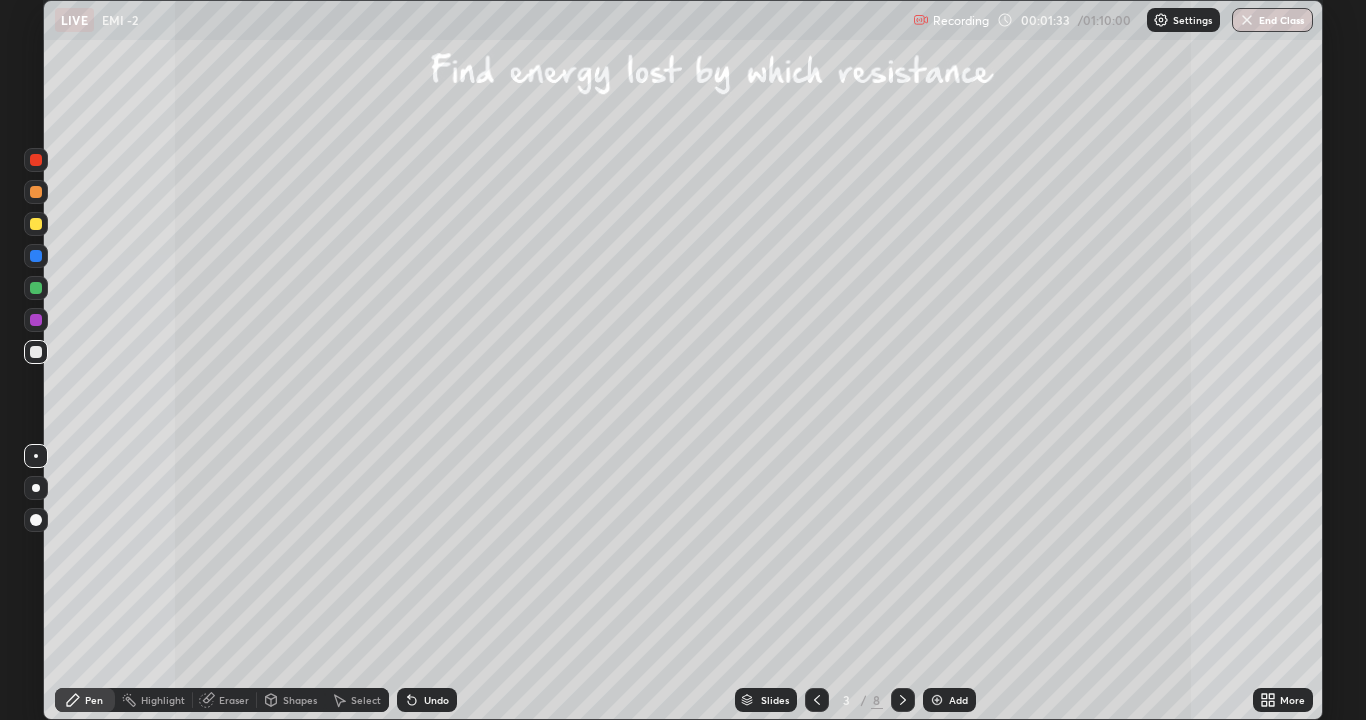 click on "Undo" at bounding box center [436, 700] 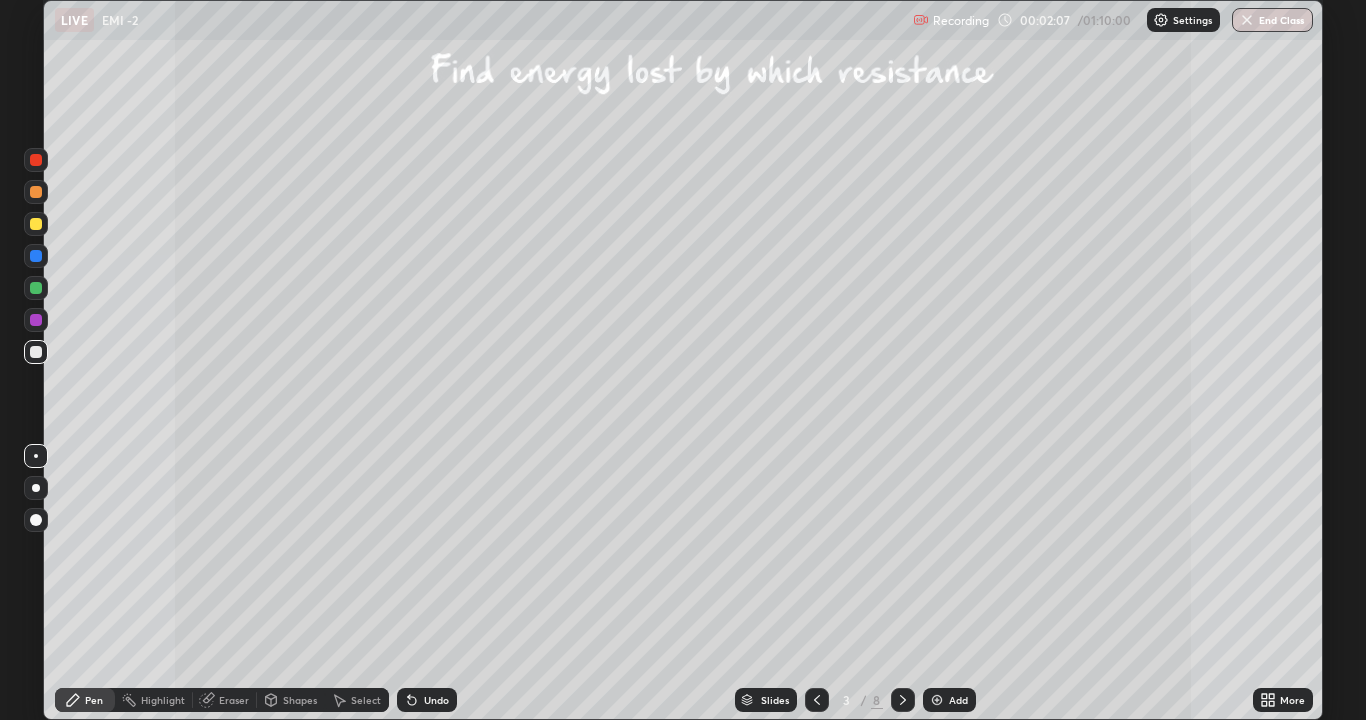 click on "Eraser" at bounding box center (225, 700) 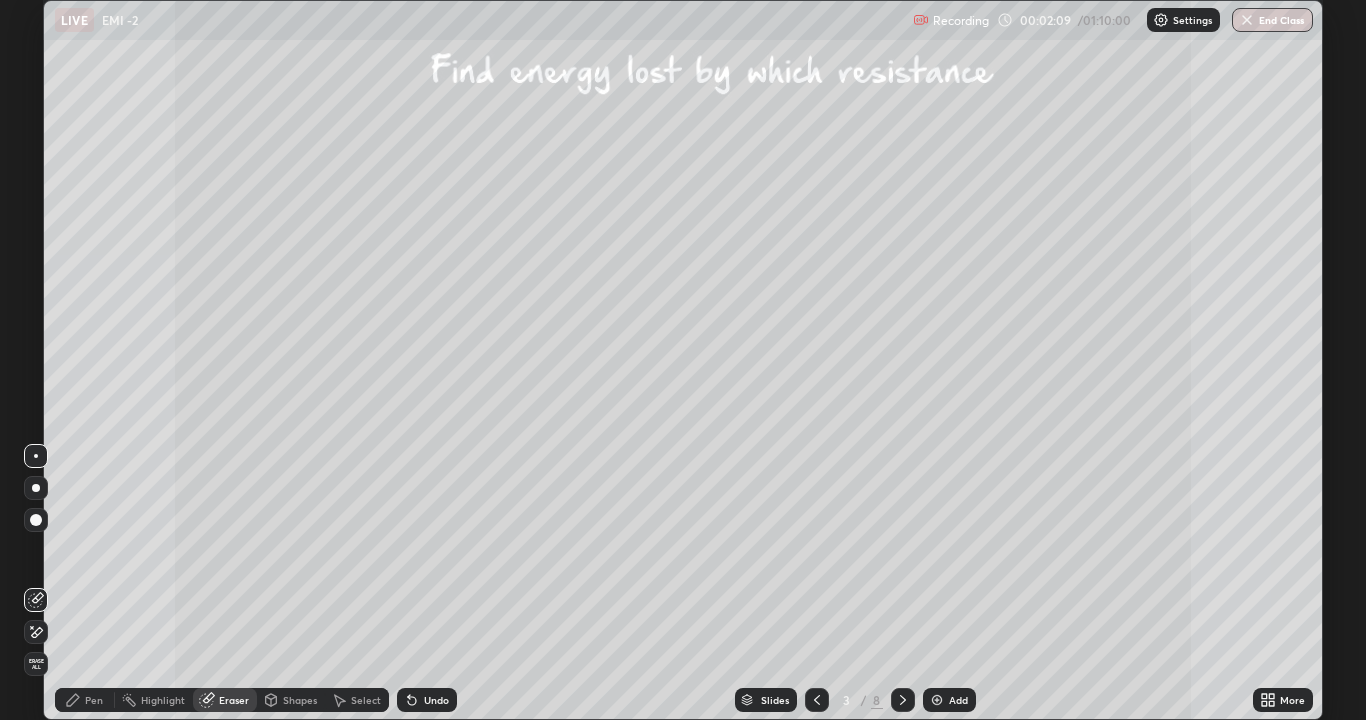 click 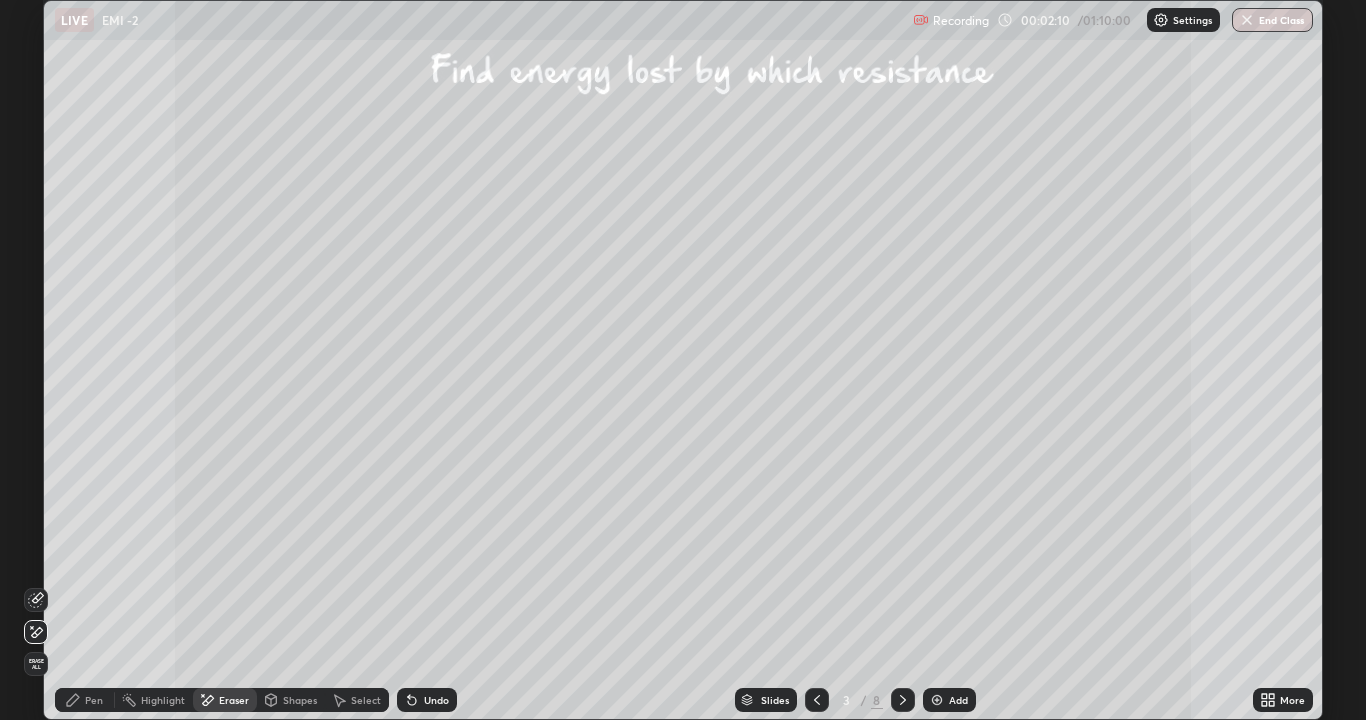 click on "Pen" at bounding box center (94, 700) 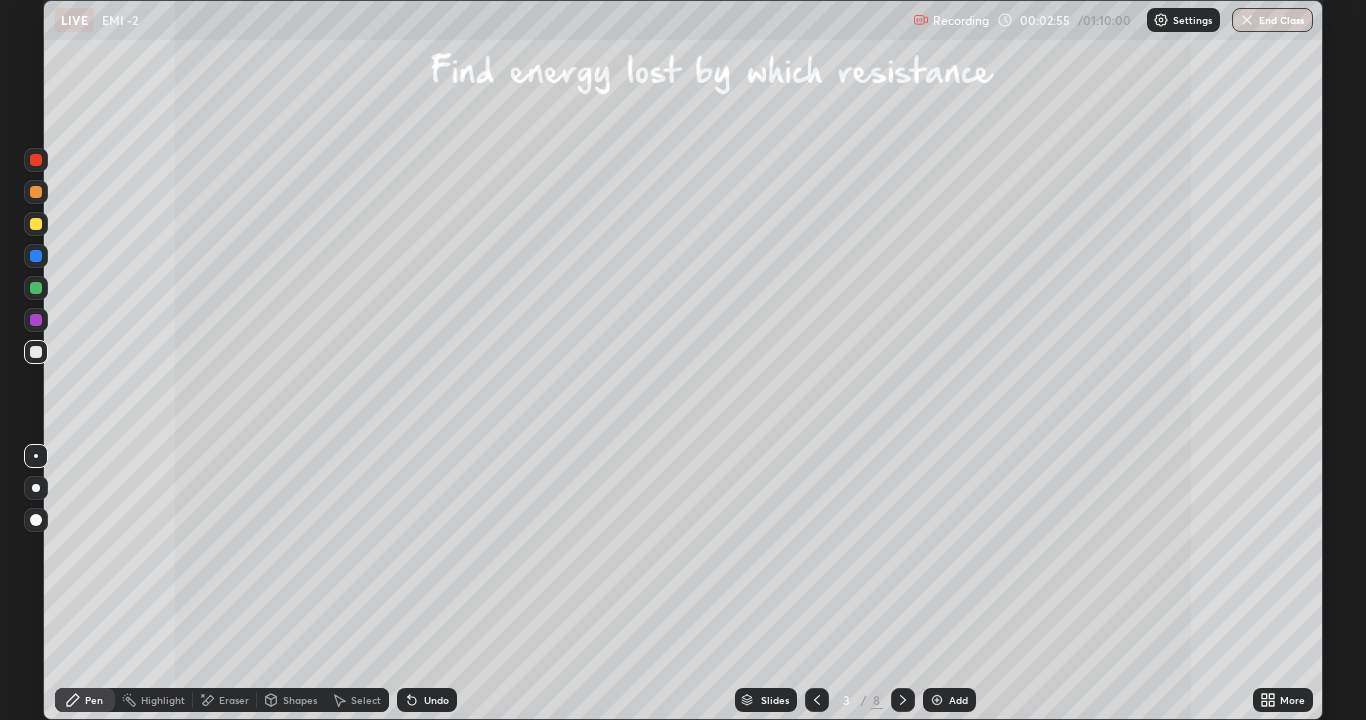 click on "Eraser" at bounding box center (234, 700) 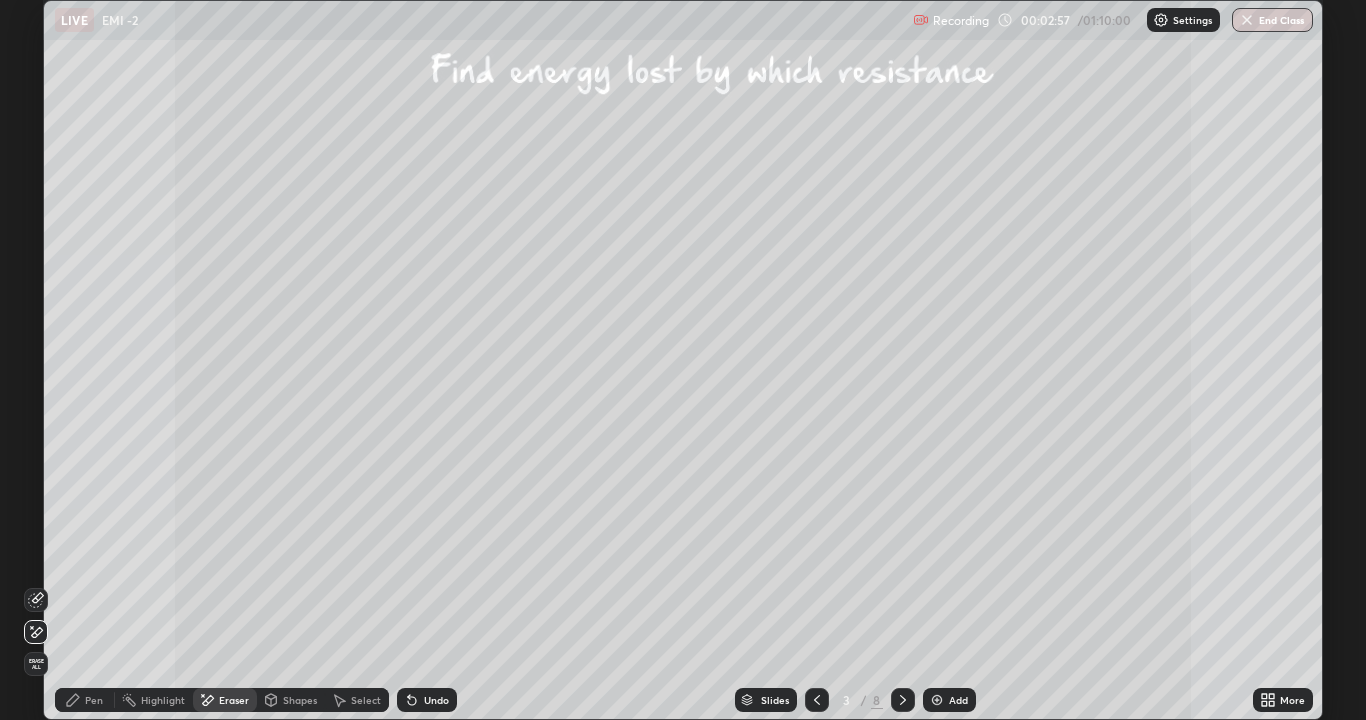 click on "Pen" at bounding box center [94, 700] 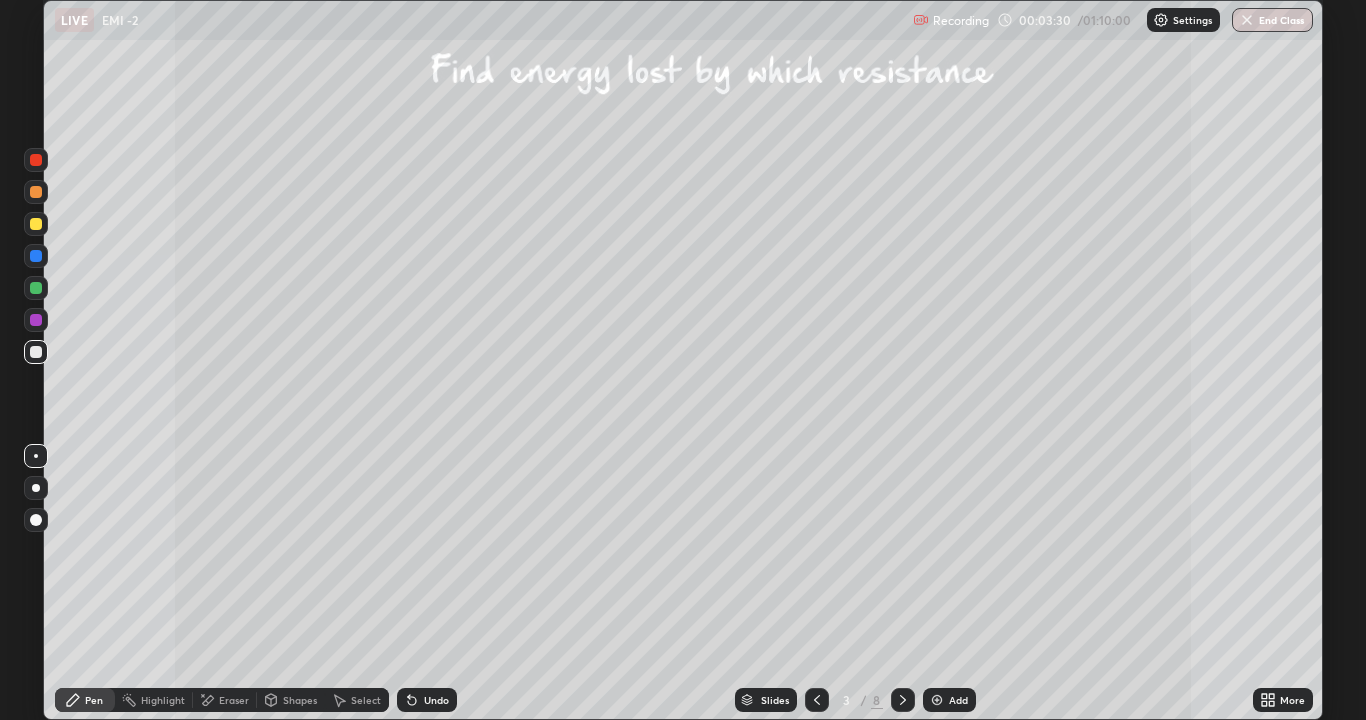 click on "Undo" at bounding box center [427, 700] 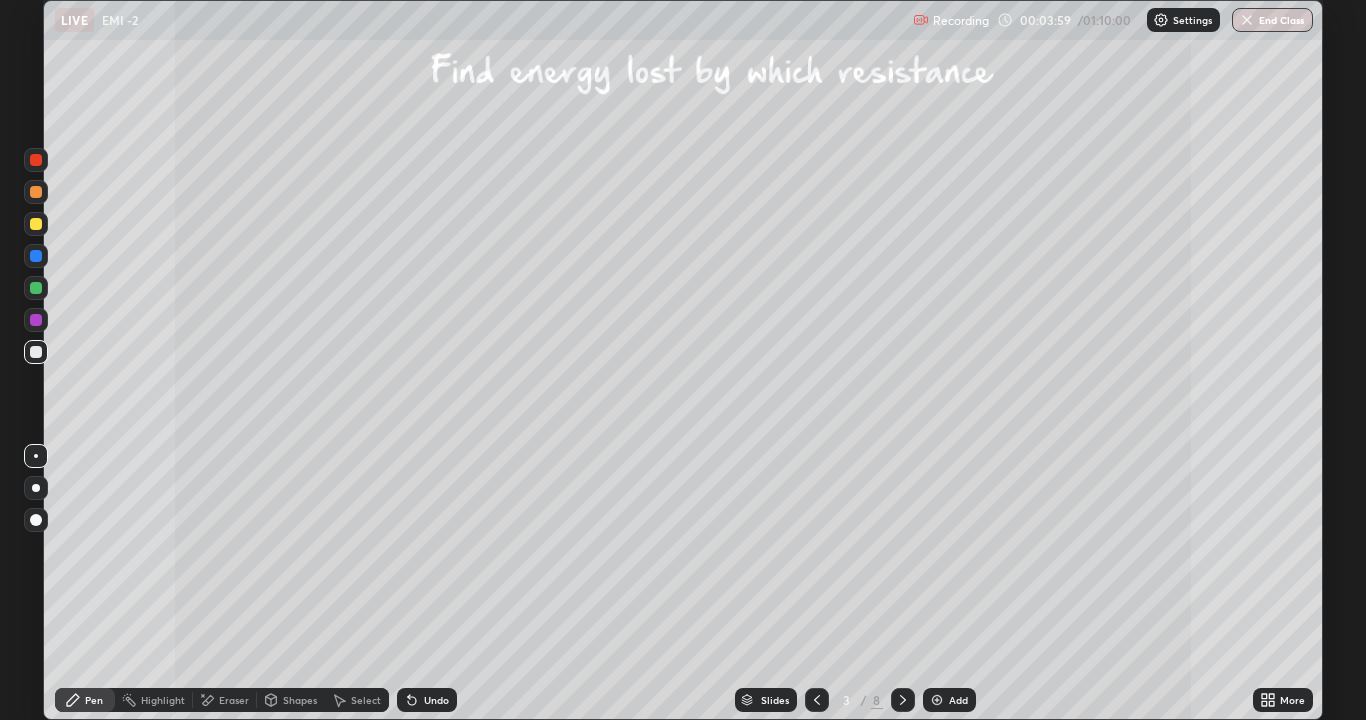 click on "Undo" at bounding box center (436, 700) 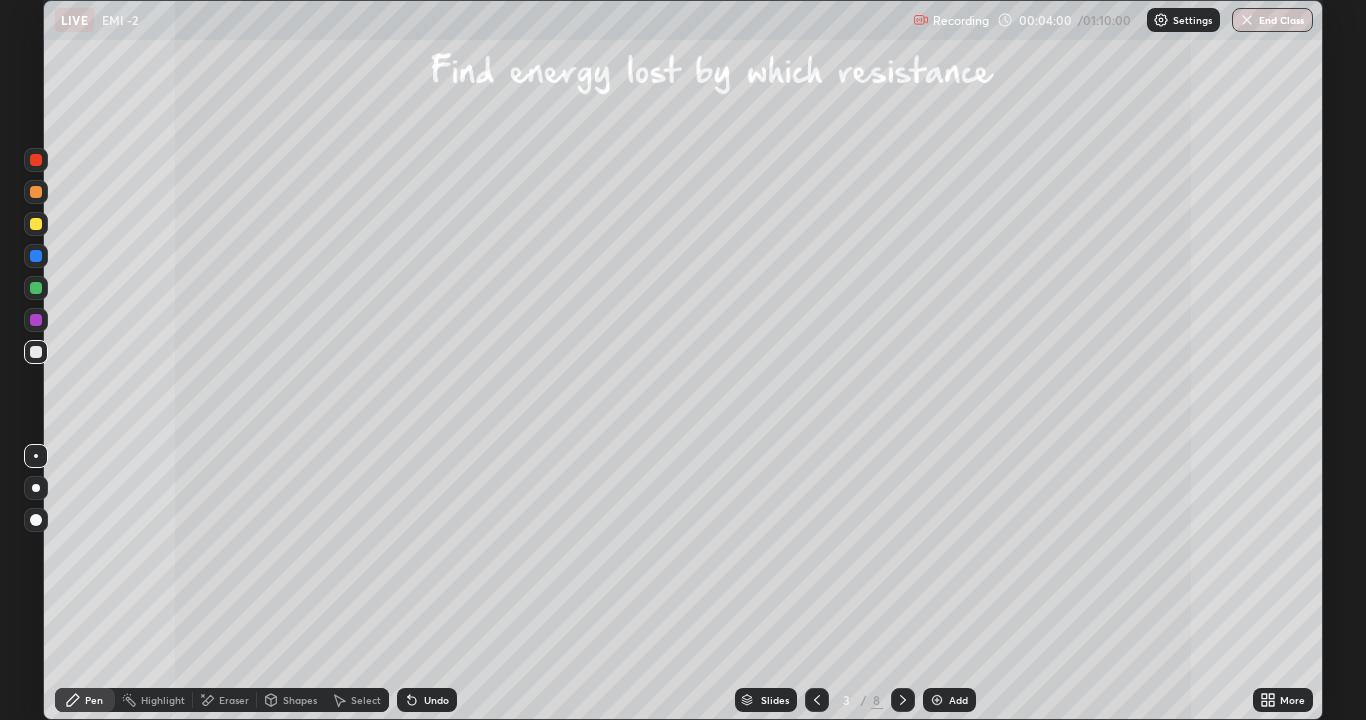 click on "Undo" at bounding box center [436, 700] 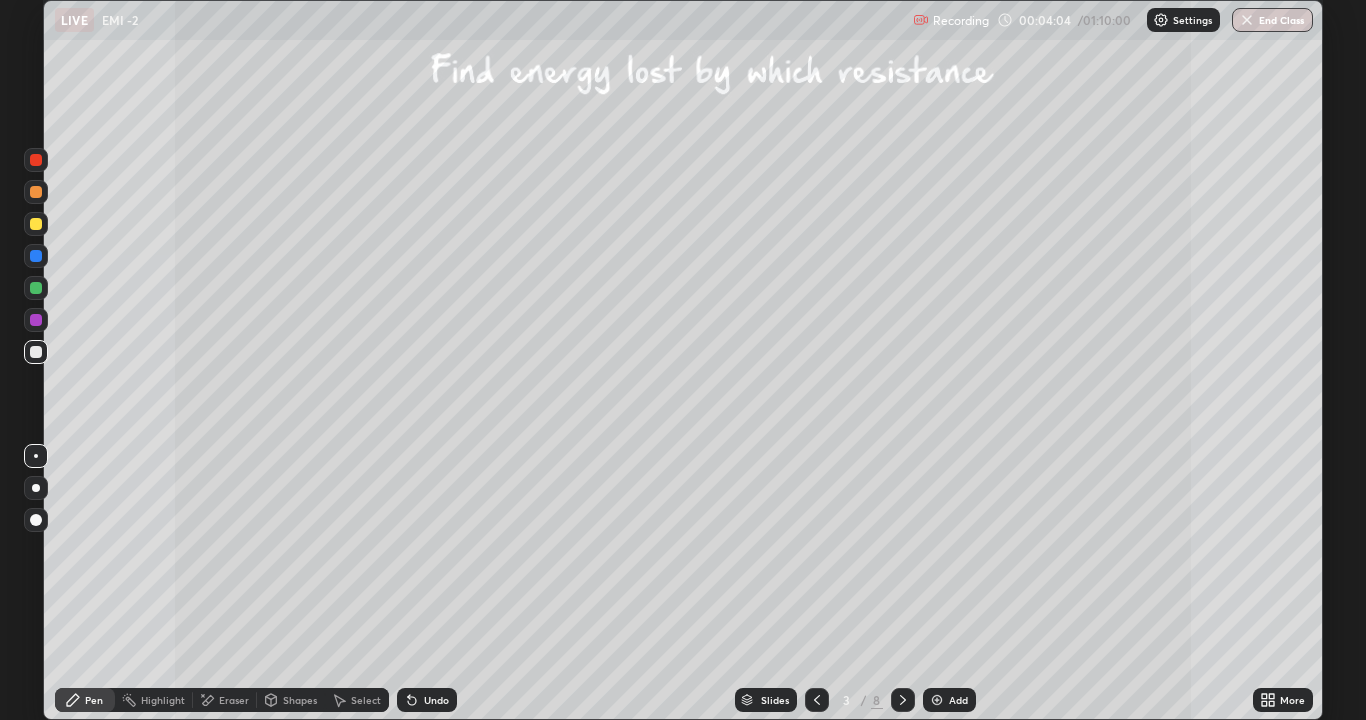 click on "Undo" at bounding box center [427, 700] 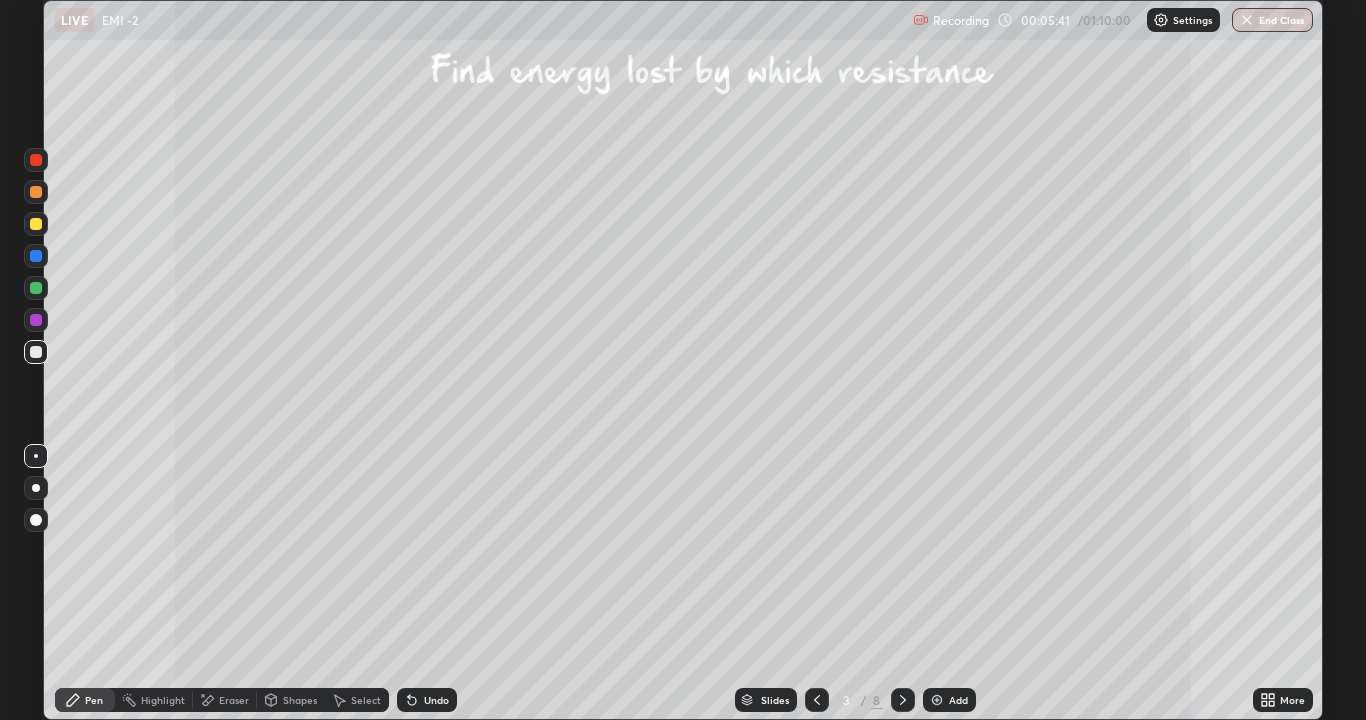 click 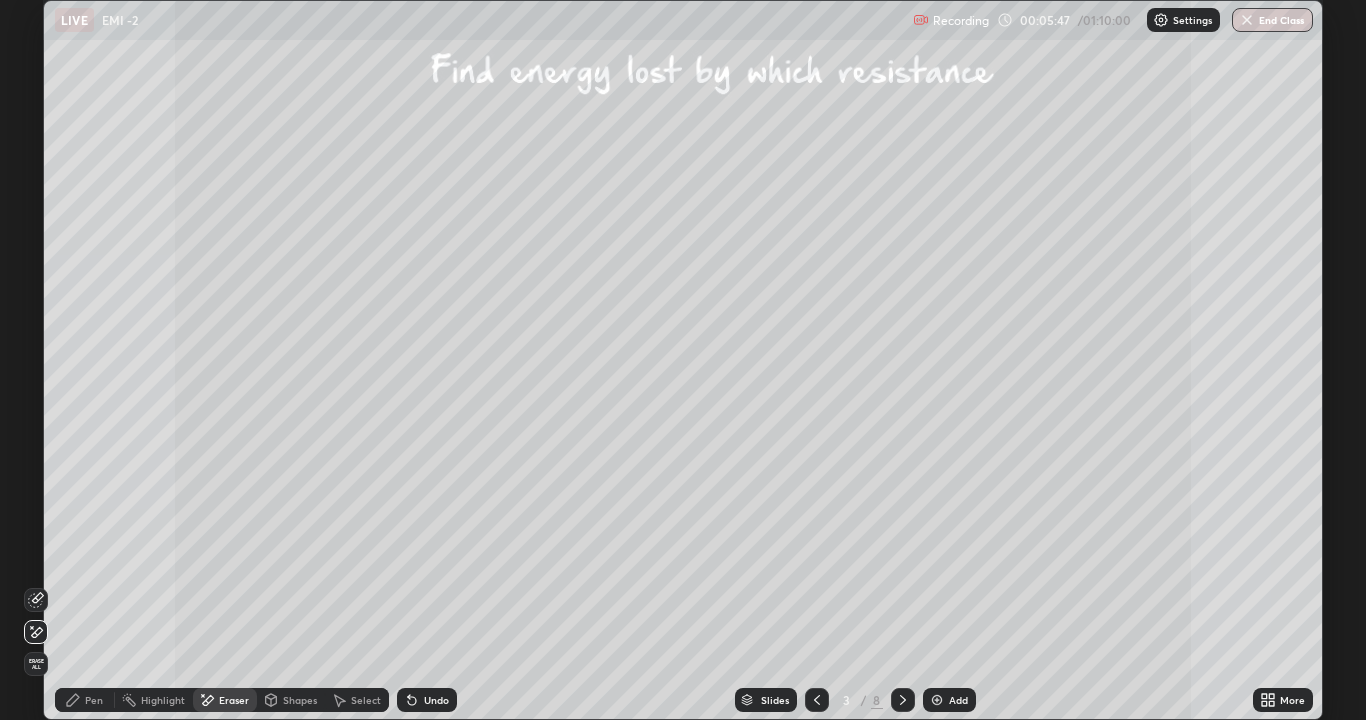 click on "Pen" at bounding box center [94, 700] 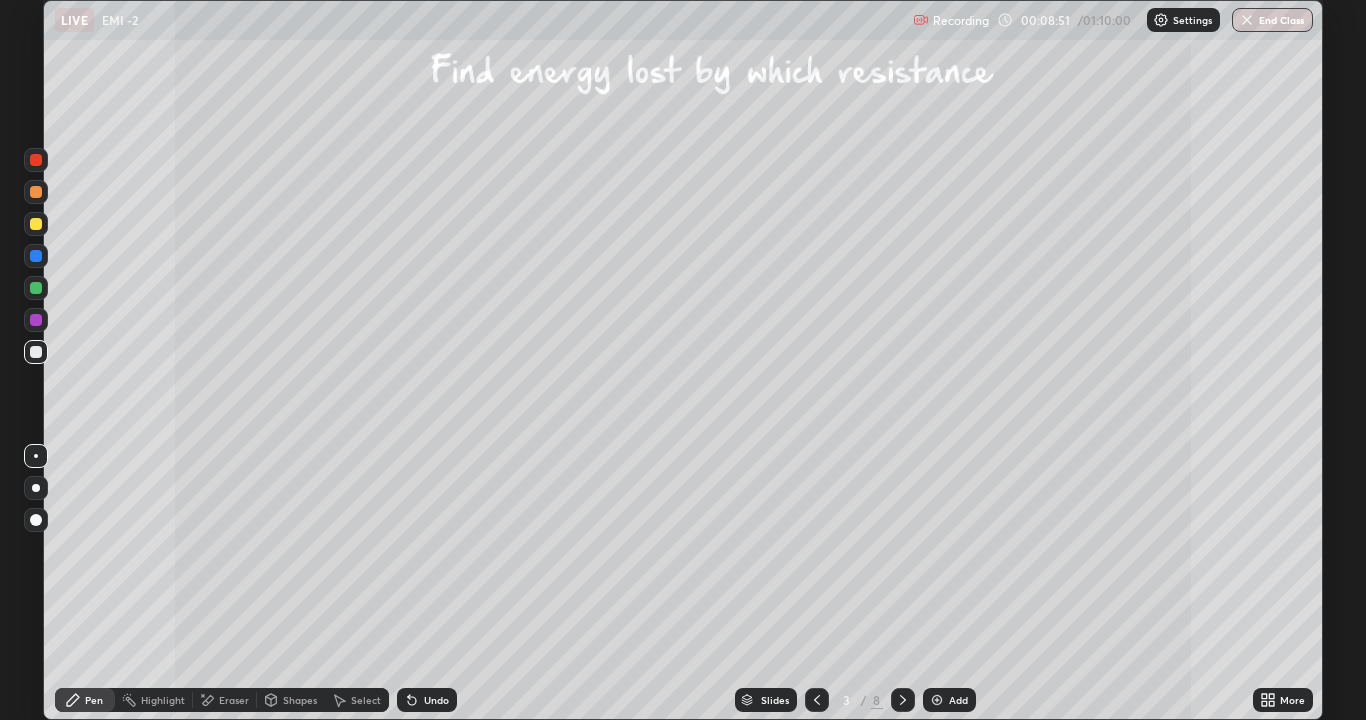 click 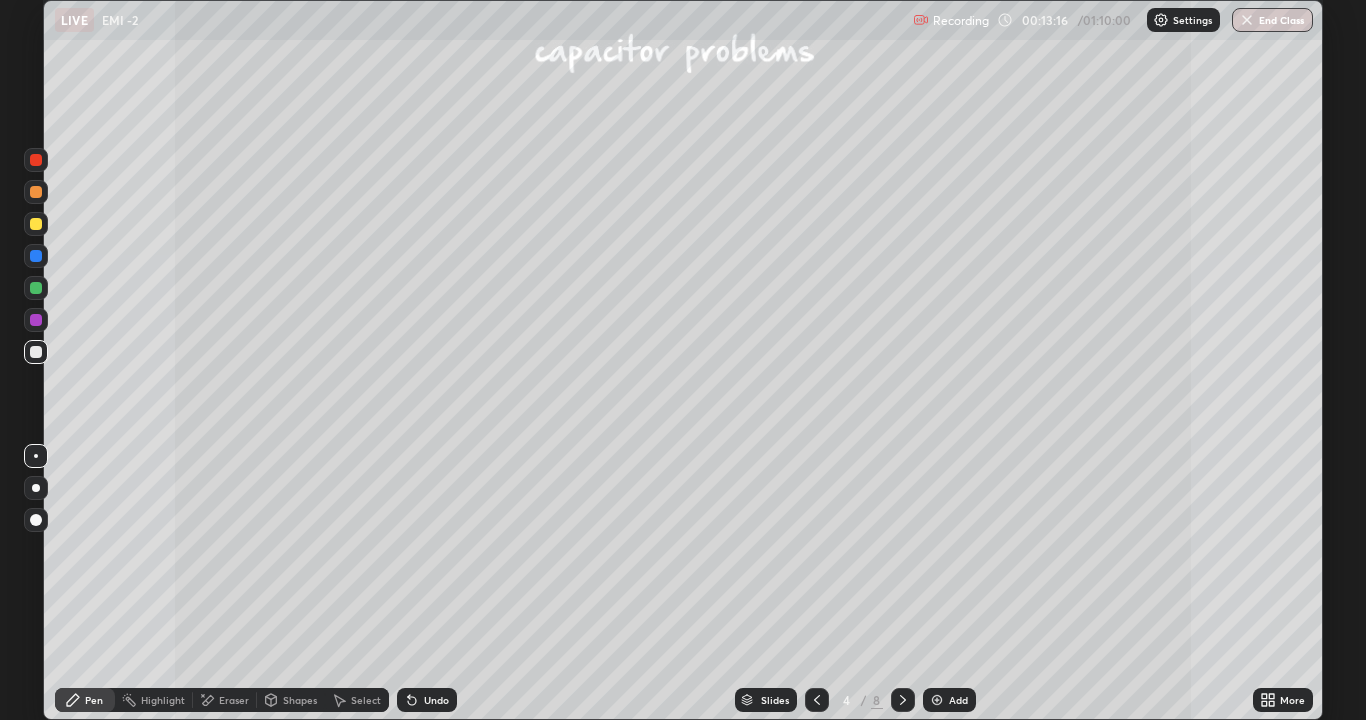 click on "Eraser" at bounding box center (225, 700) 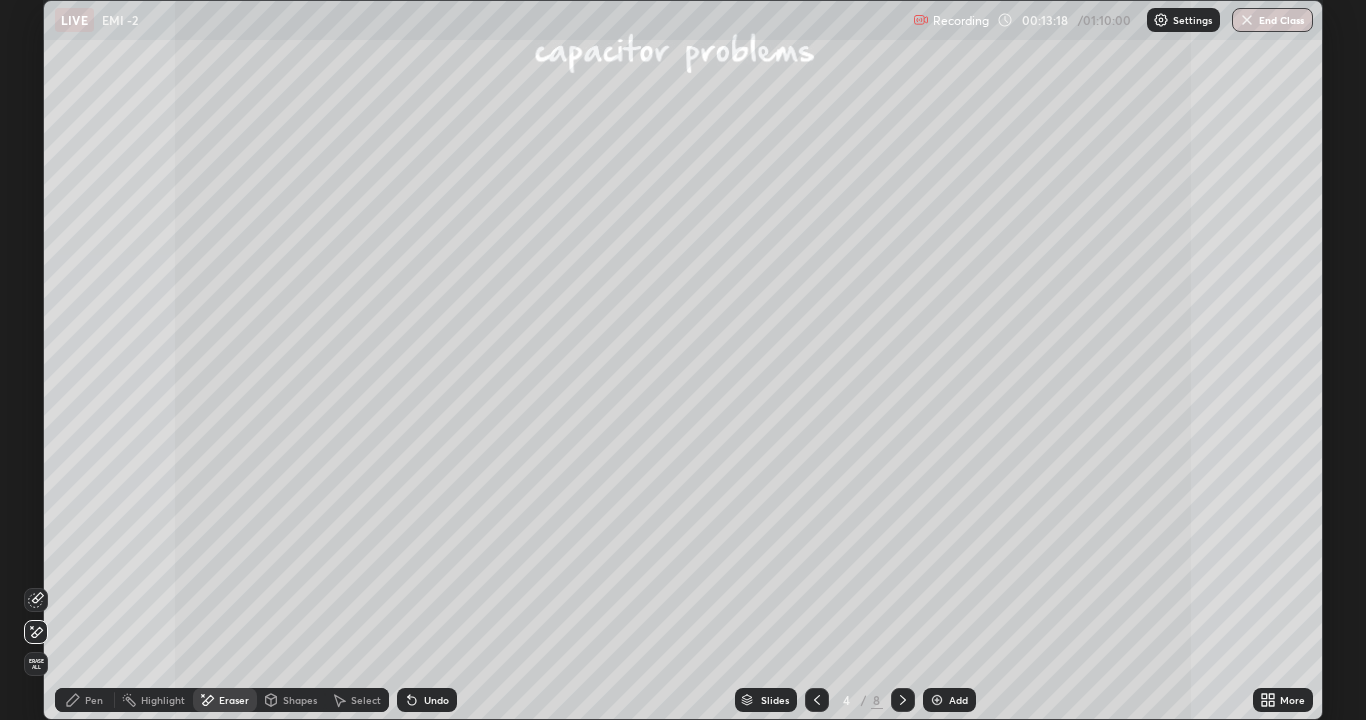 click 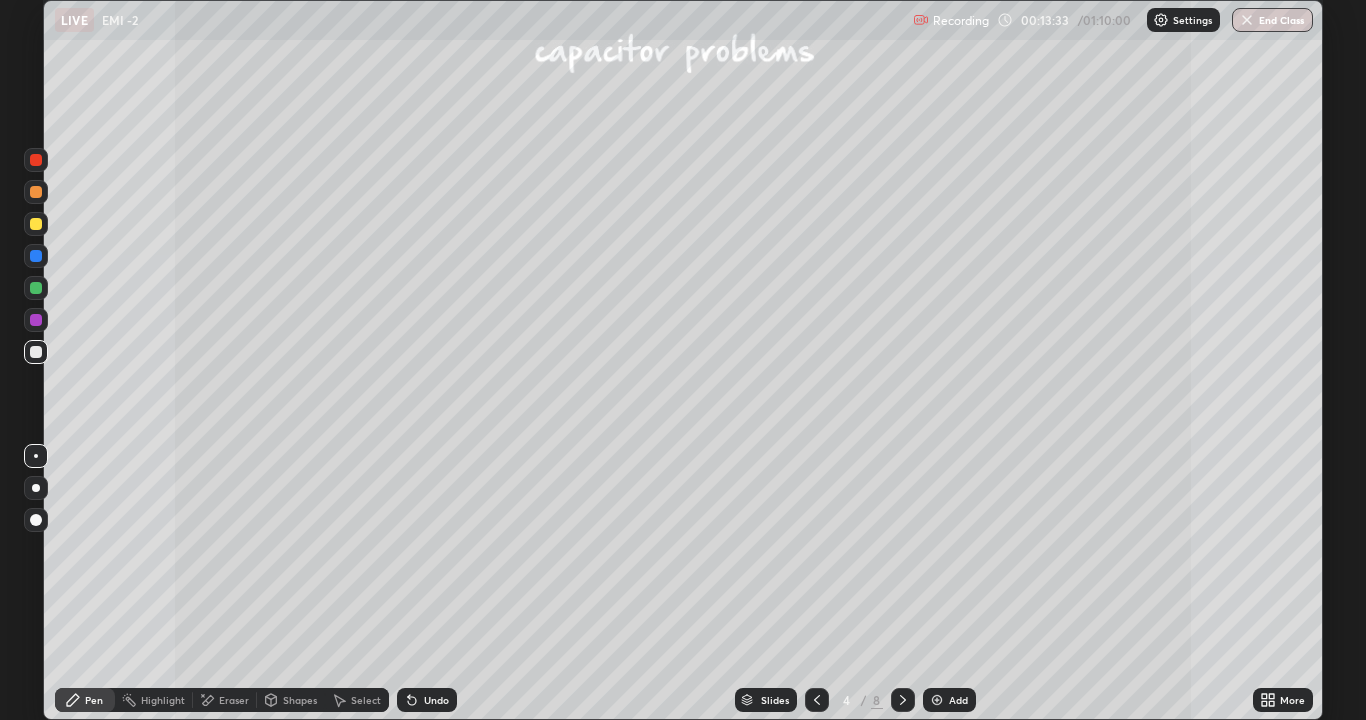 click on "Undo" at bounding box center [436, 700] 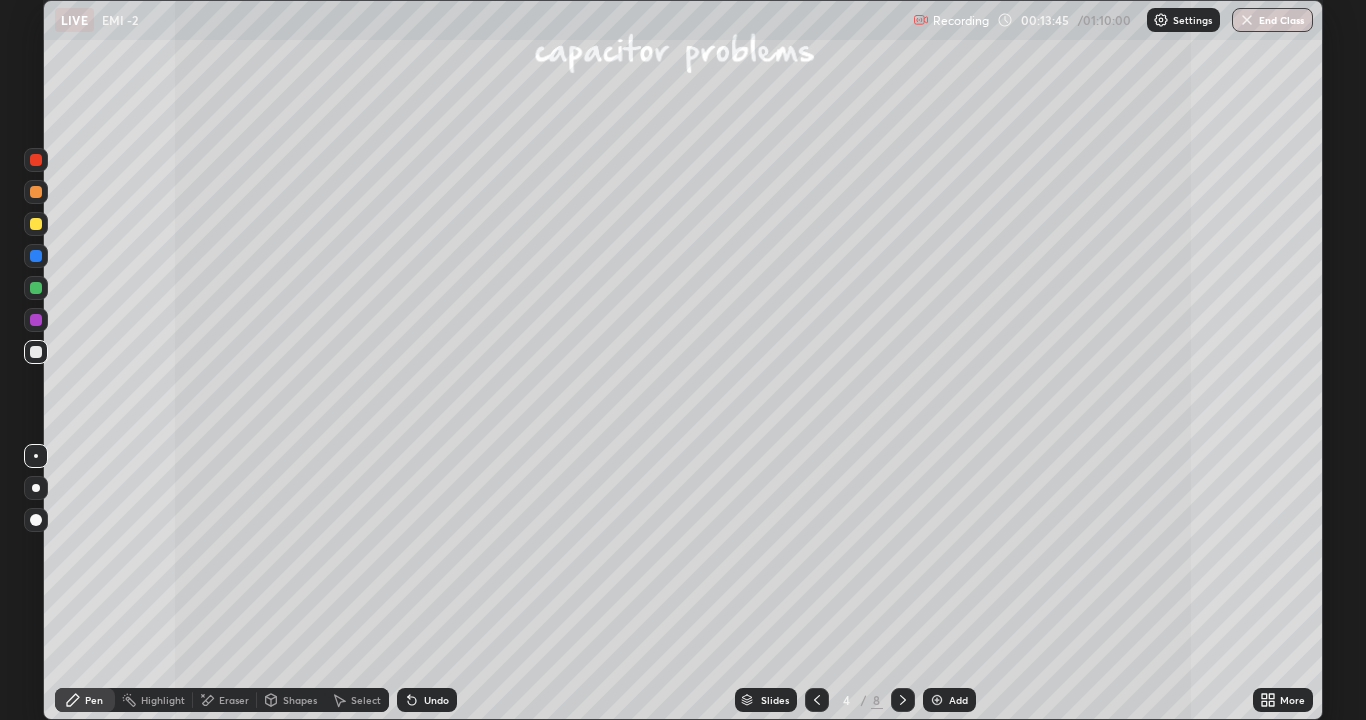 click on "Eraser" at bounding box center (234, 700) 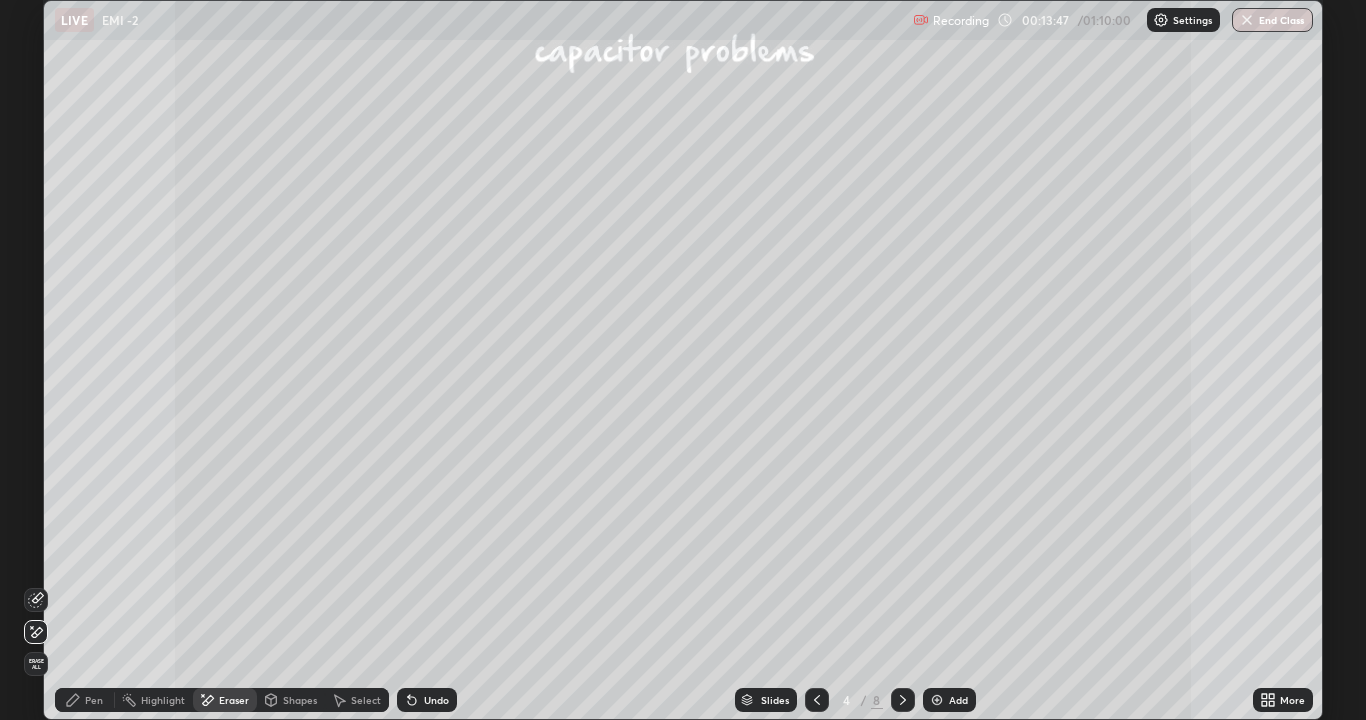 click on "Pen" at bounding box center (94, 700) 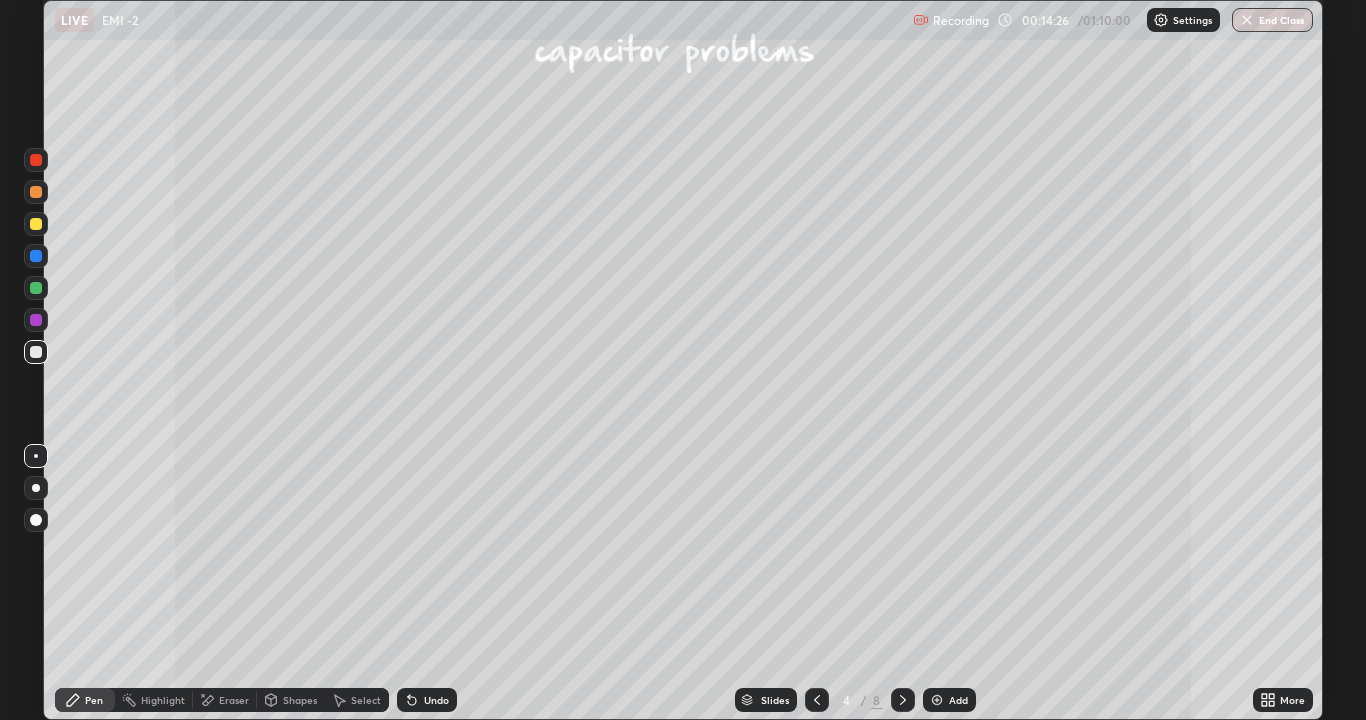 click on "Add" at bounding box center [949, 700] 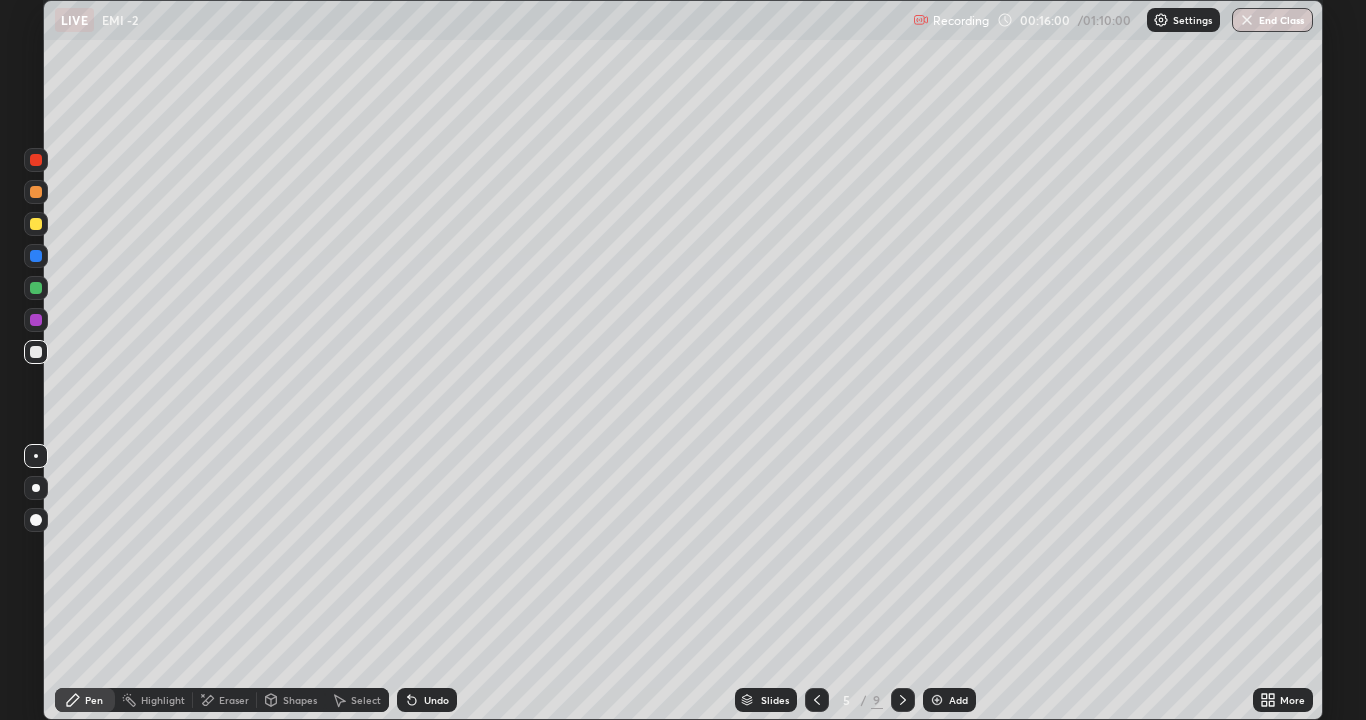 click at bounding box center (817, 700) 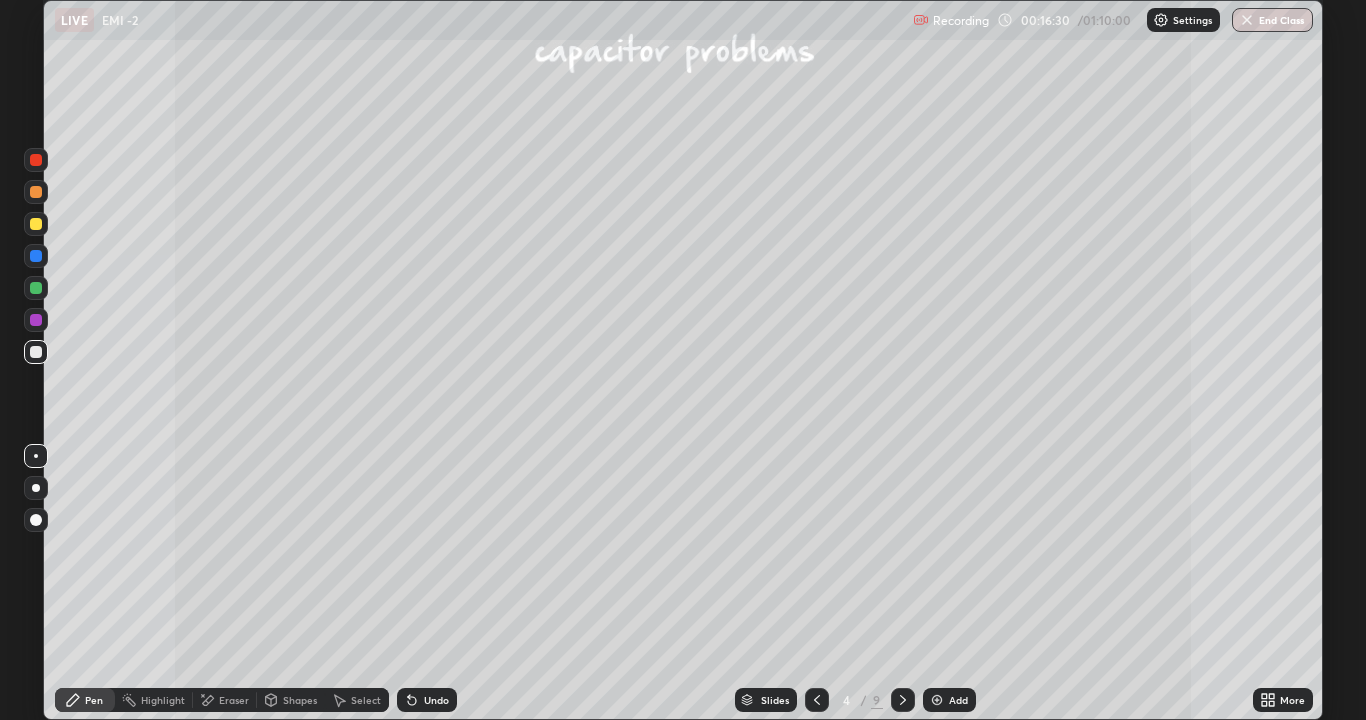 click on "Eraser" at bounding box center (234, 700) 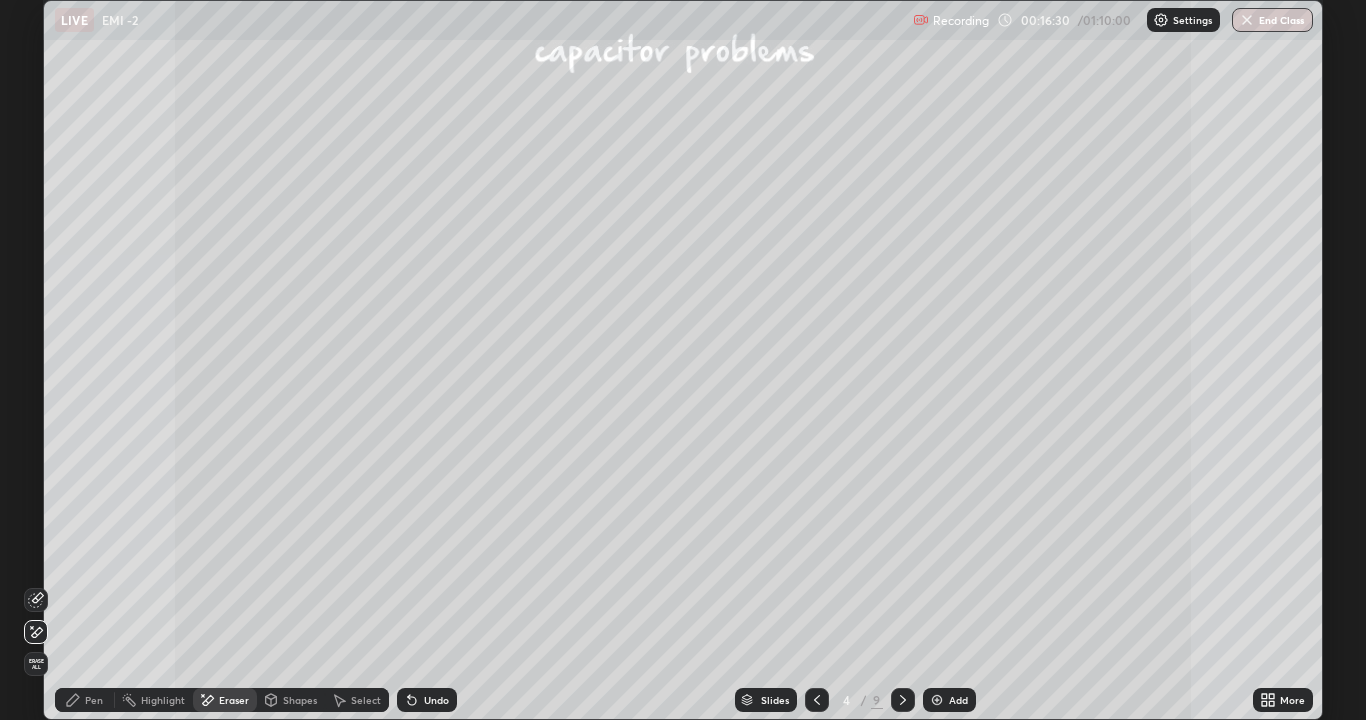 click at bounding box center (36, 600) 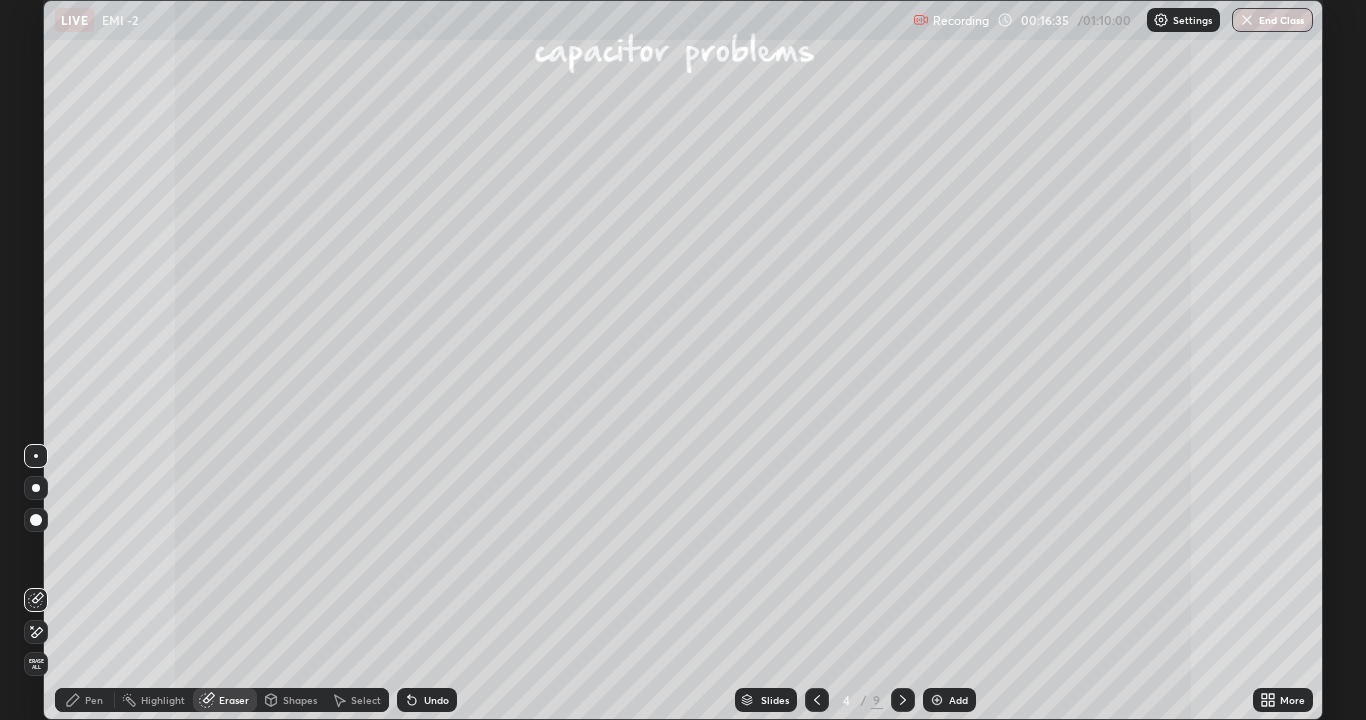 click 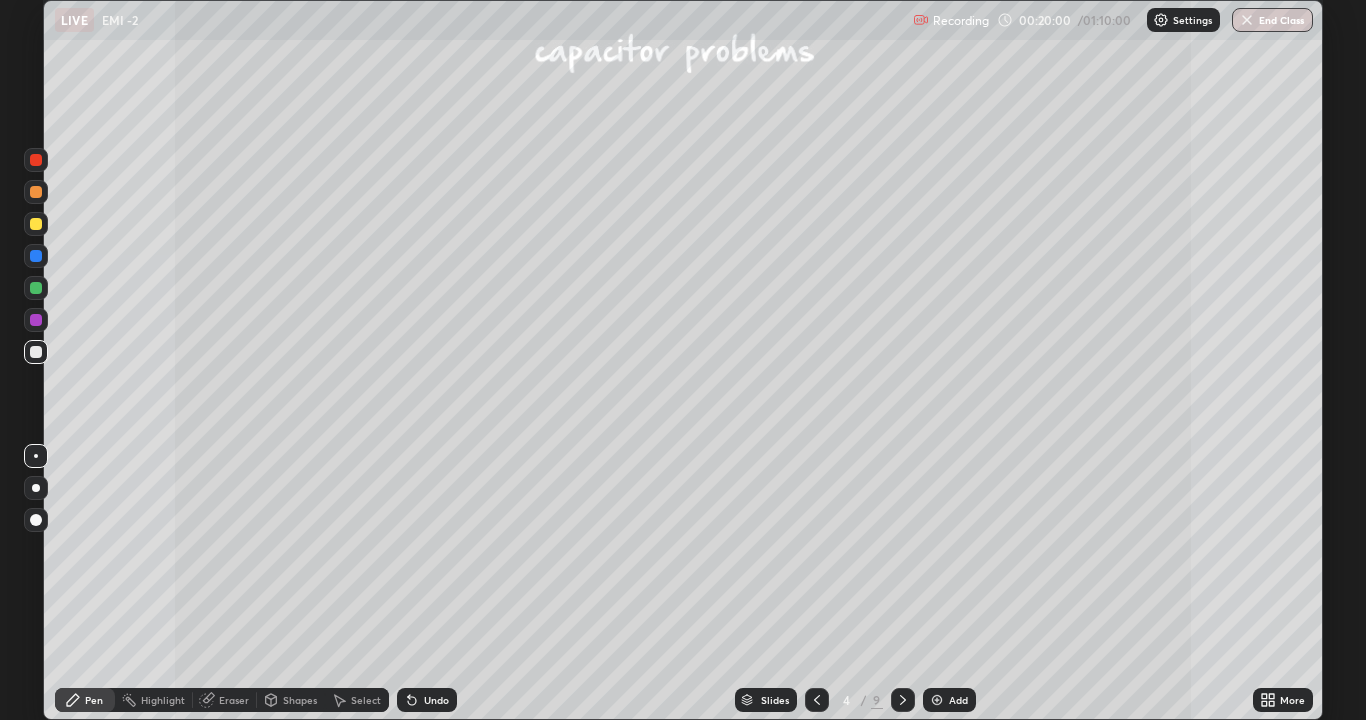 click 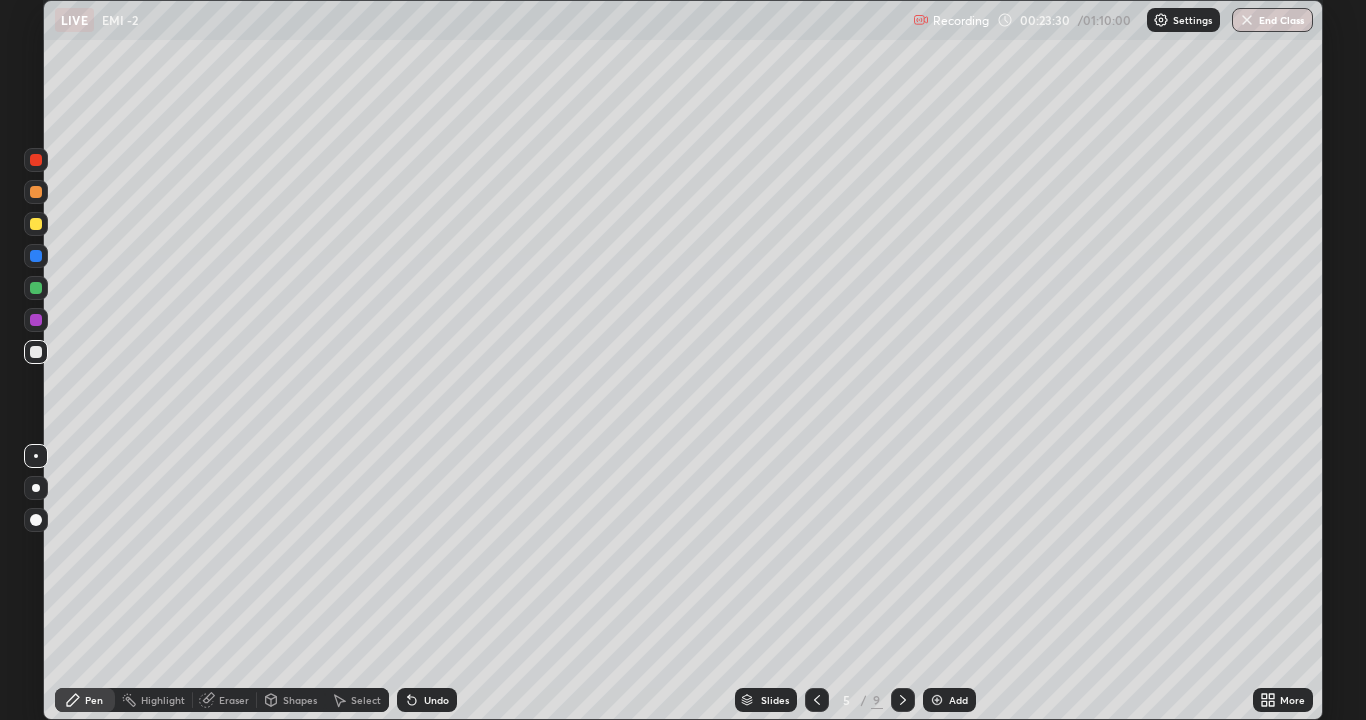 click on "Add" at bounding box center [949, 700] 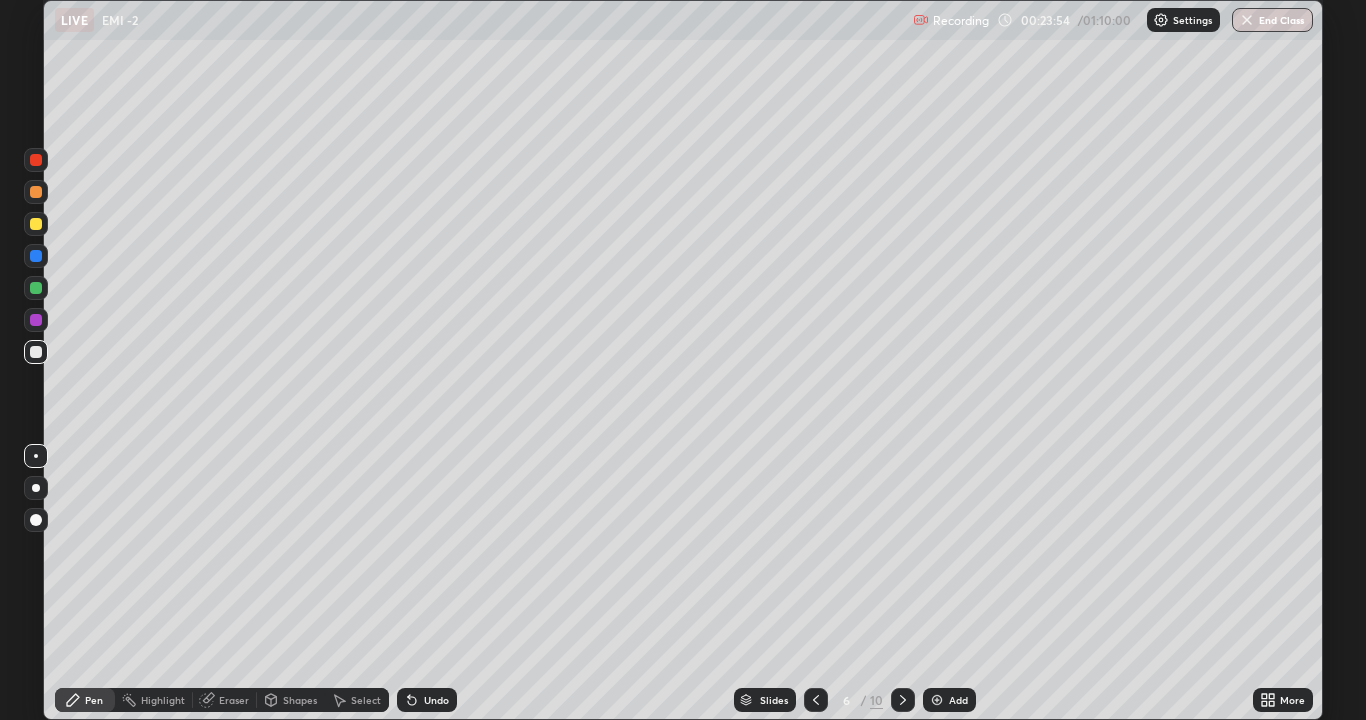 click on "Undo" at bounding box center (427, 700) 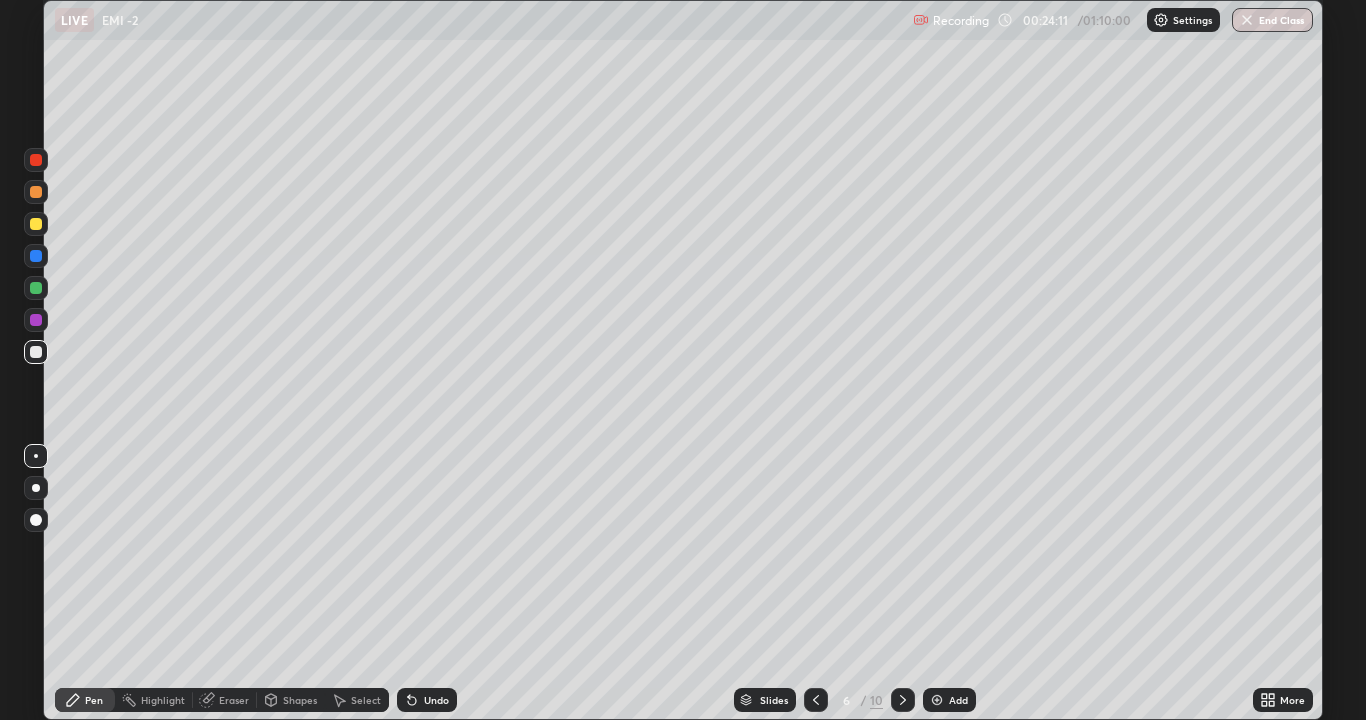 click on "Undo" at bounding box center [427, 700] 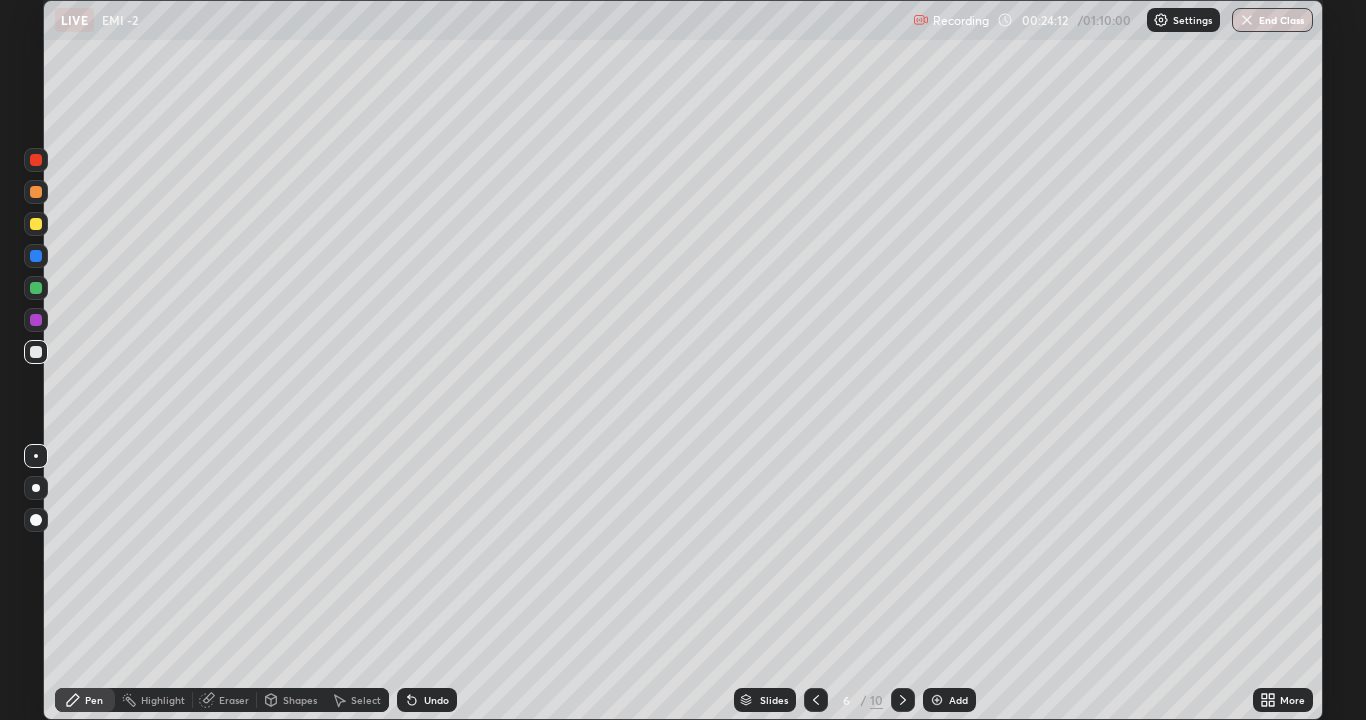 click 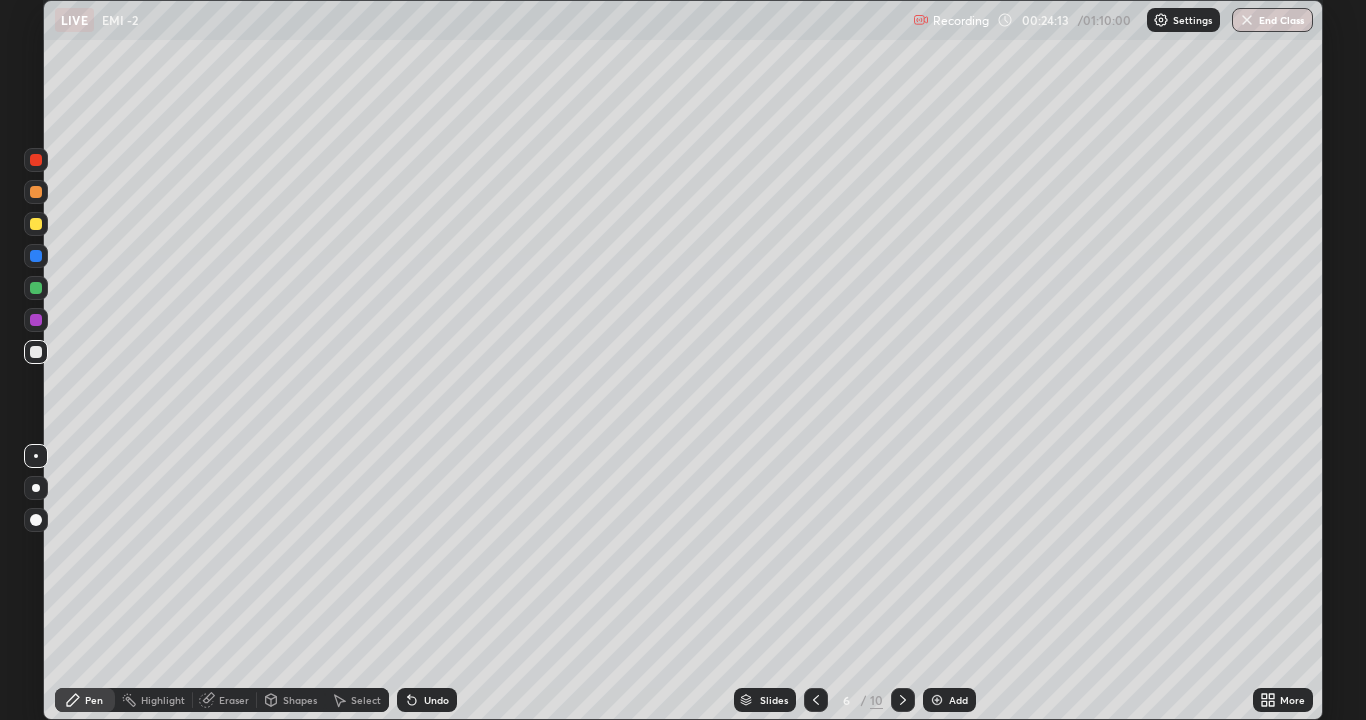 click 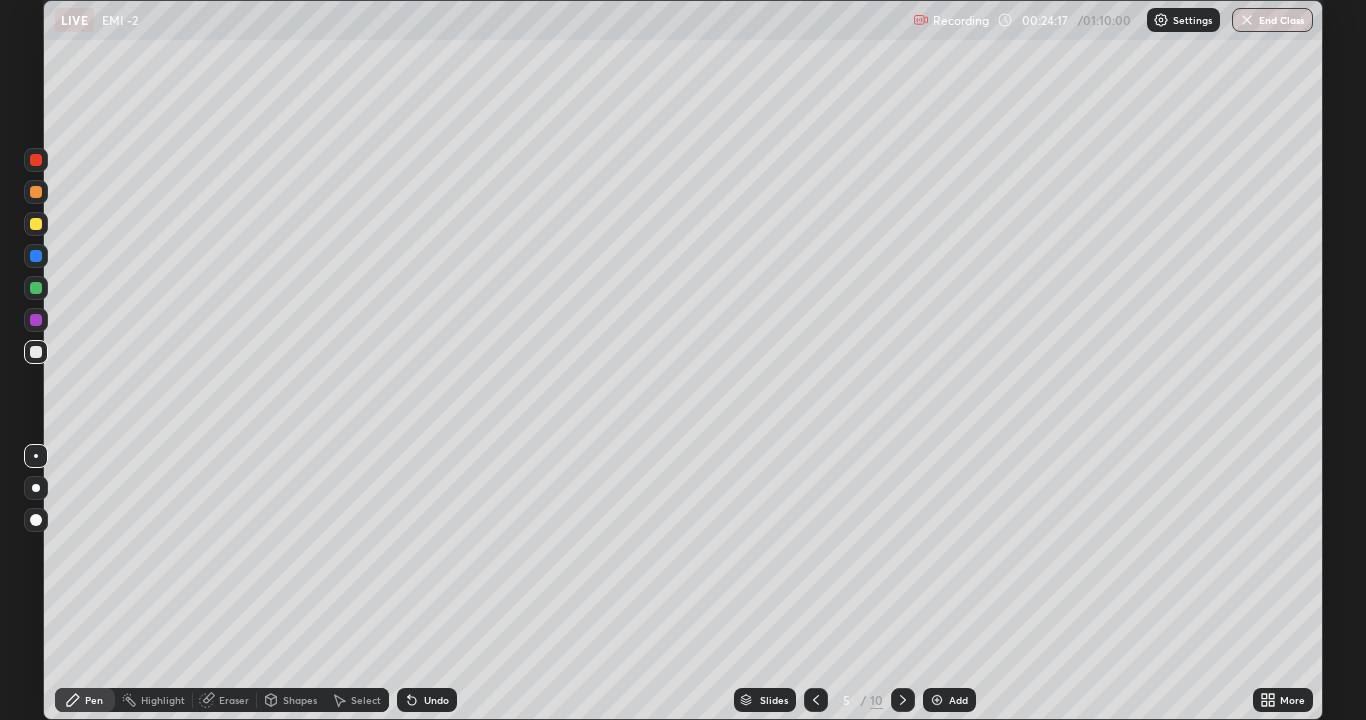 click 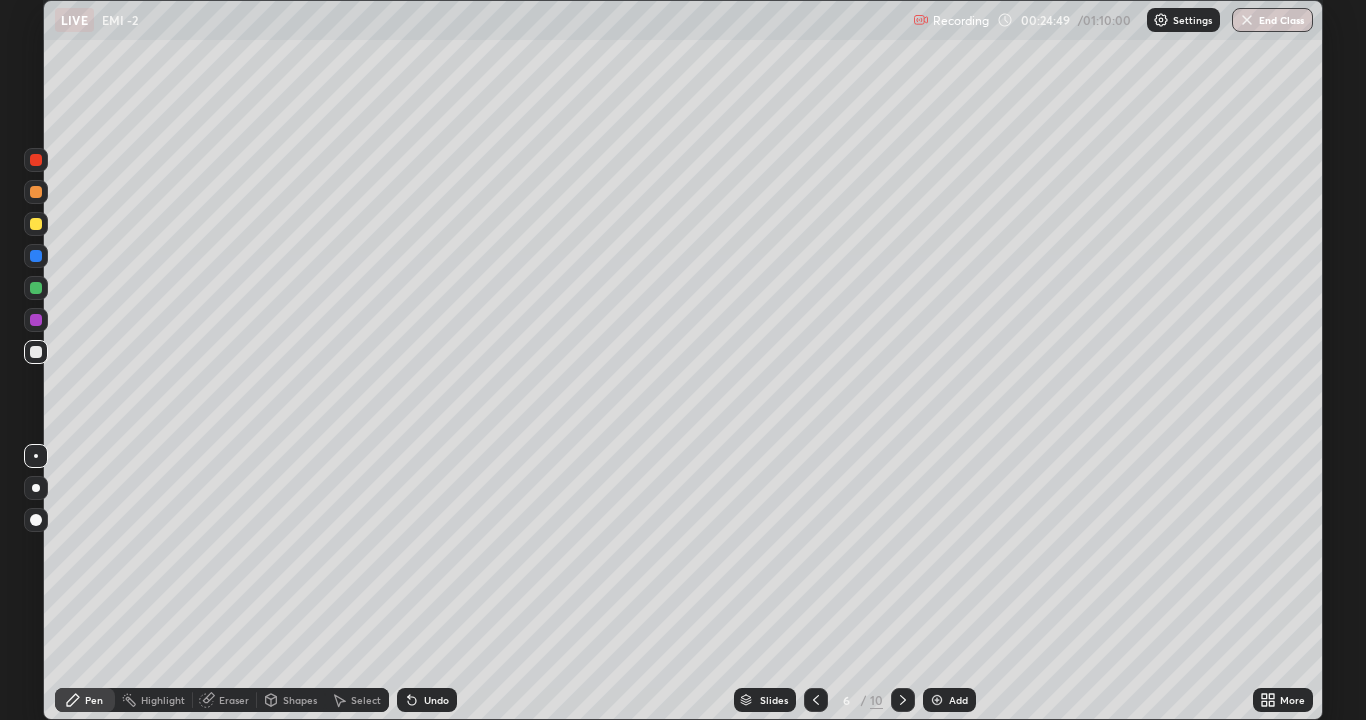 click 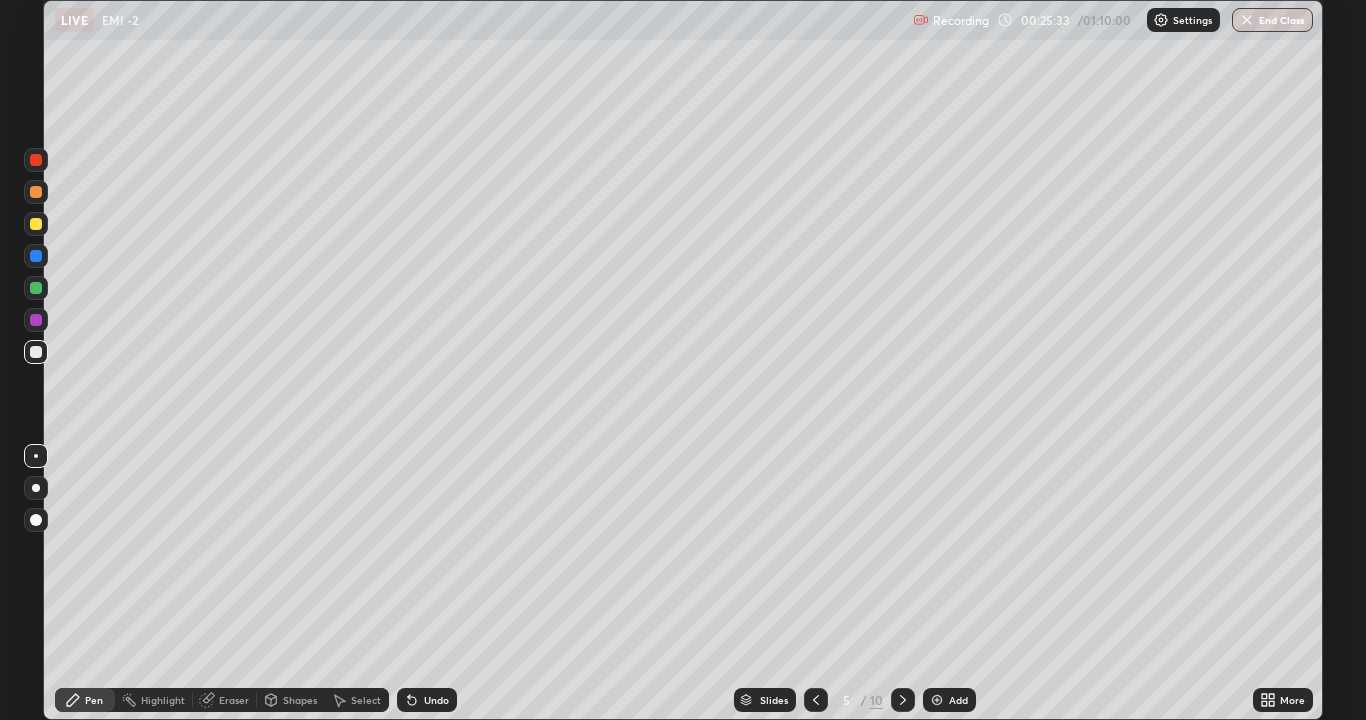 click 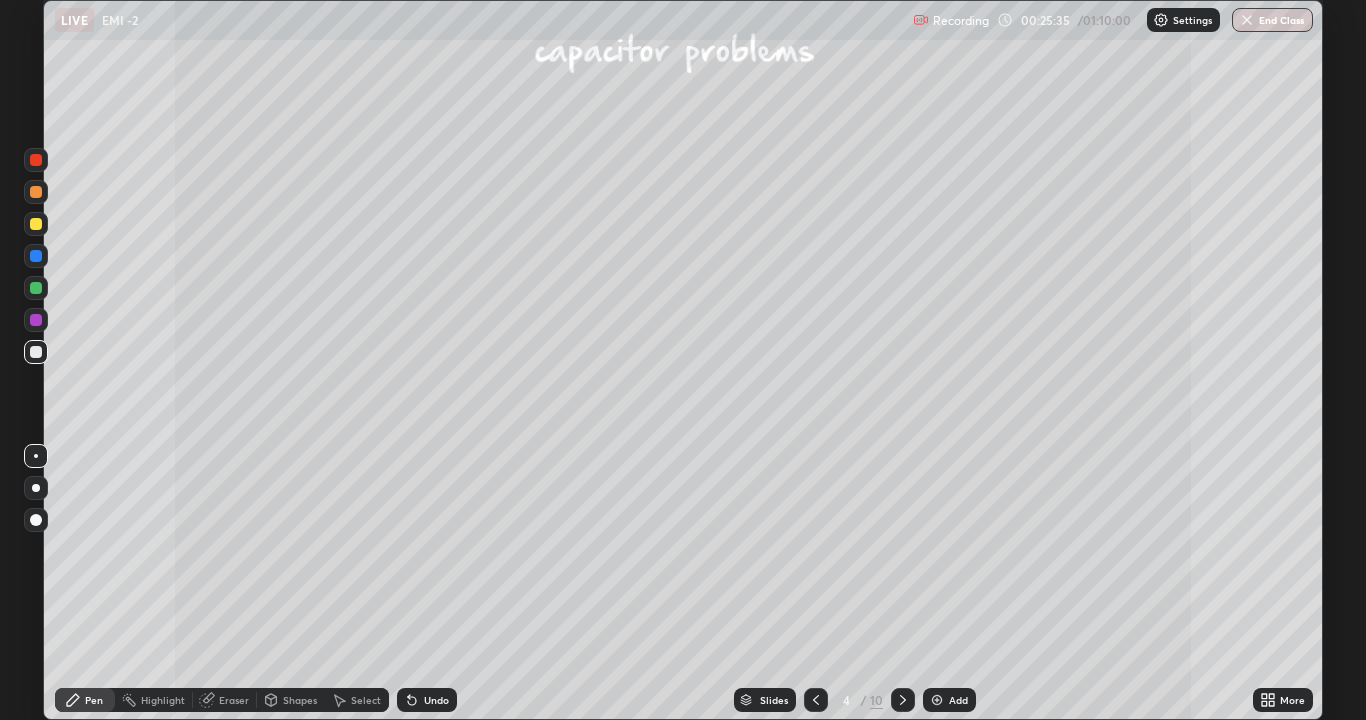 click at bounding box center [903, 700] 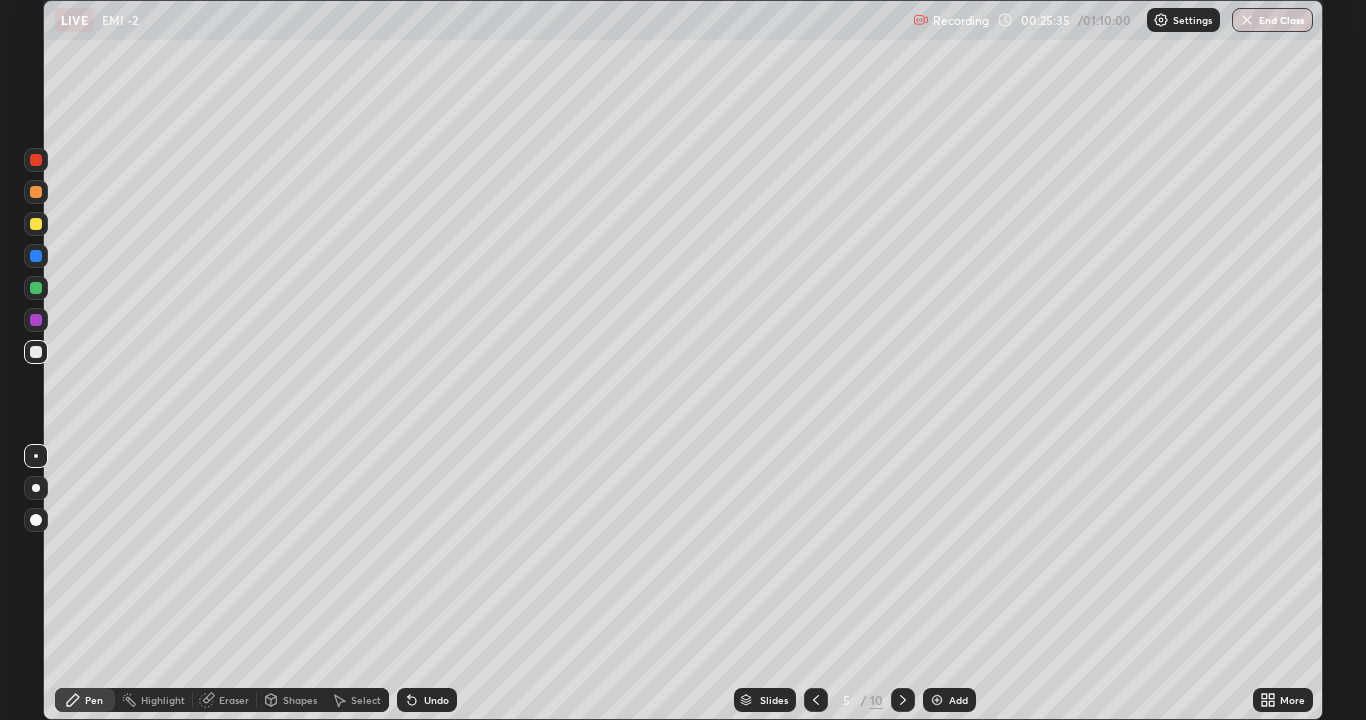 click 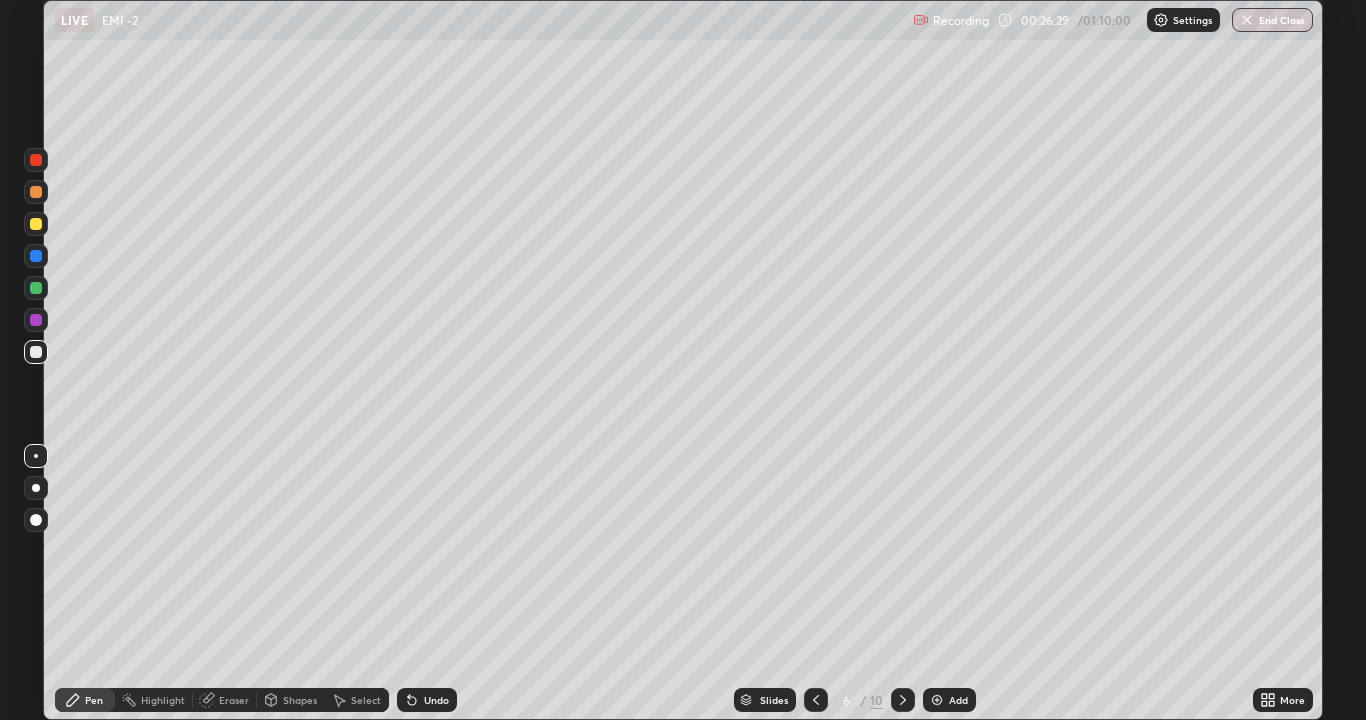 click 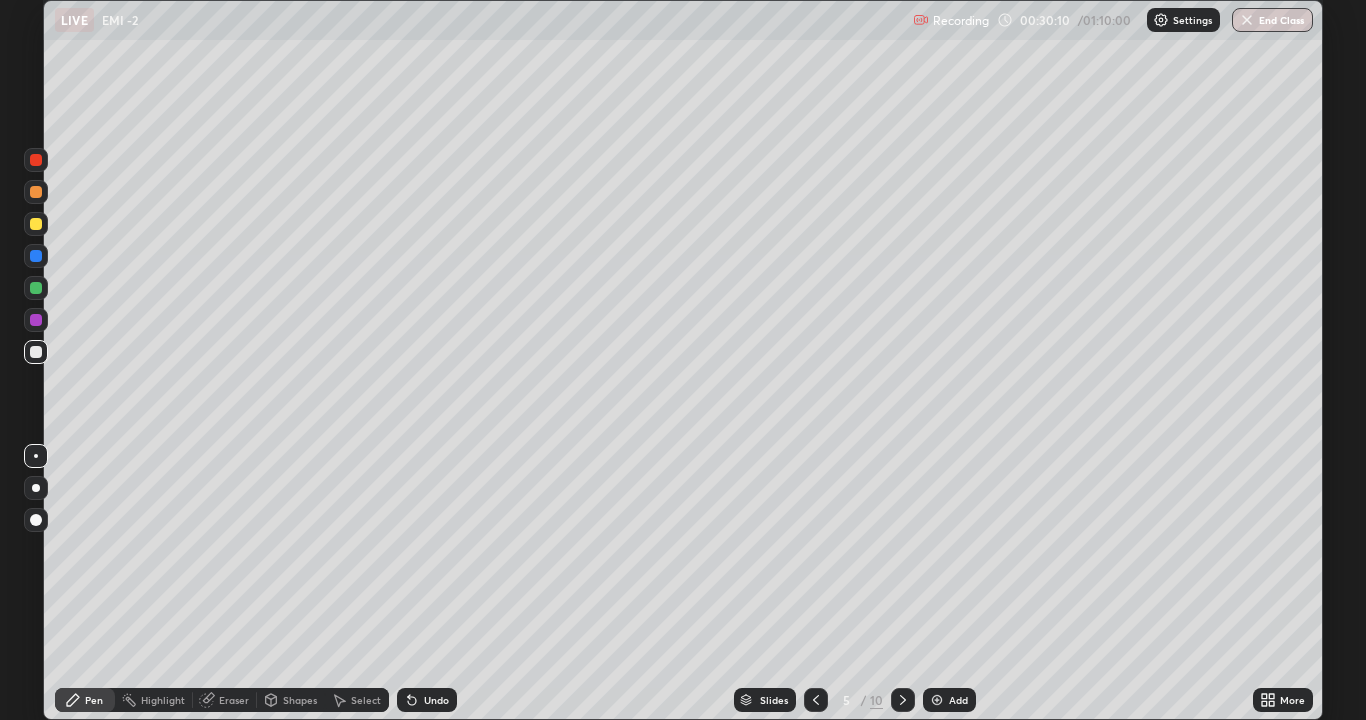 click 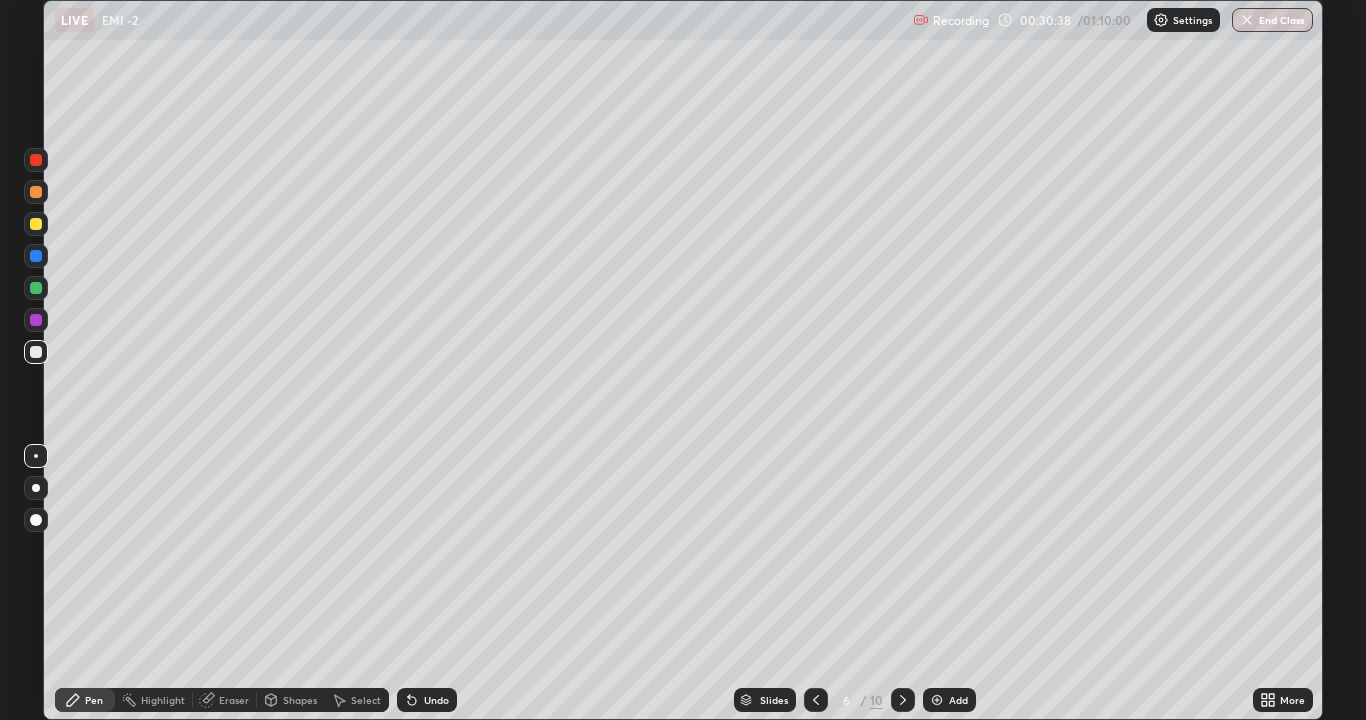 click on "Eraser" at bounding box center [225, 700] 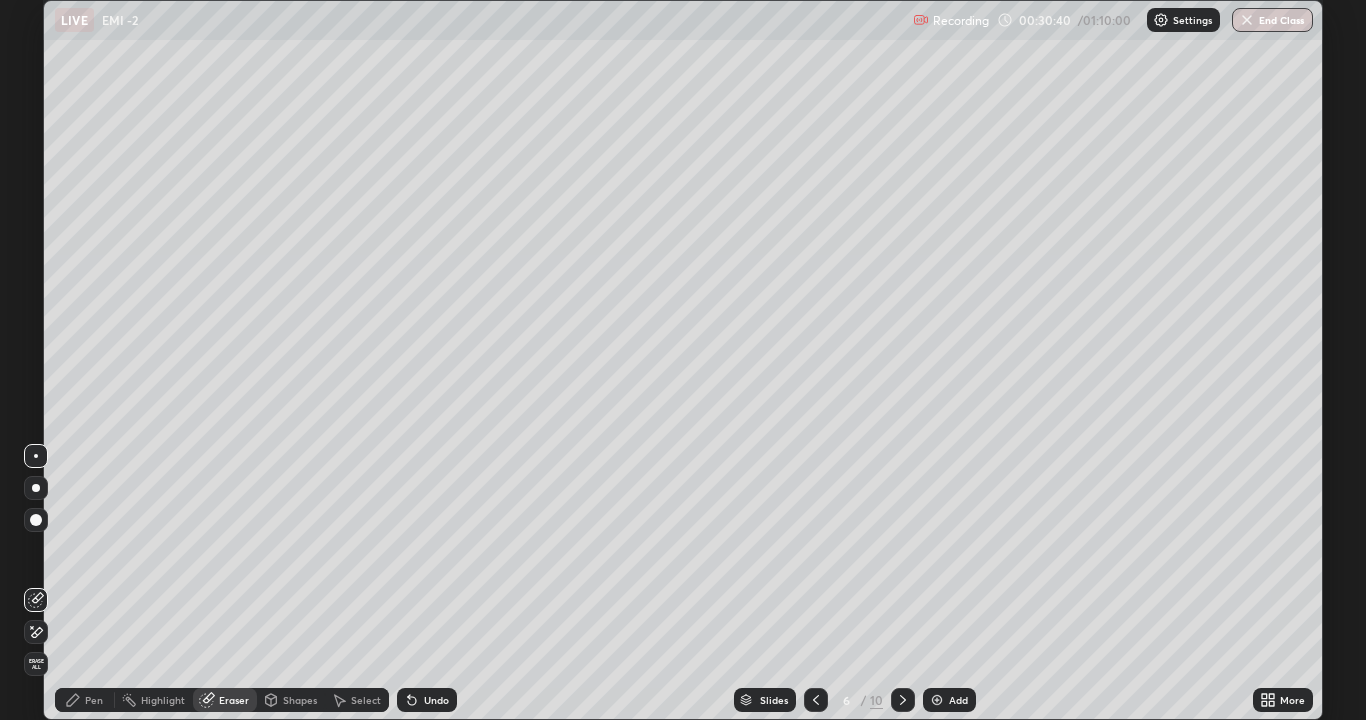 click 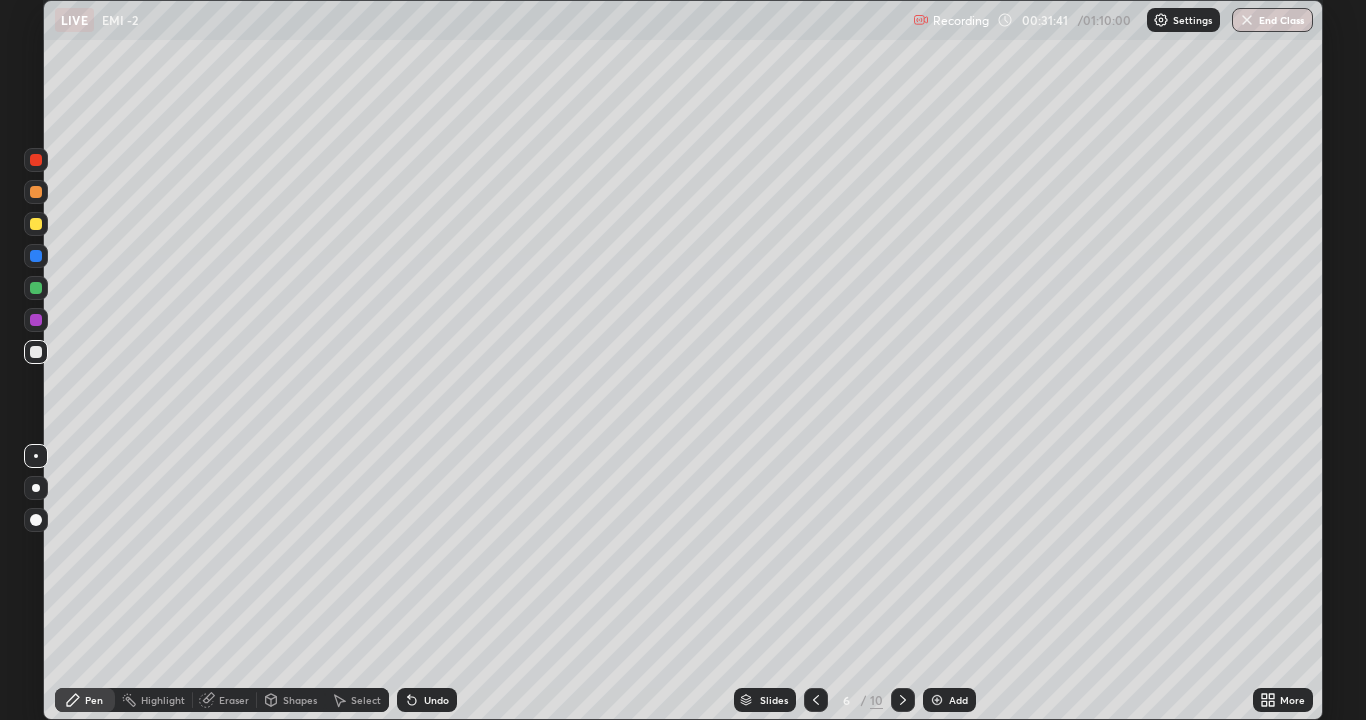 click 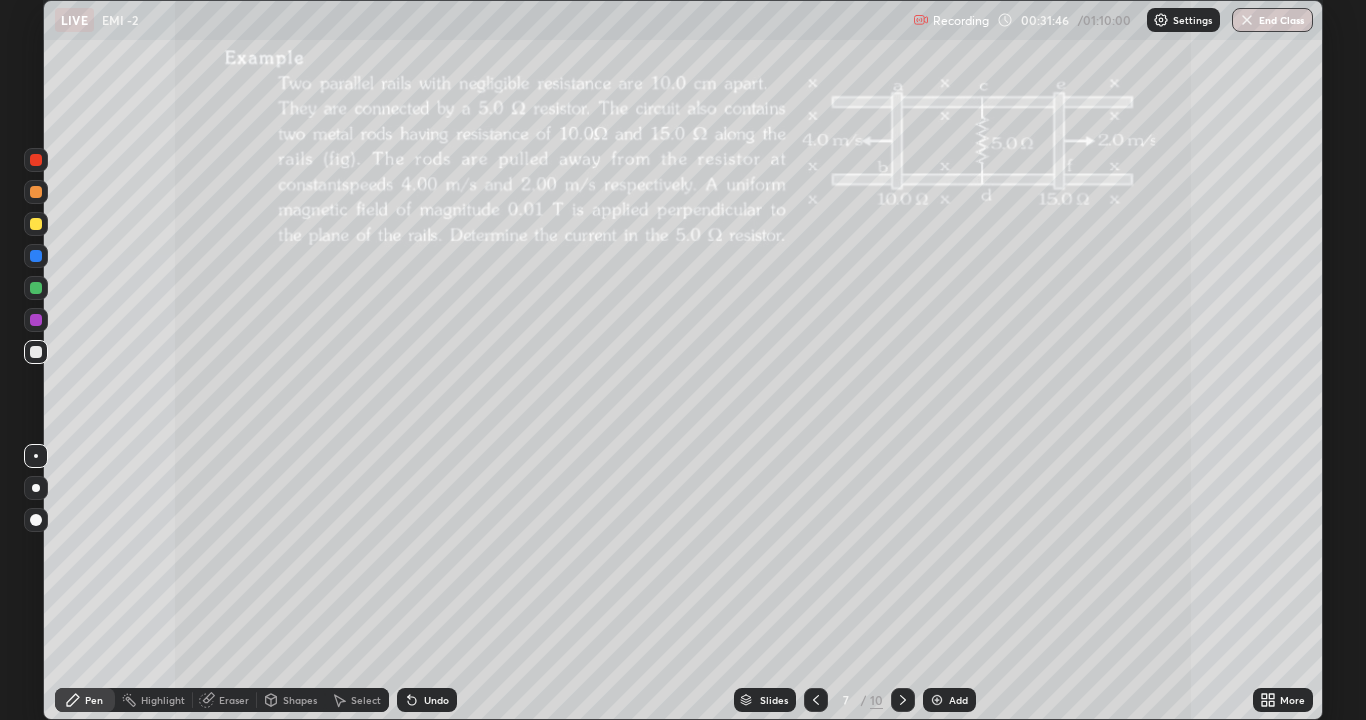 click on "More" at bounding box center [1283, 700] 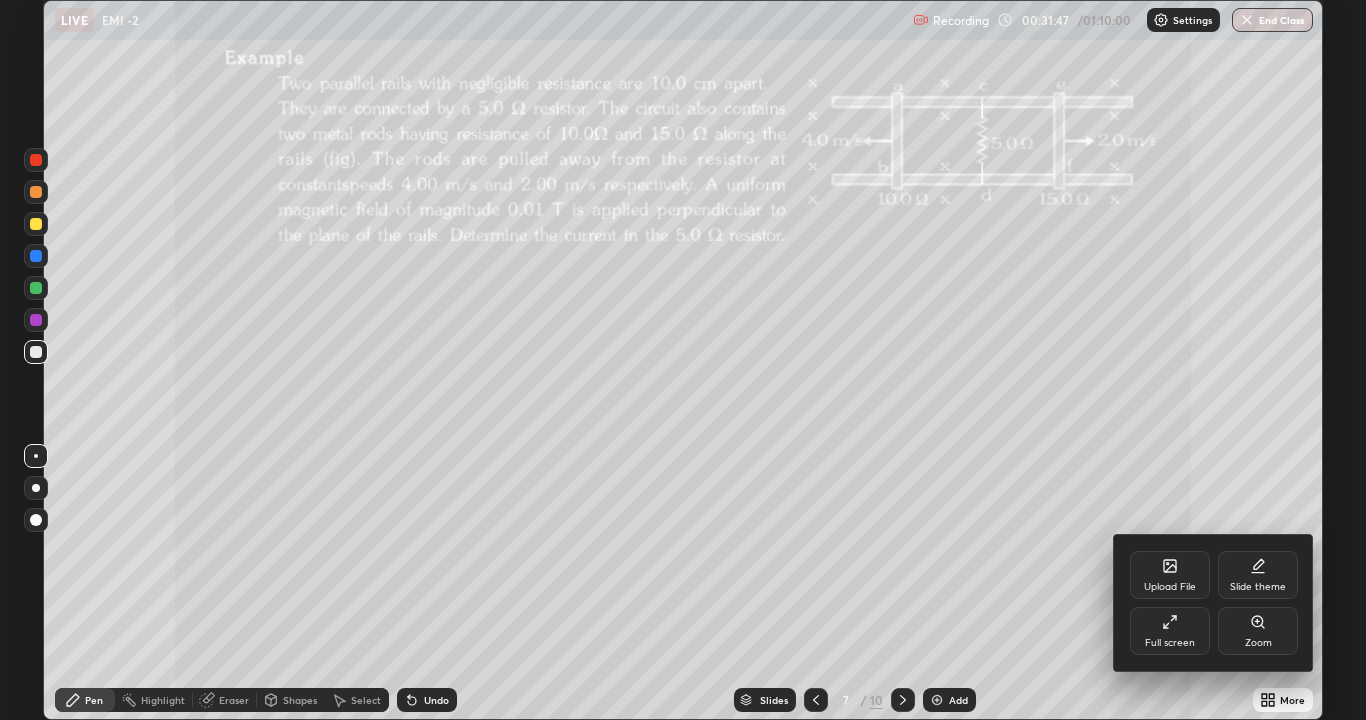 click on "Zoom" at bounding box center [1258, 643] 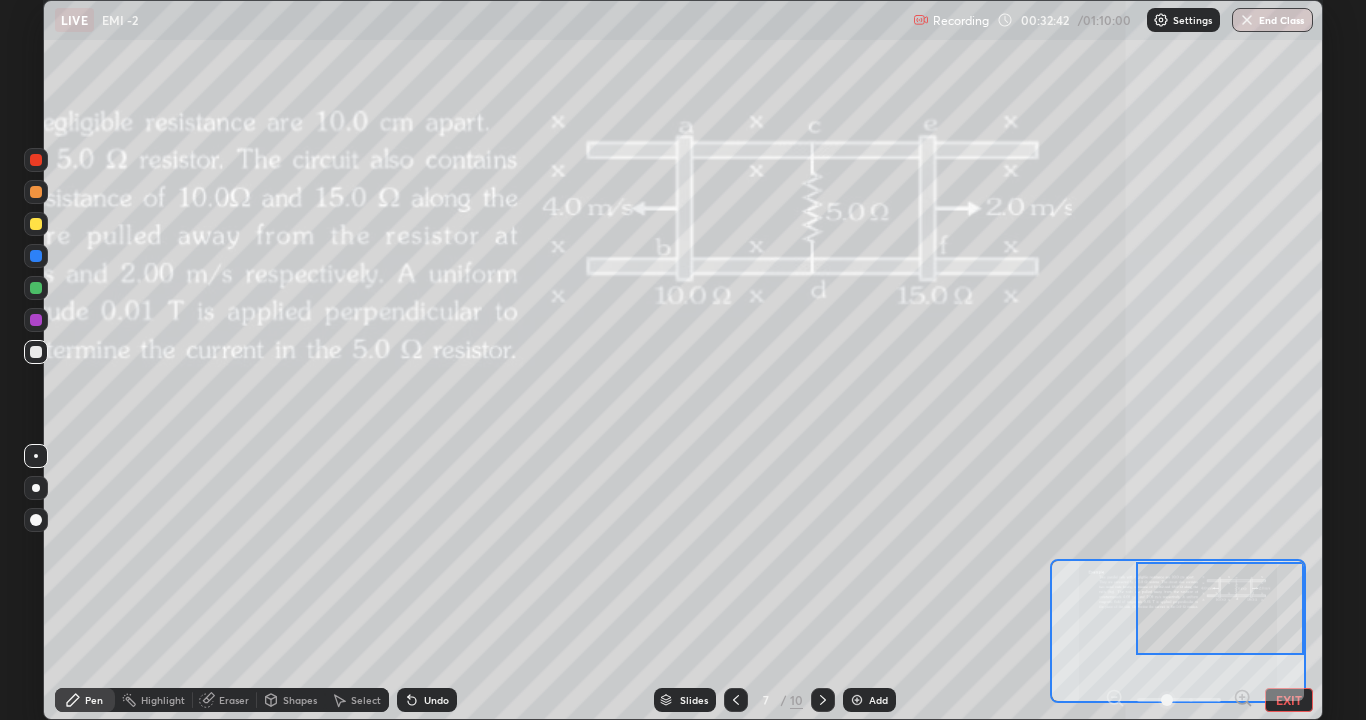 click on "Undo" at bounding box center [436, 700] 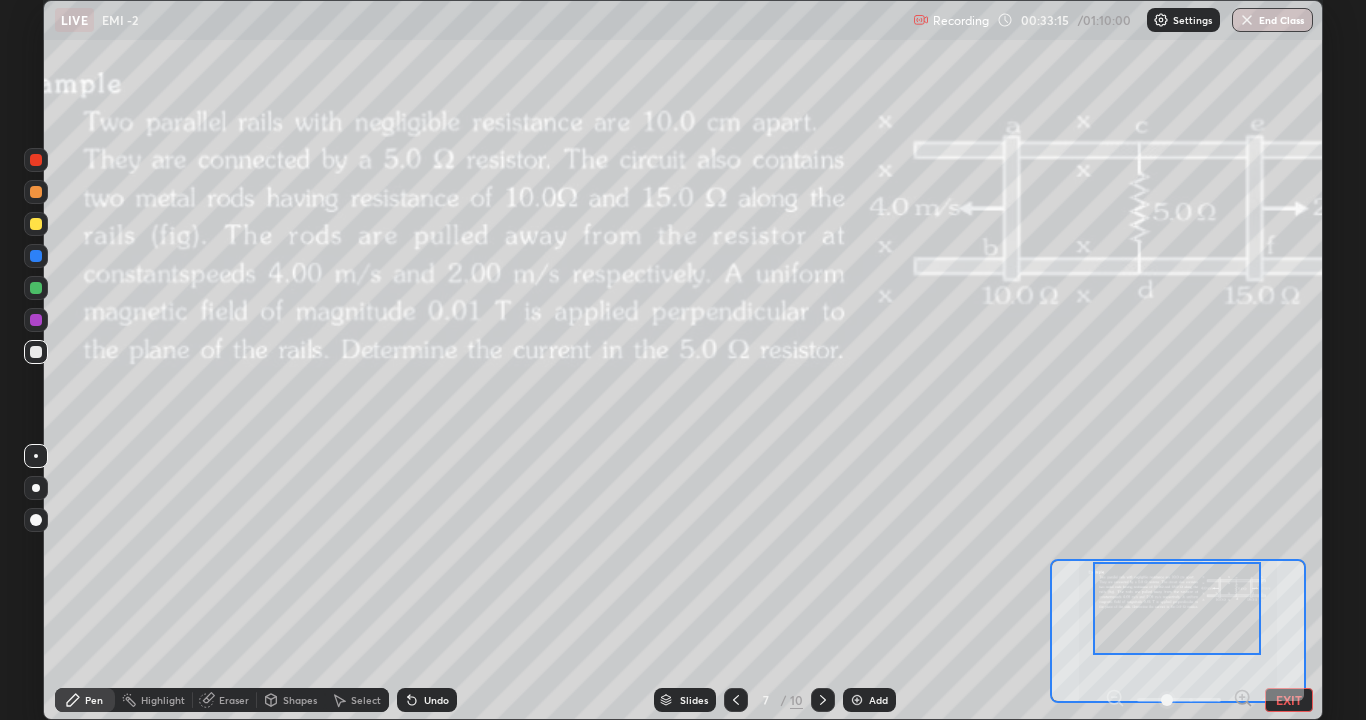 click at bounding box center (1177, 608) 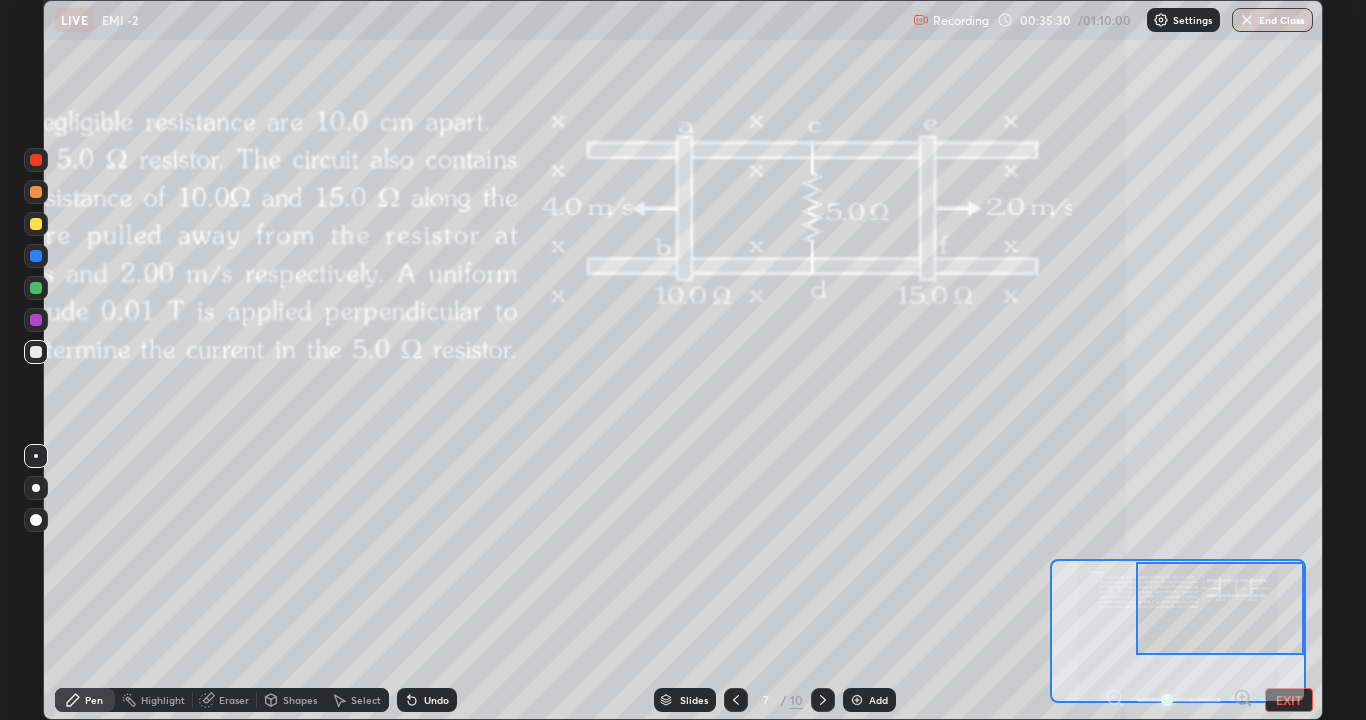 click 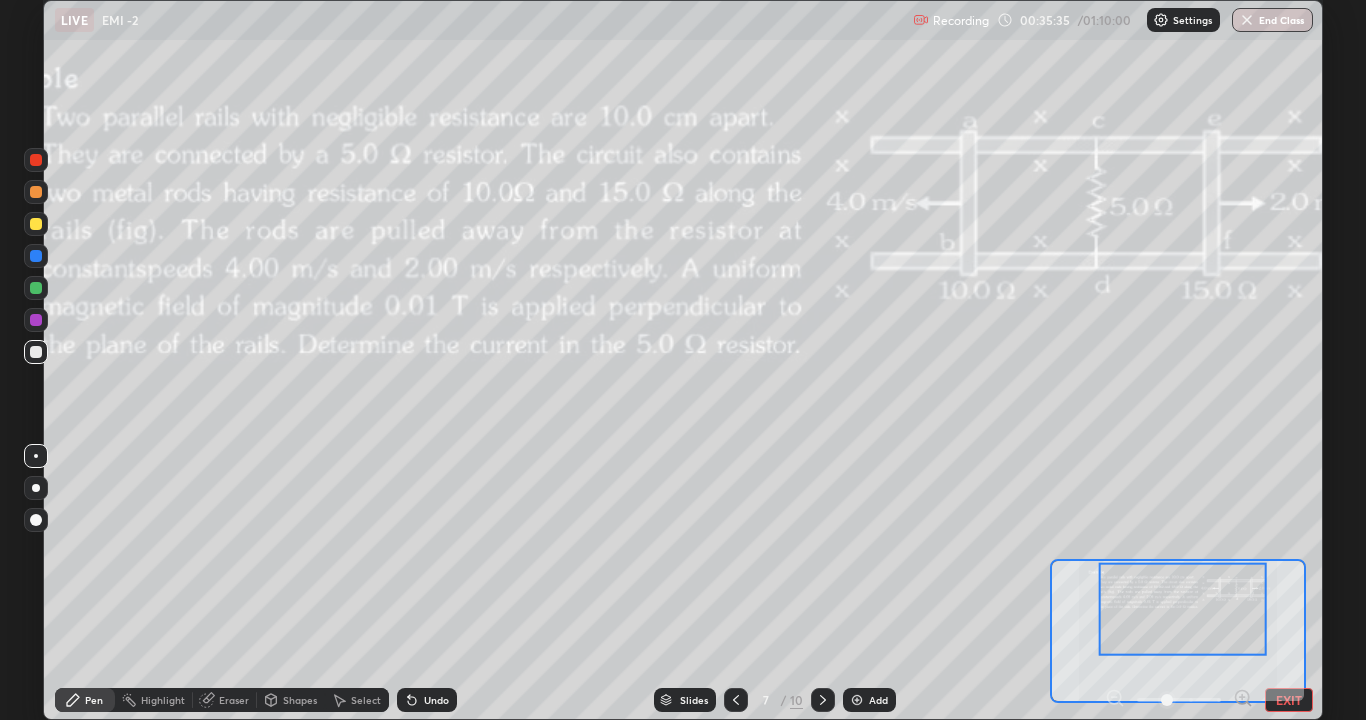 click on "Eraser" at bounding box center (234, 700) 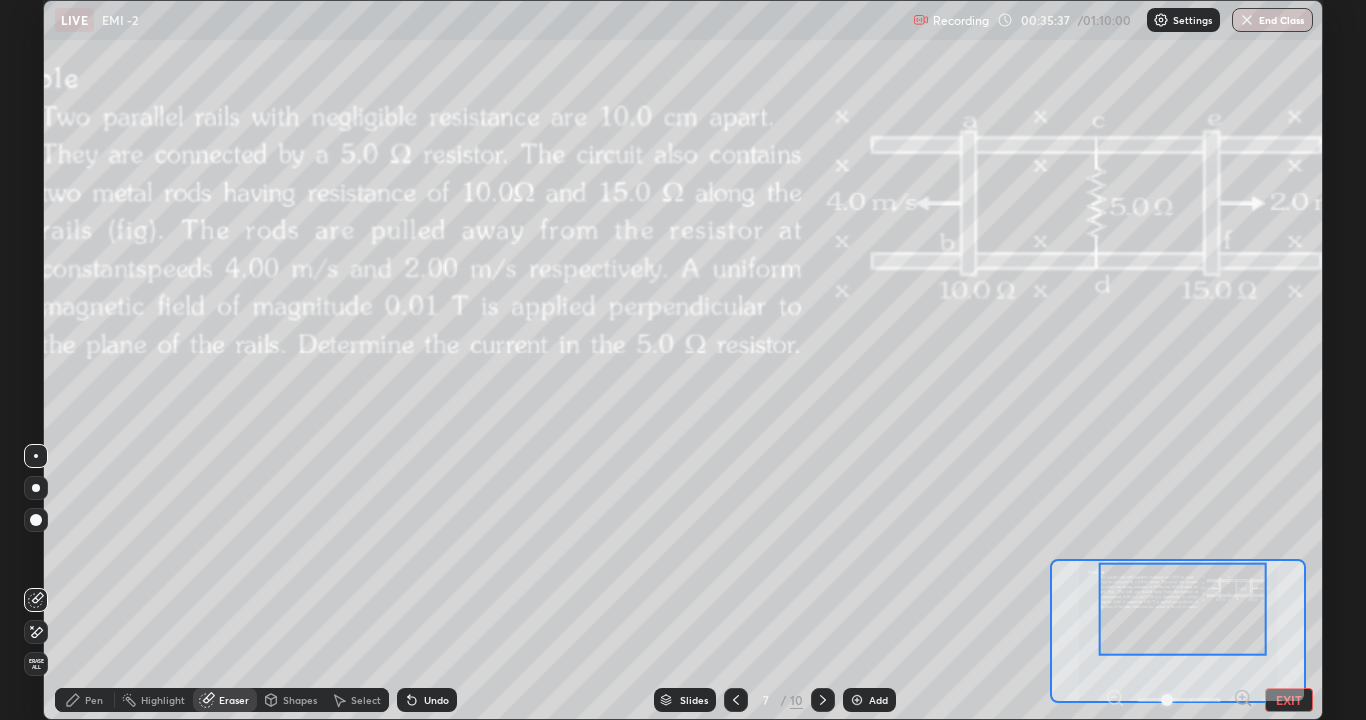 click on "Pen" at bounding box center (94, 700) 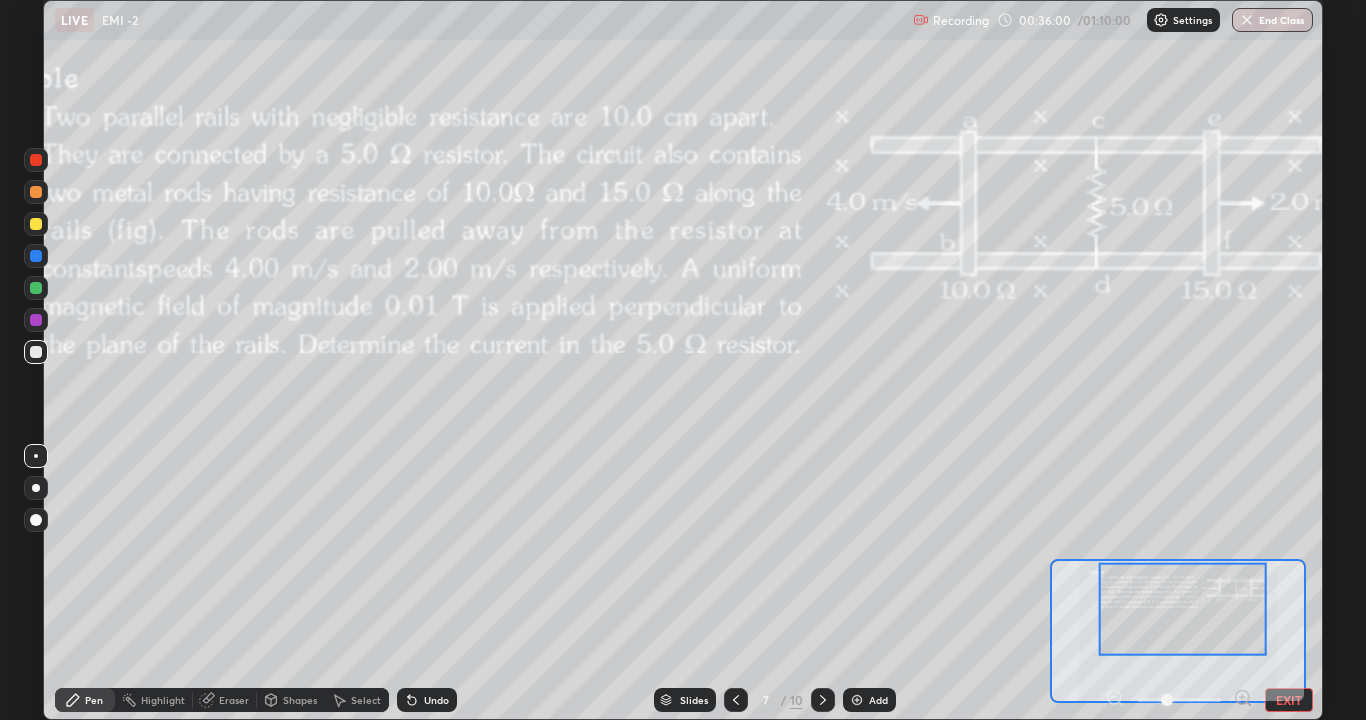 click on "Eraser" at bounding box center (234, 700) 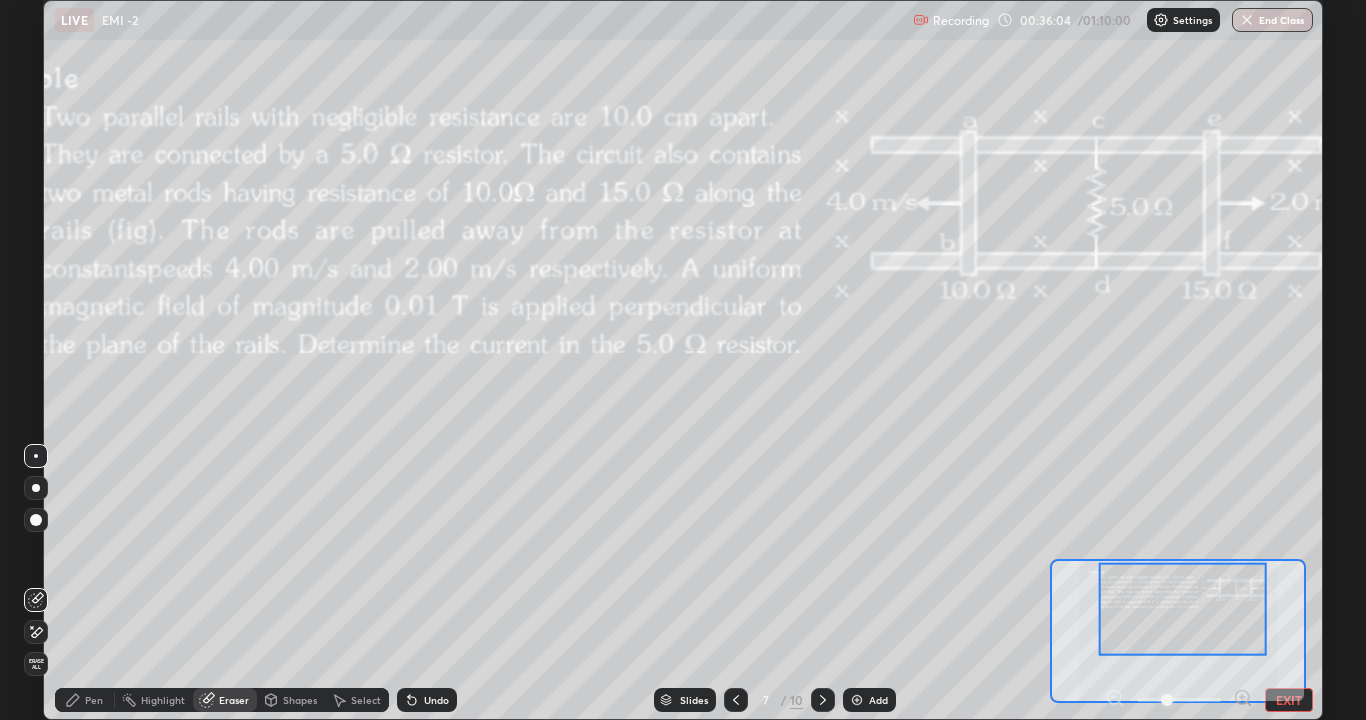click on "Pen" at bounding box center [85, 700] 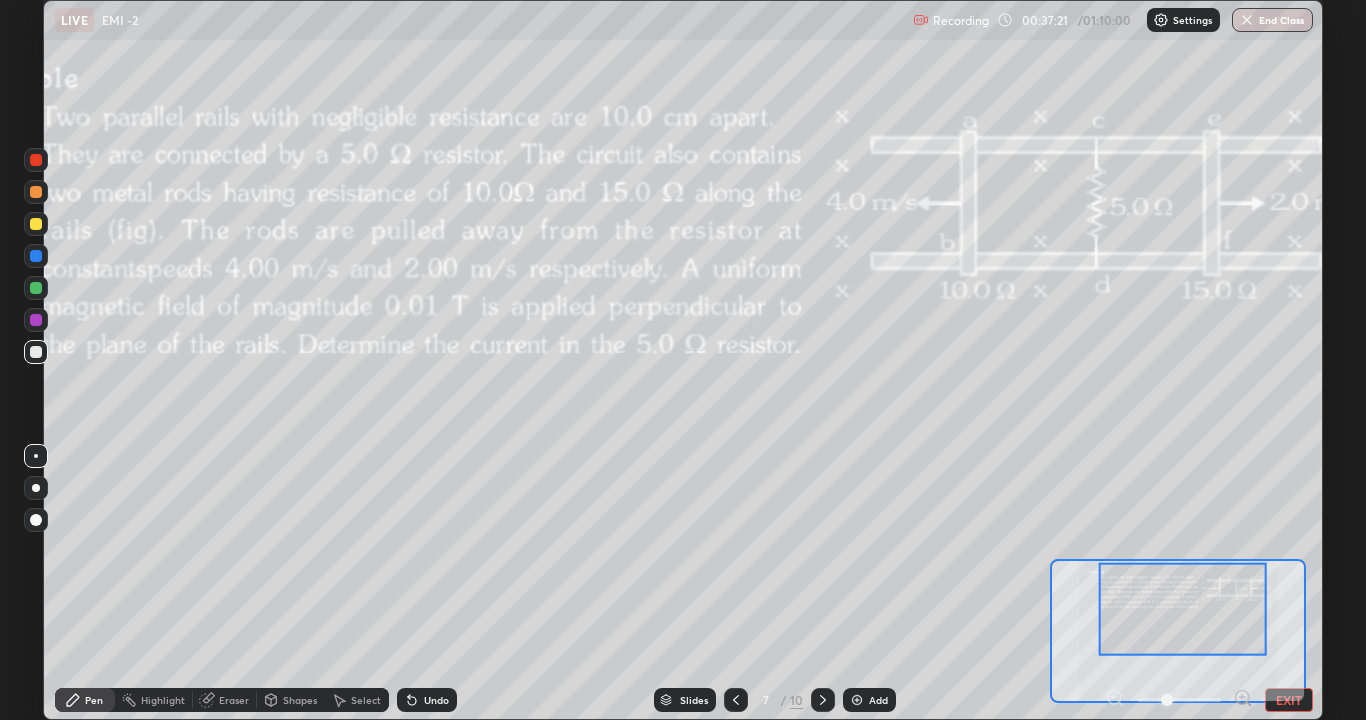 click on "Undo" at bounding box center [436, 700] 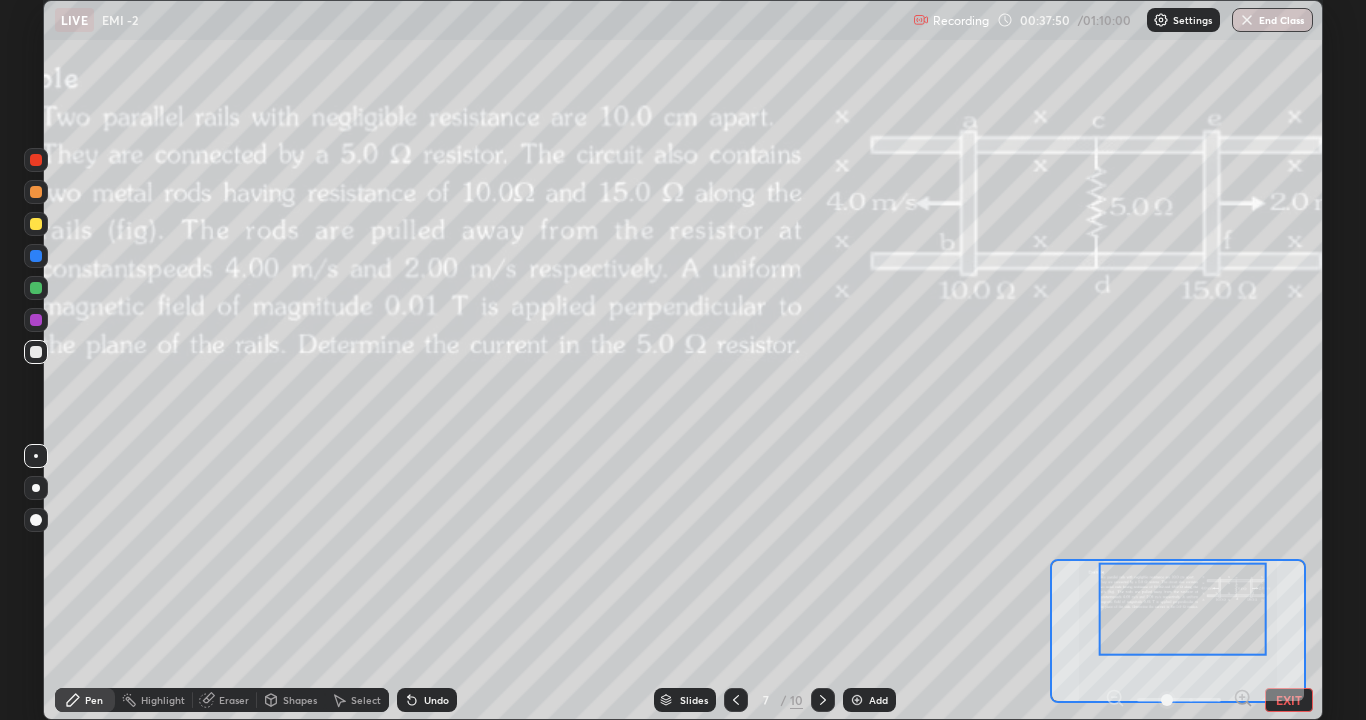 click on "EXIT" at bounding box center (1289, 700) 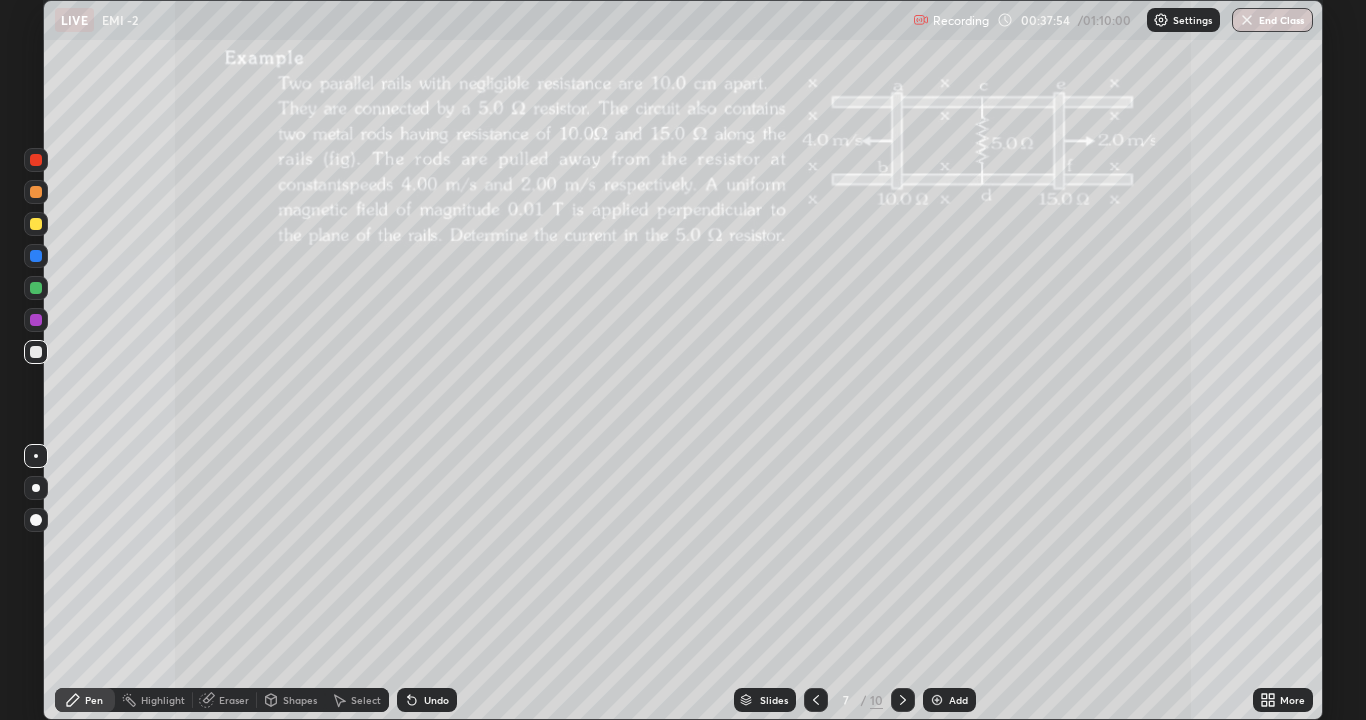 click on "Select" at bounding box center [366, 700] 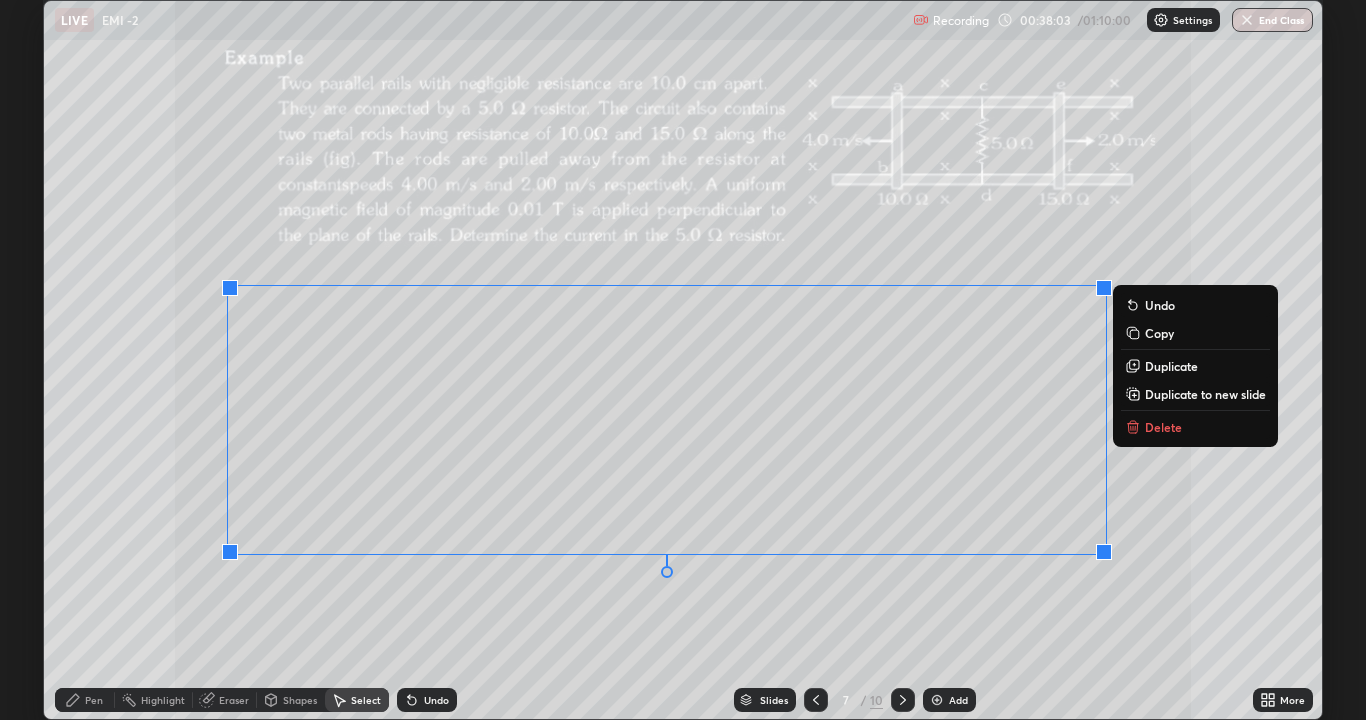 click on "0 ° Undo Copy Duplicate Duplicate to new slide Delete" at bounding box center [683, 360] 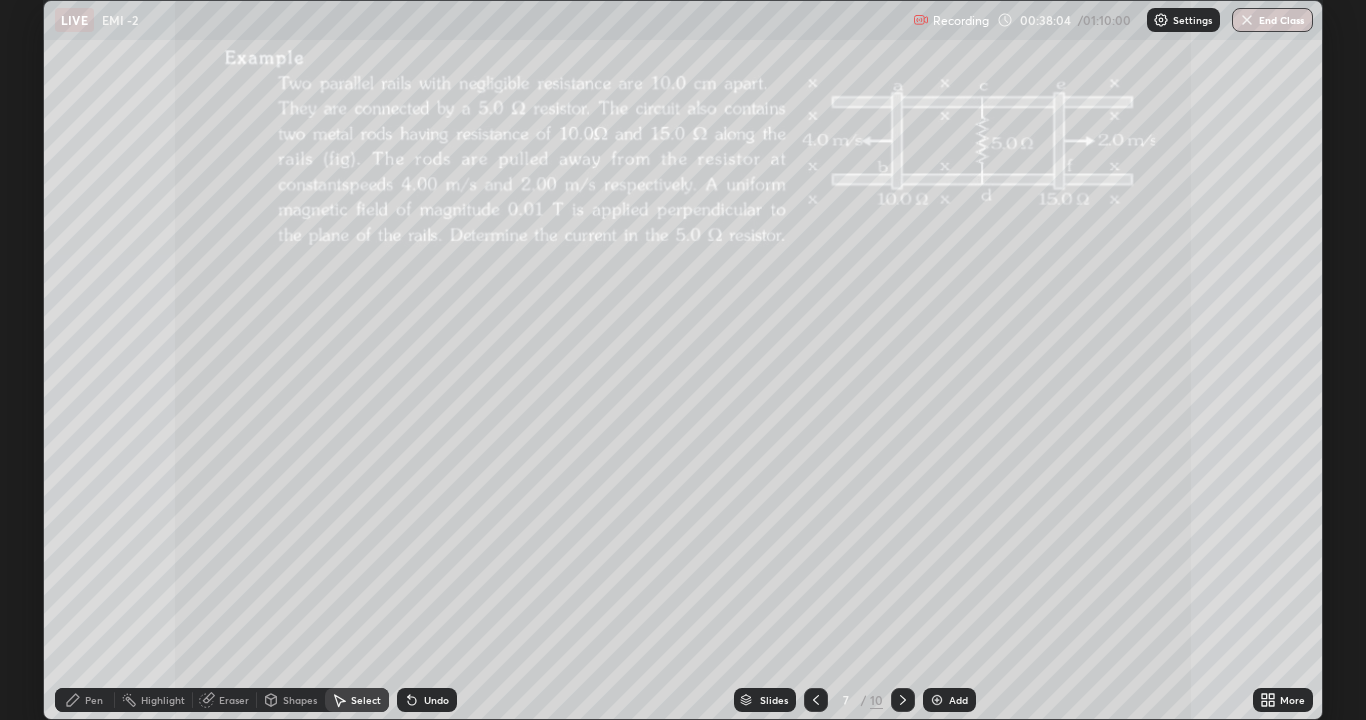 click on "Pen" at bounding box center [85, 700] 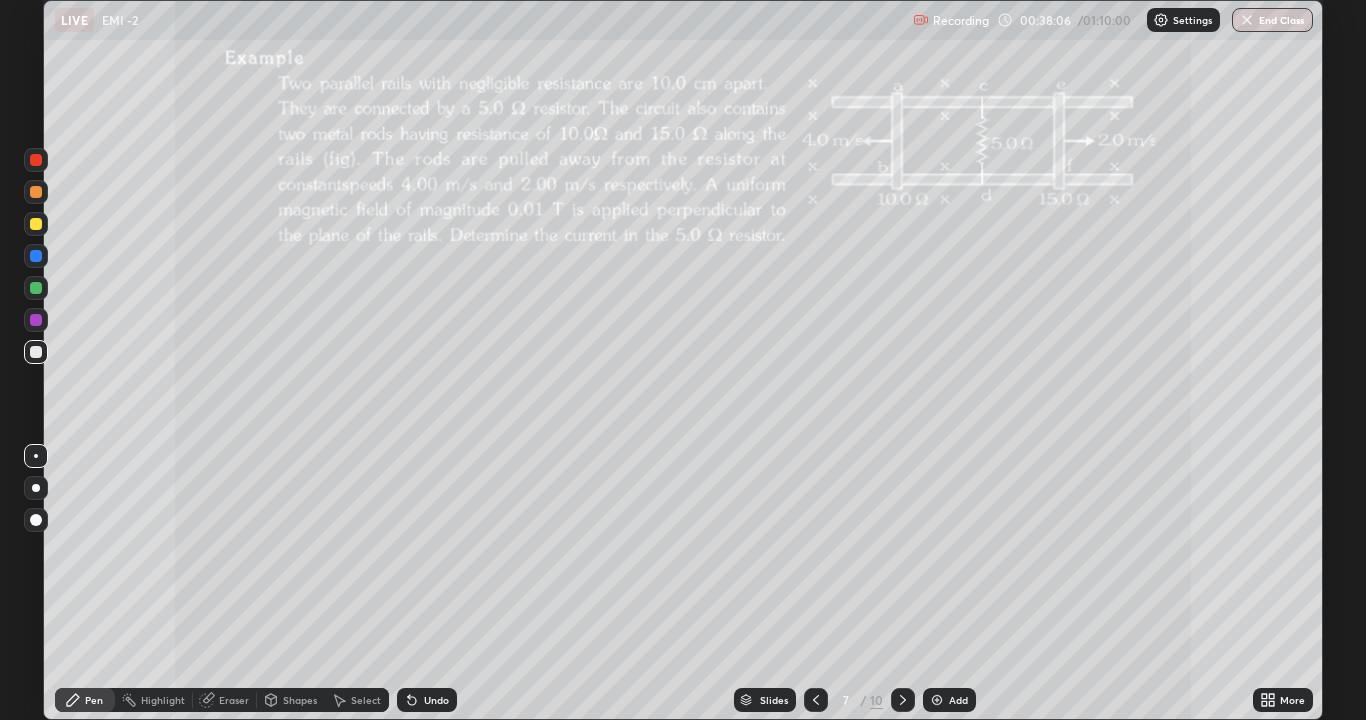 click on "Eraser" at bounding box center (234, 700) 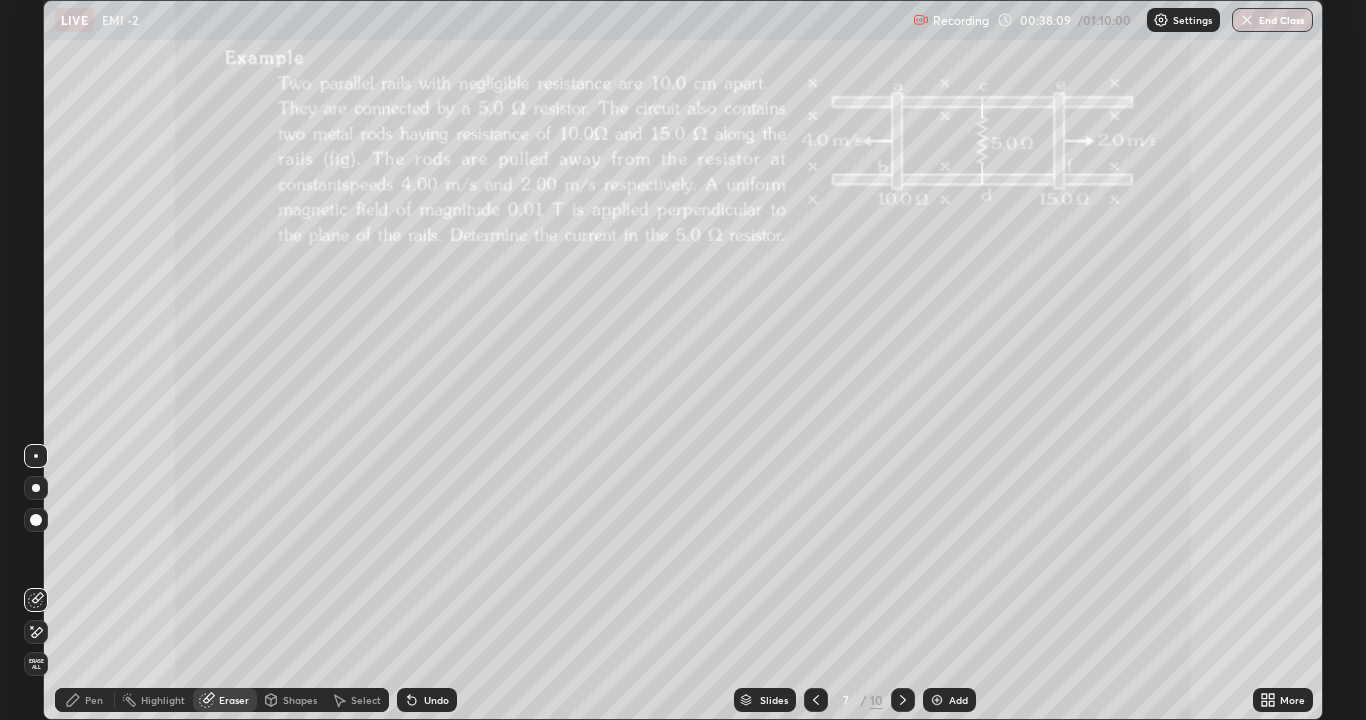 click on "Pen" at bounding box center (85, 700) 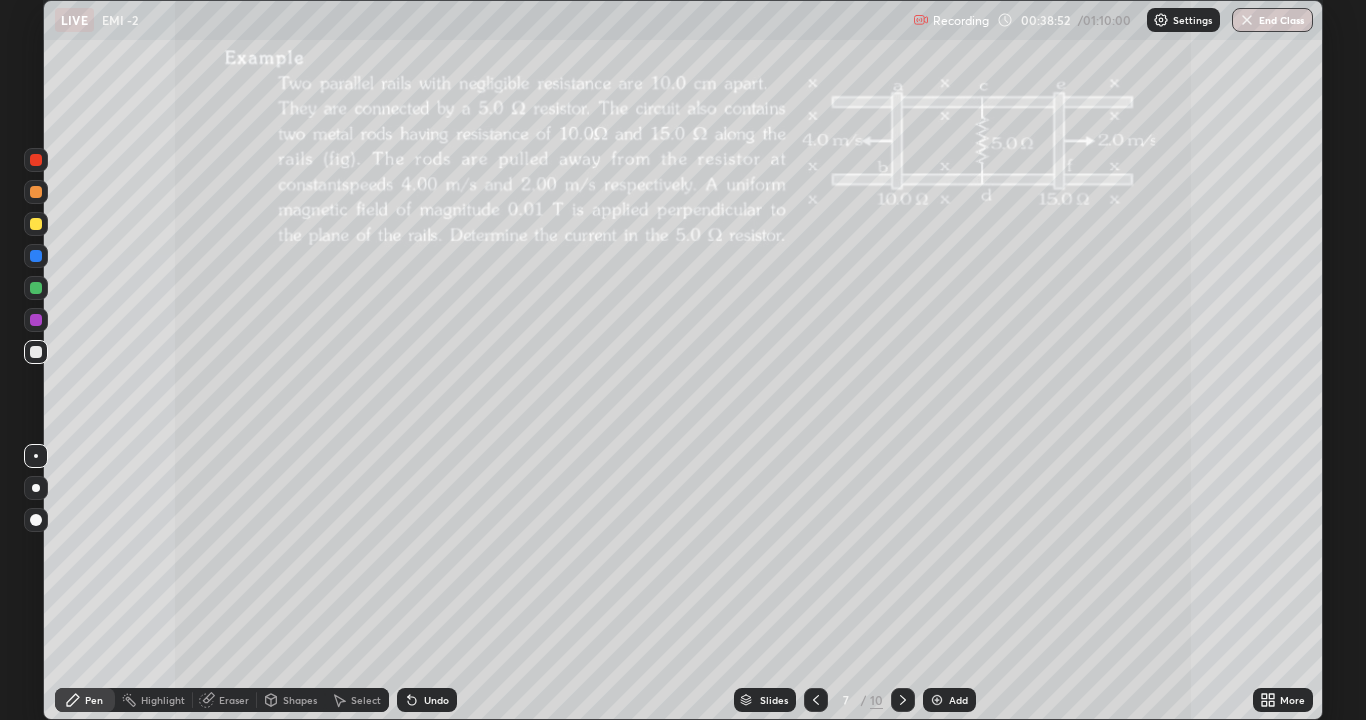 click on "Eraser" at bounding box center (234, 700) 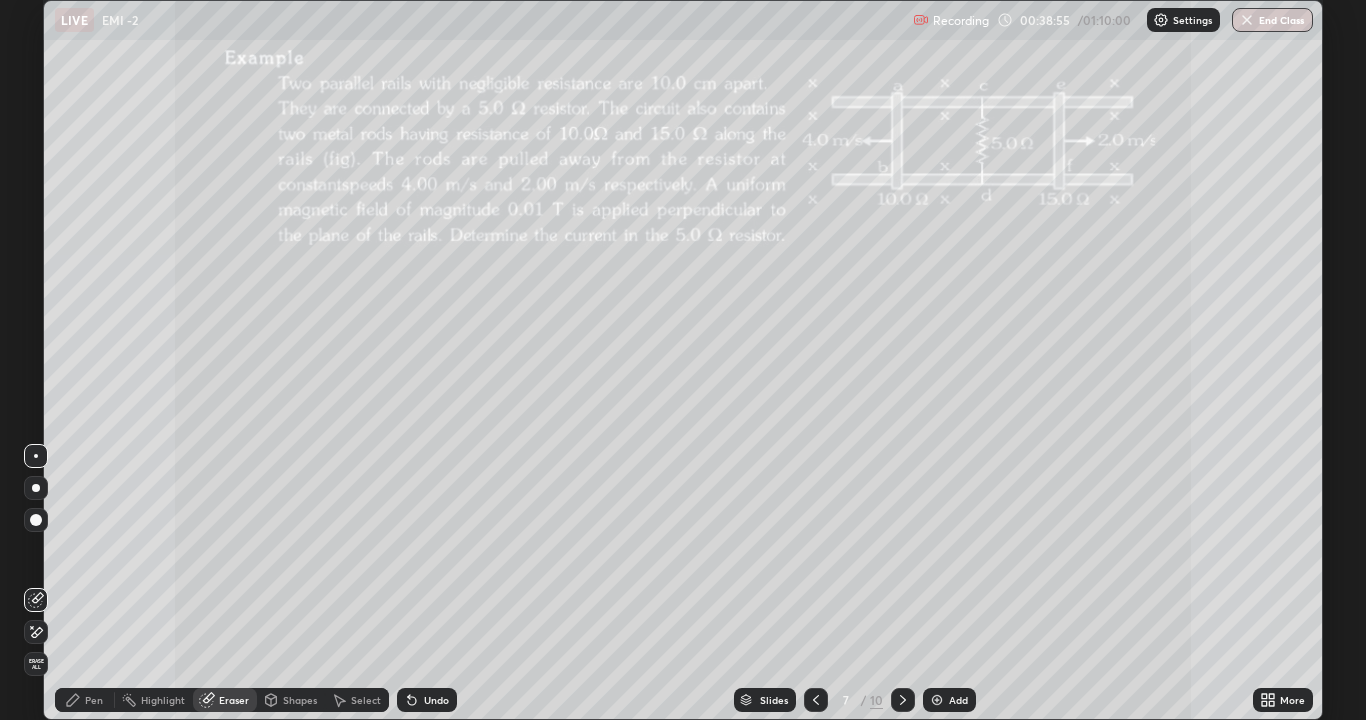click on "Pen" at bounding box center (94, 700) 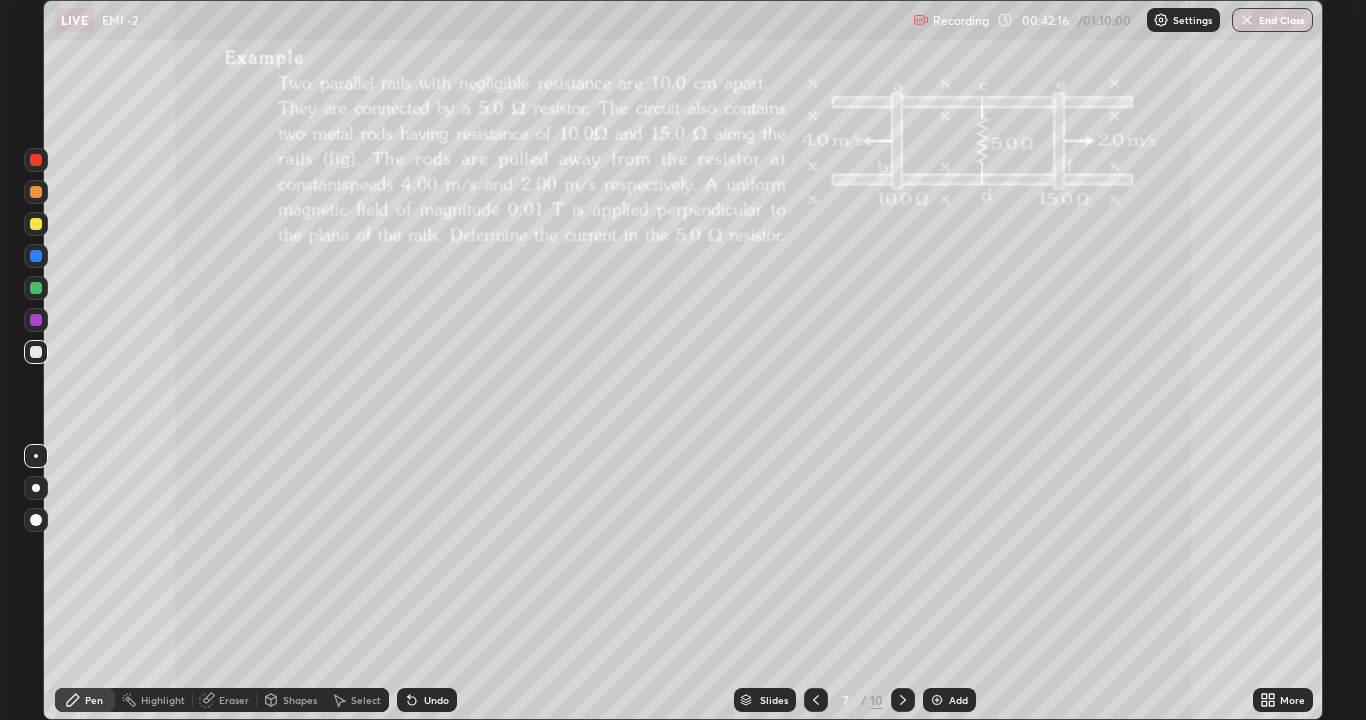 click 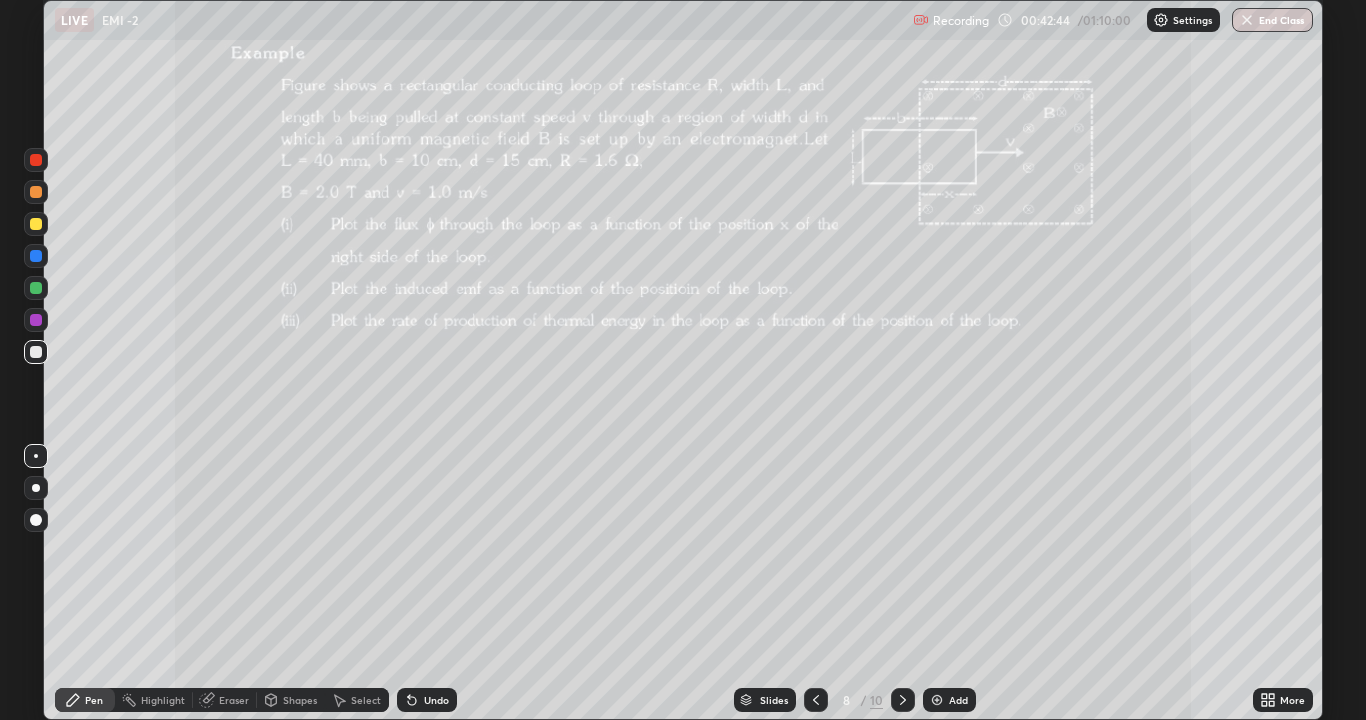 click on "More" at bounding box center [1283, 700] 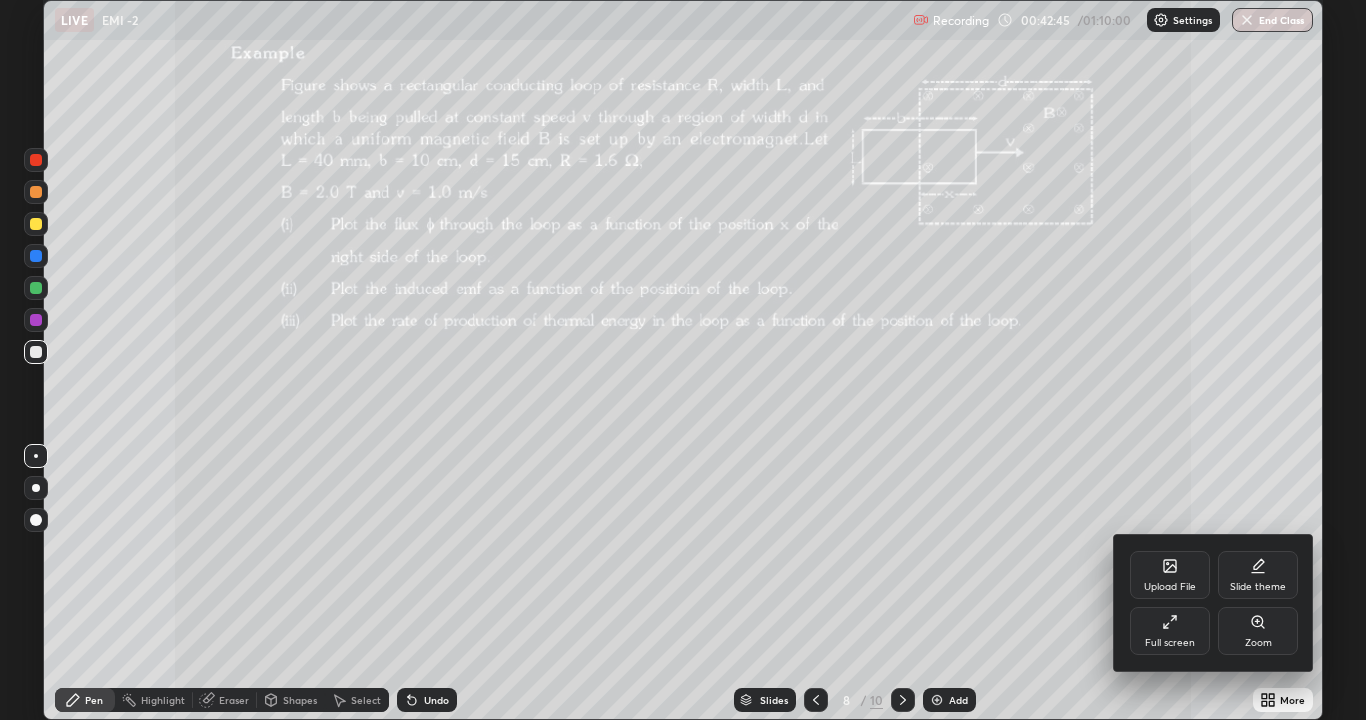 click on "Zoom" at bounding box center (1258, 631) 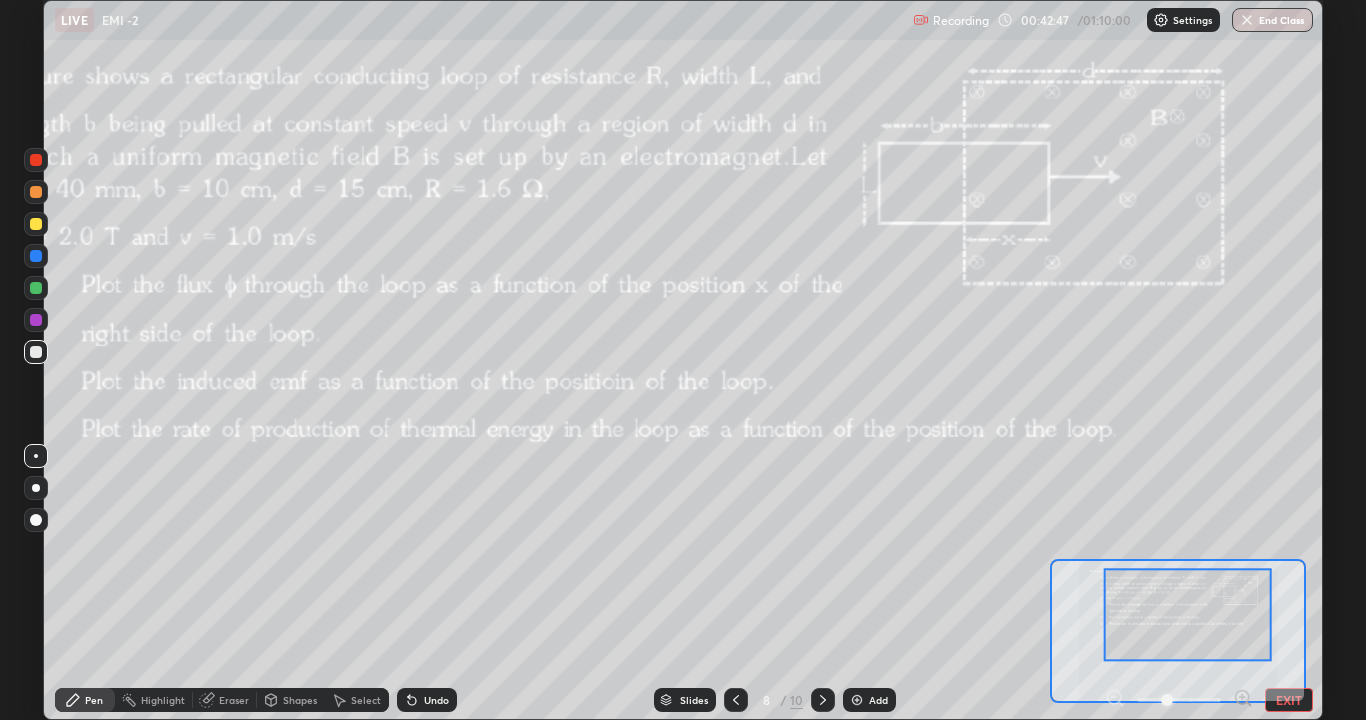 click 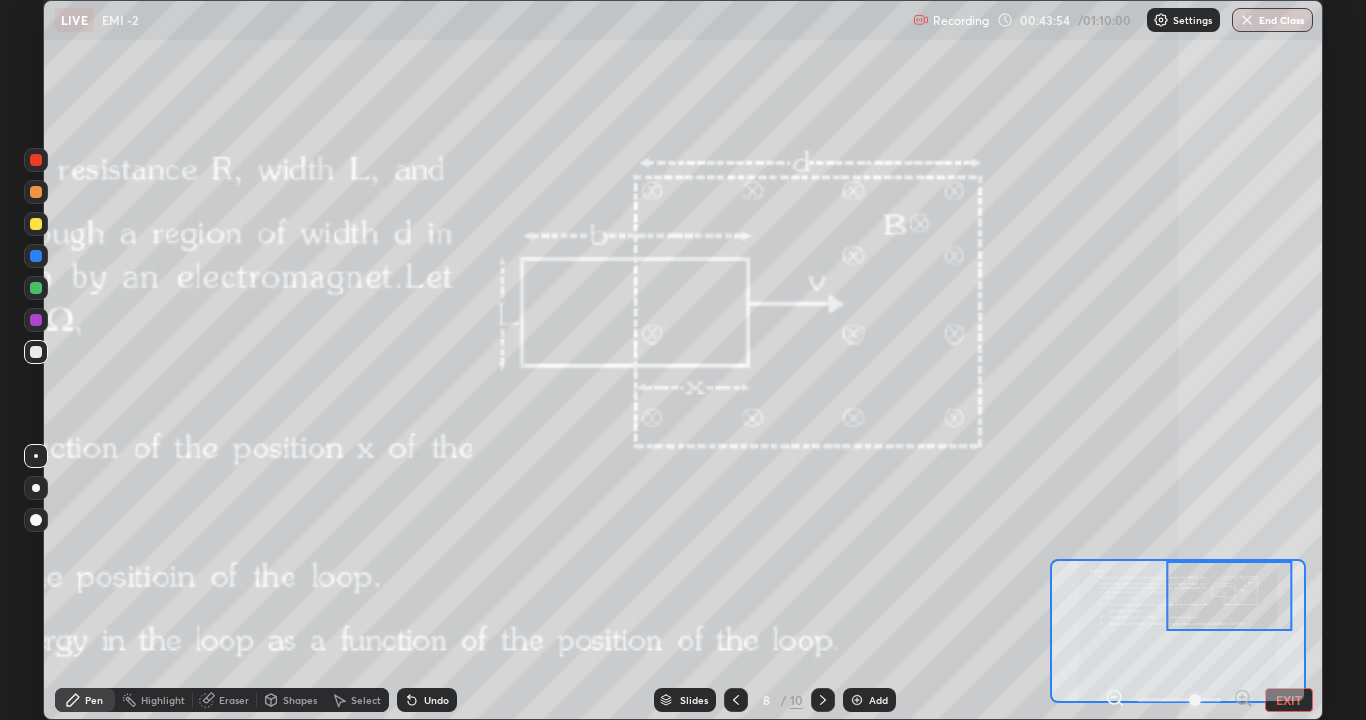 click on "Eraser" at bounding box center (225, 700) 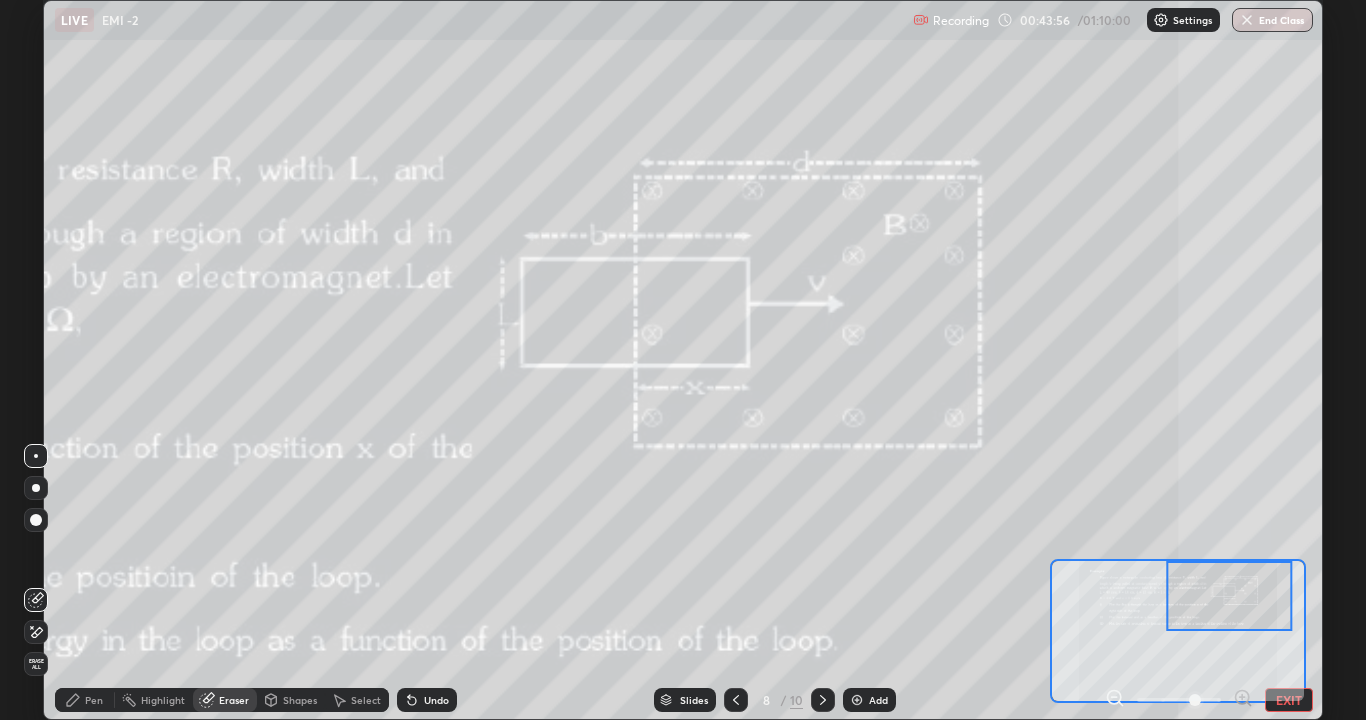 click on "Pen" at bounding box center [94, 700] 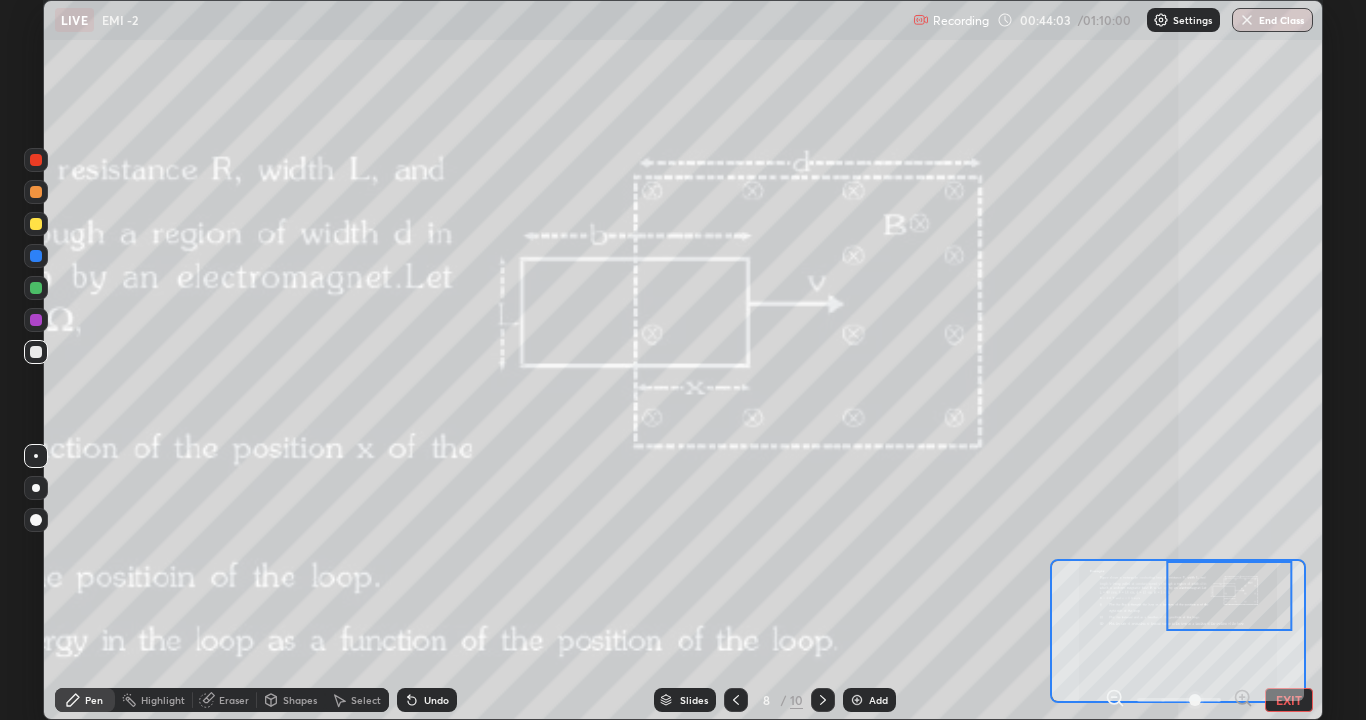 click on "Eraser" at bounding box center (234, 700) 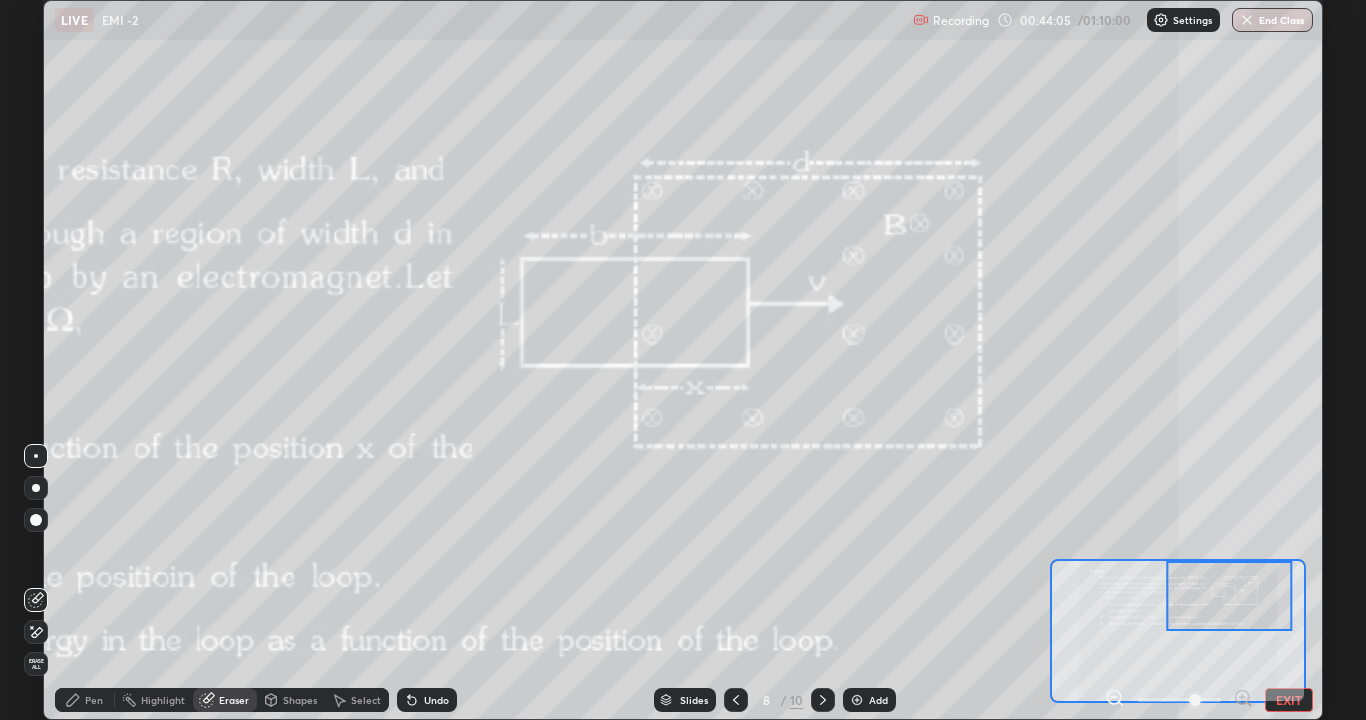 click on "Pen" at bounding box center [85, 700] 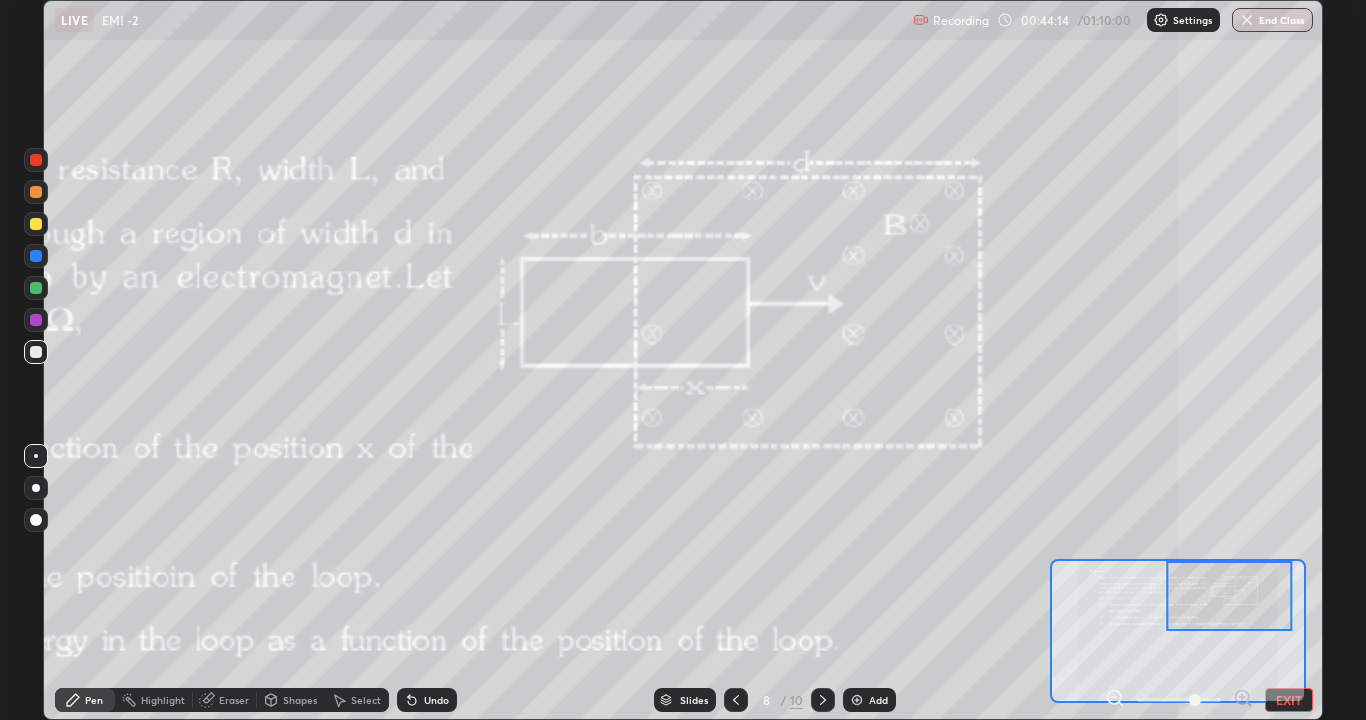 click on "Add" at bounding box center [869, 700] 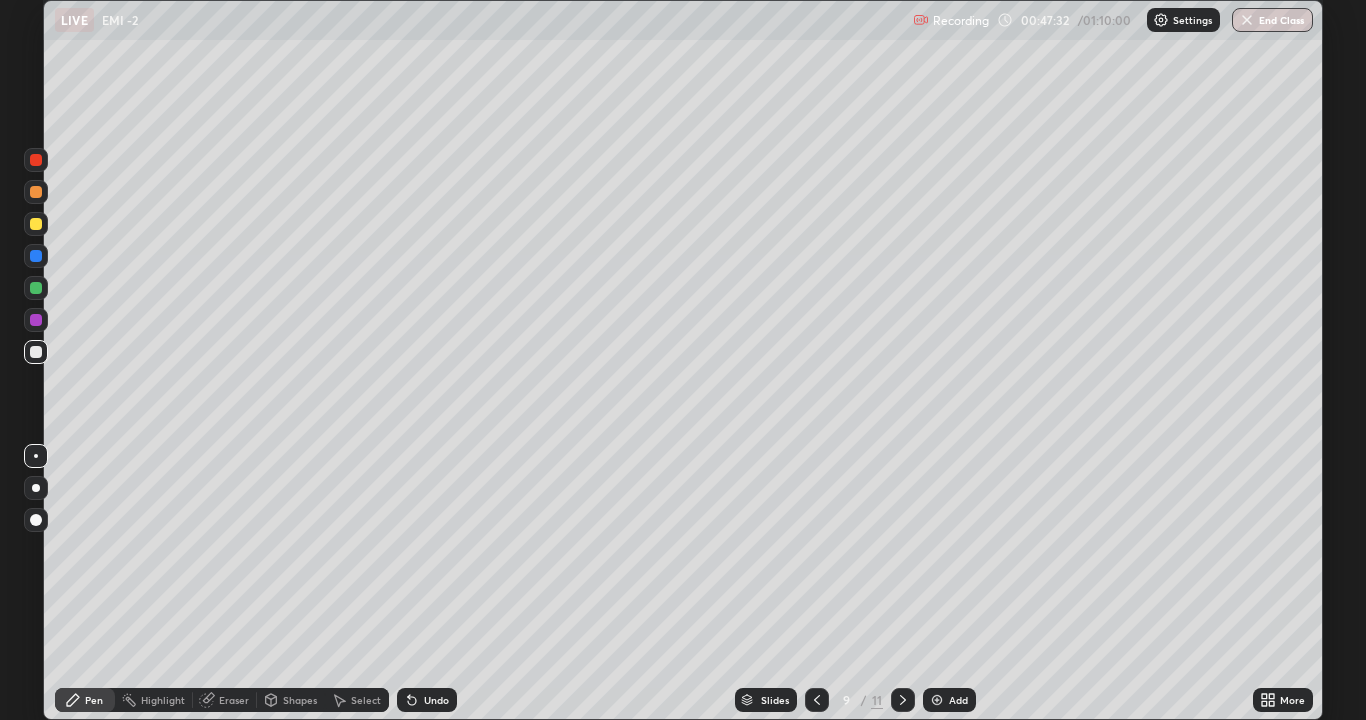 click on "Undo" at bounding box center [427, 700] 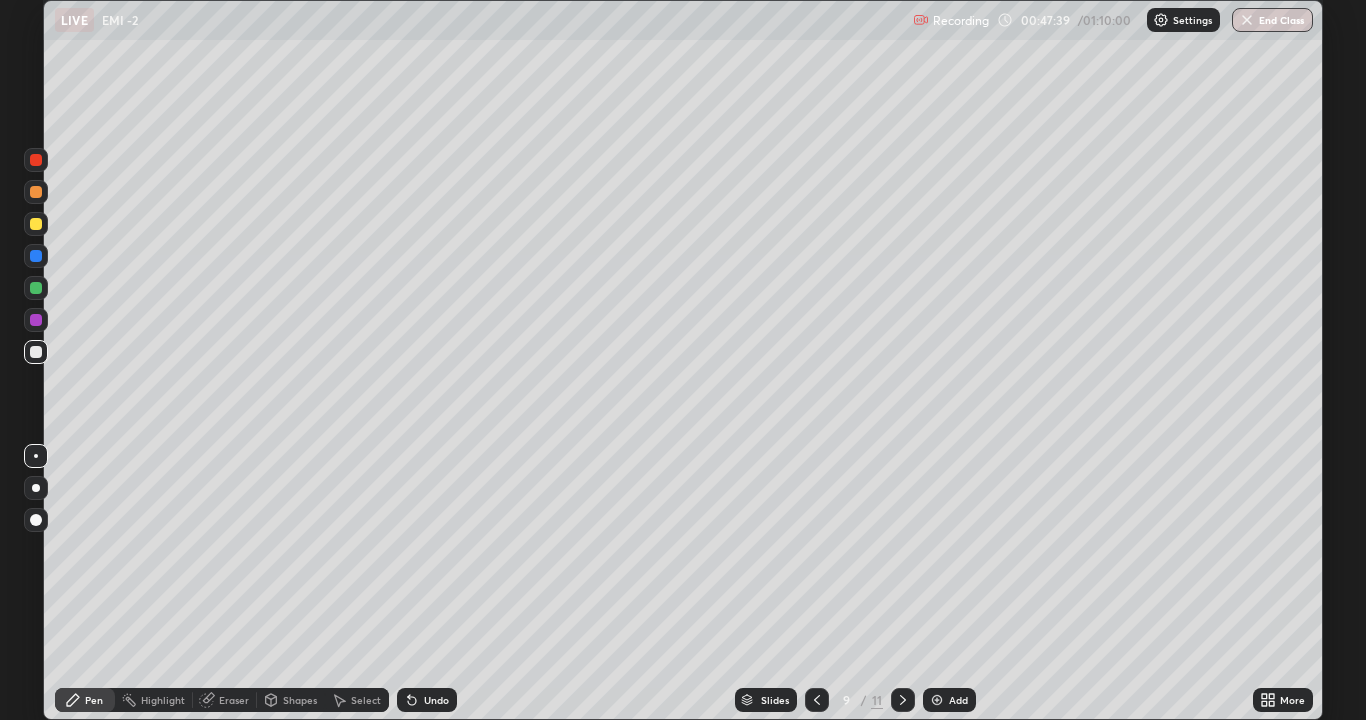 click on "Undo" at bounding box center [436, 700] 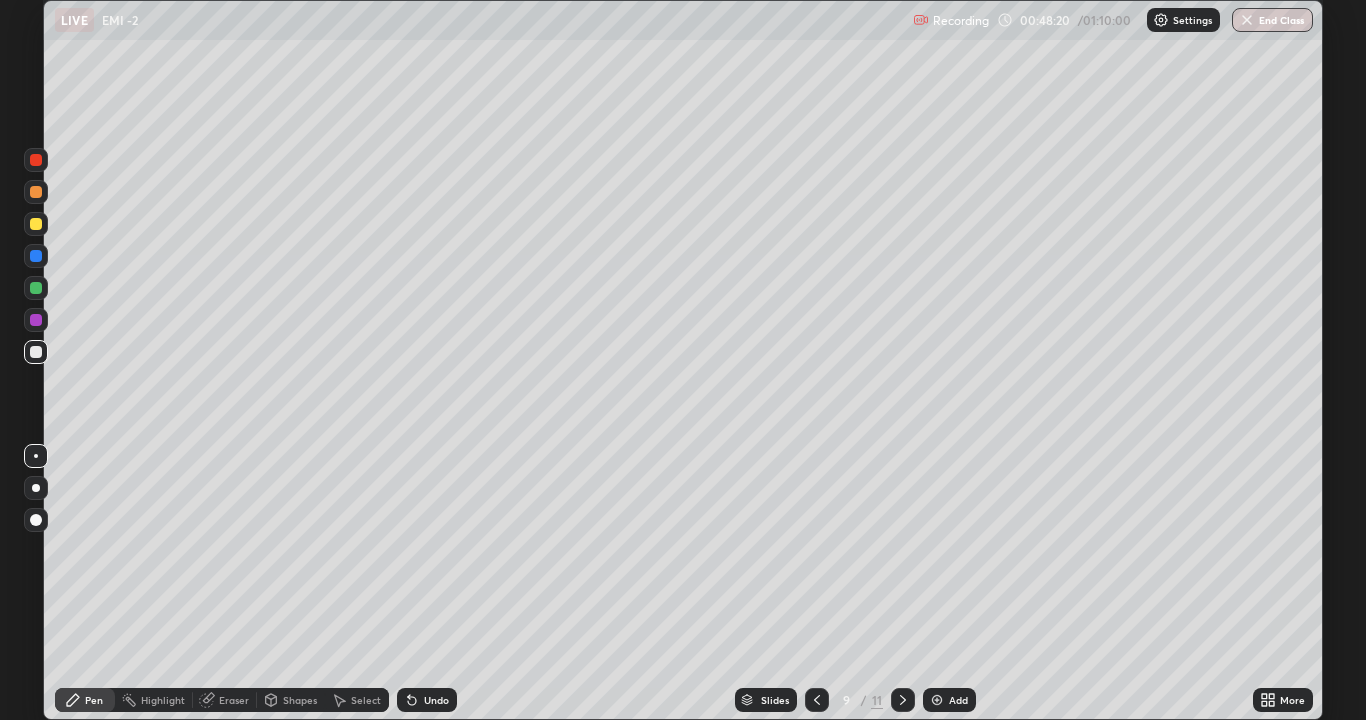 click on "Eraser" at bounding box center [234, 700] 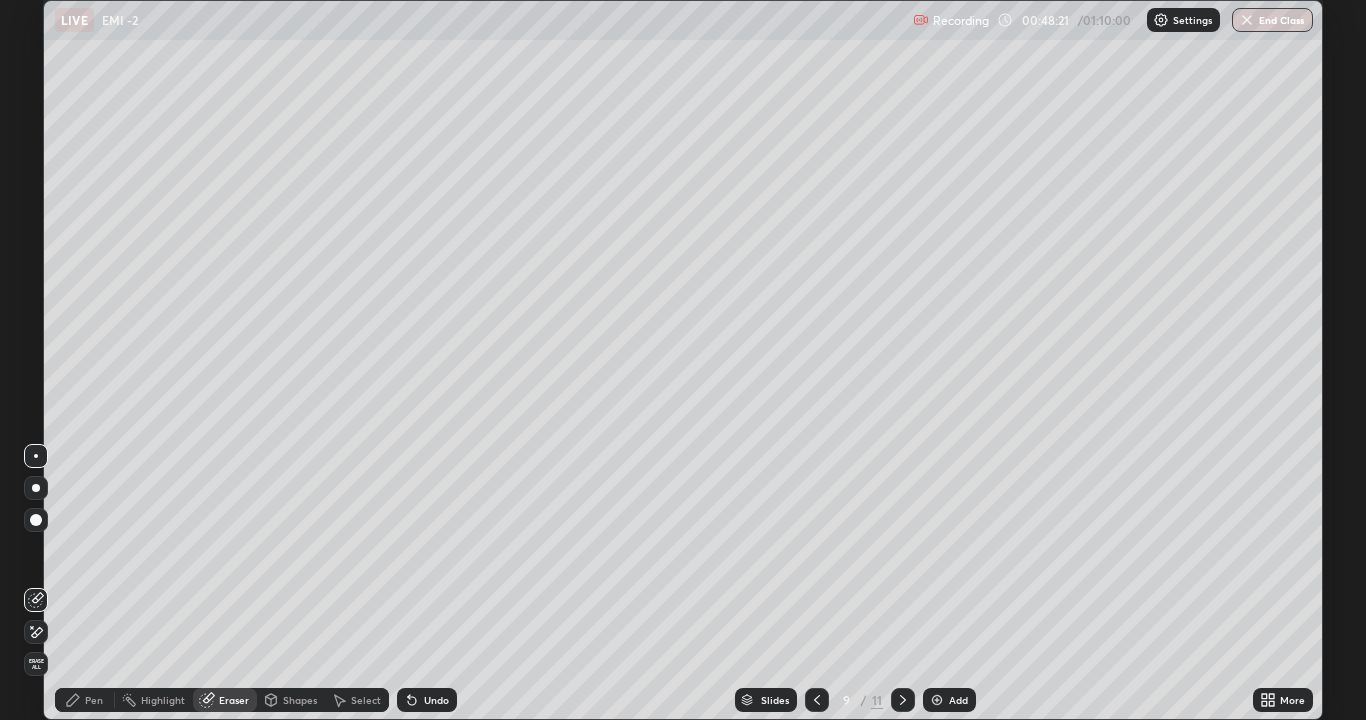 click at bounding box center (36, 632) 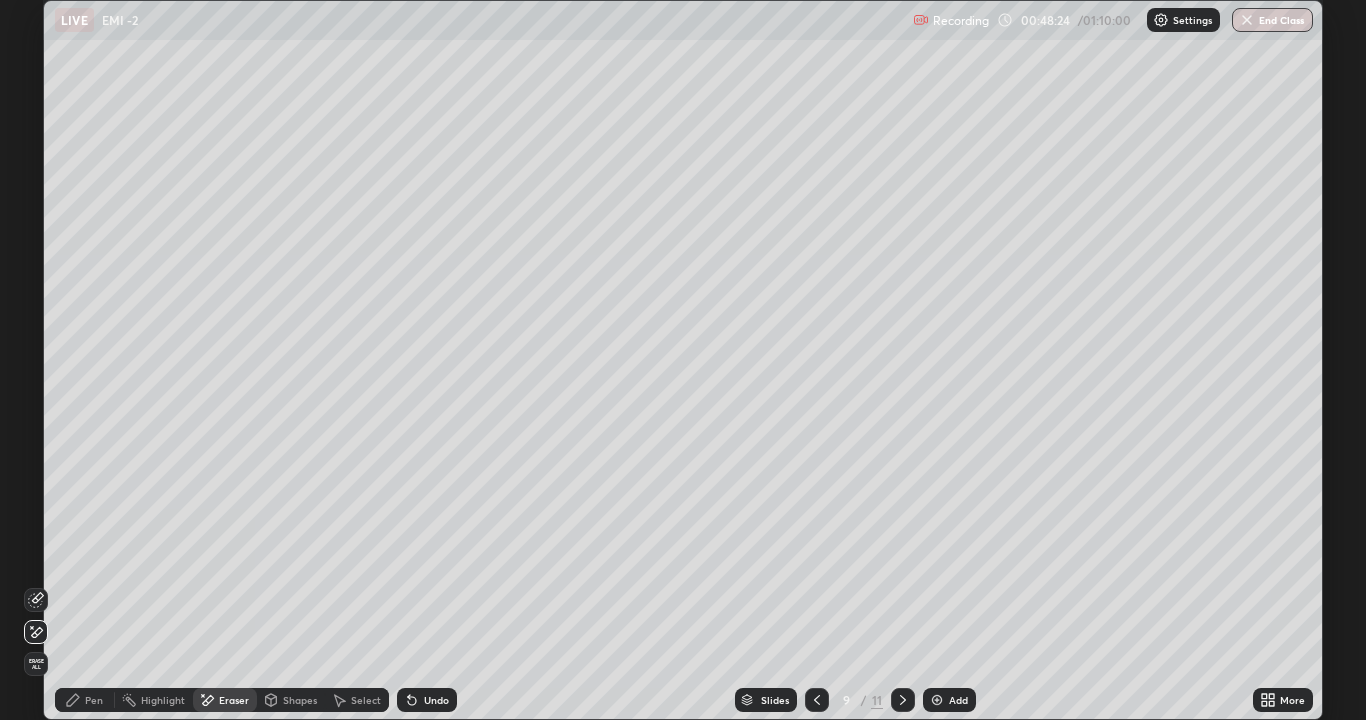 click on "Pen" at bounding box center (94, 700) 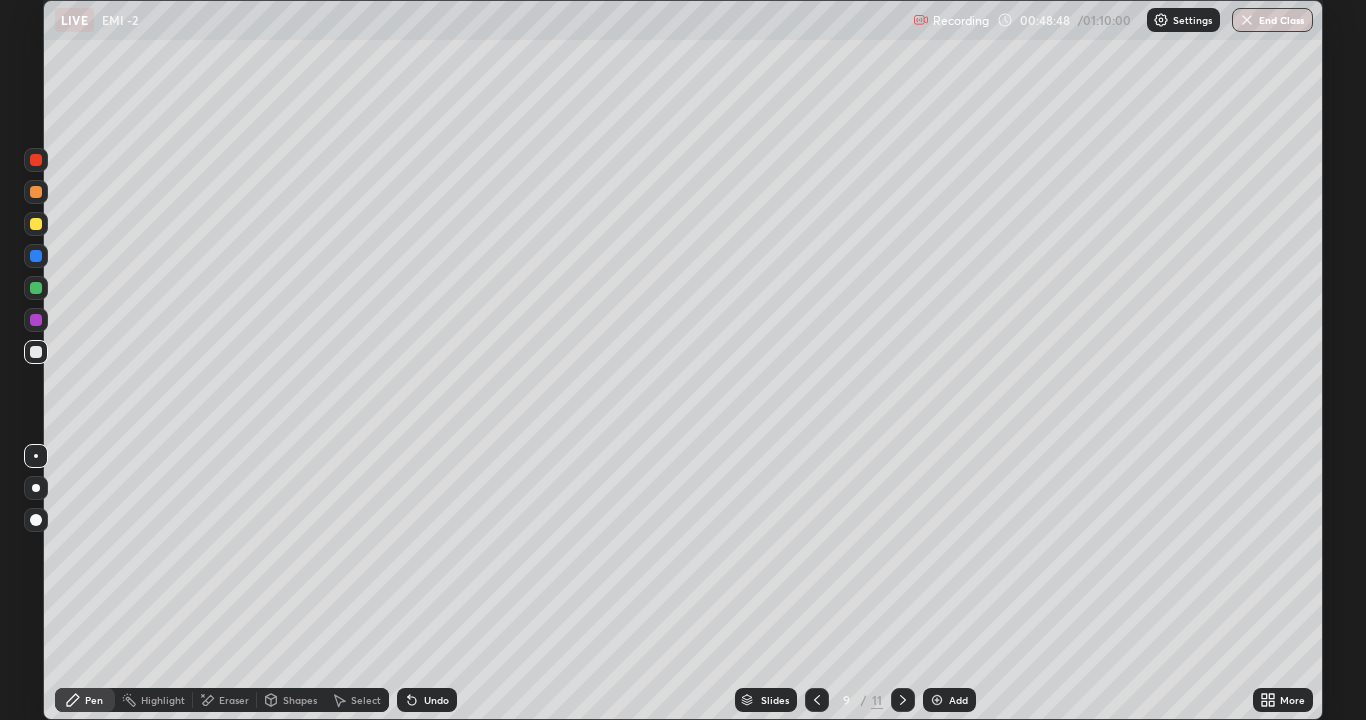 click on "Undo" at bounding box center (436, 700) 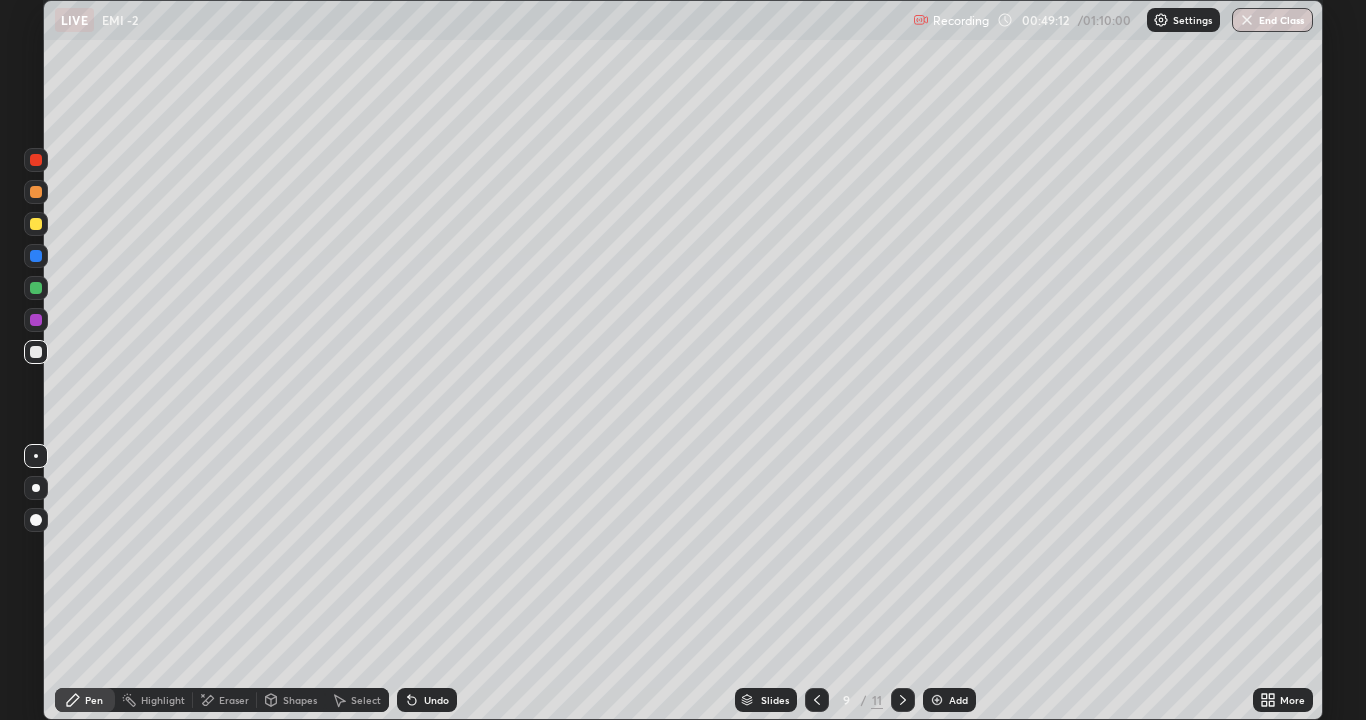 click on "Undo" at bounding box center [427, 700] 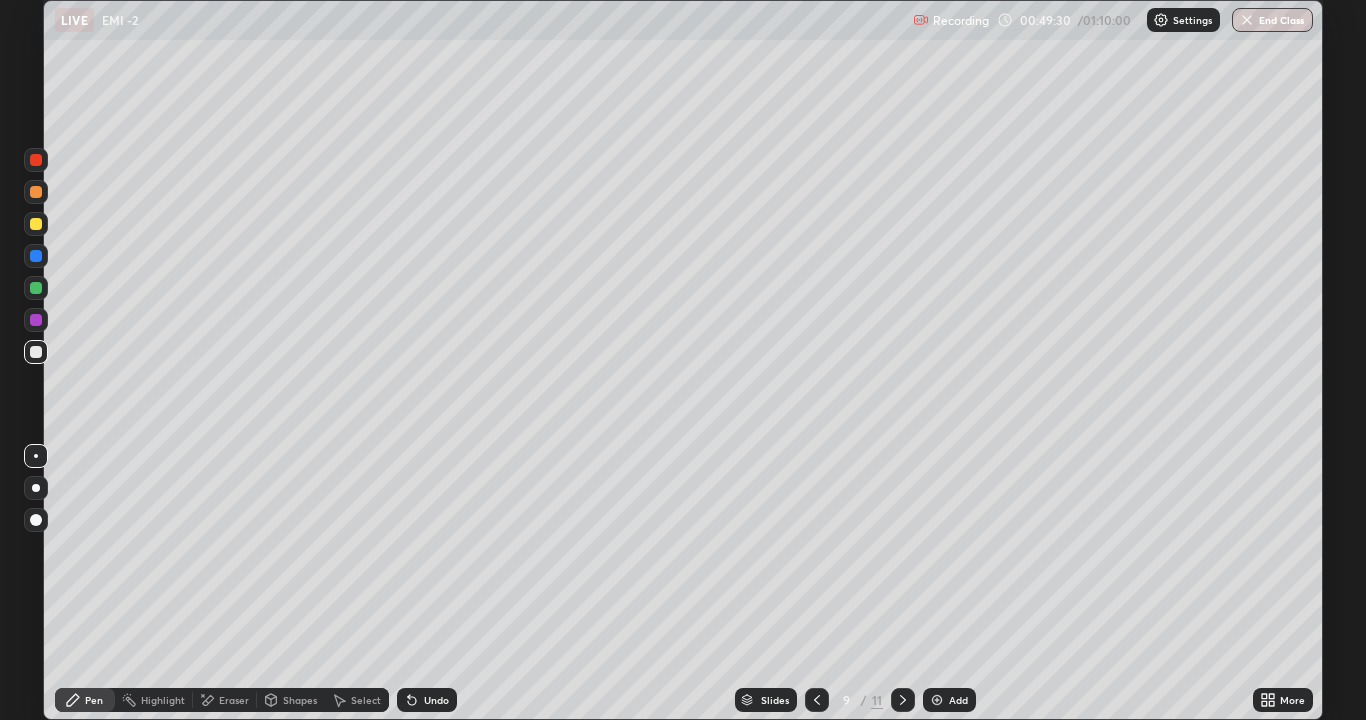 click on "Add" at bounding box center (949, 700) 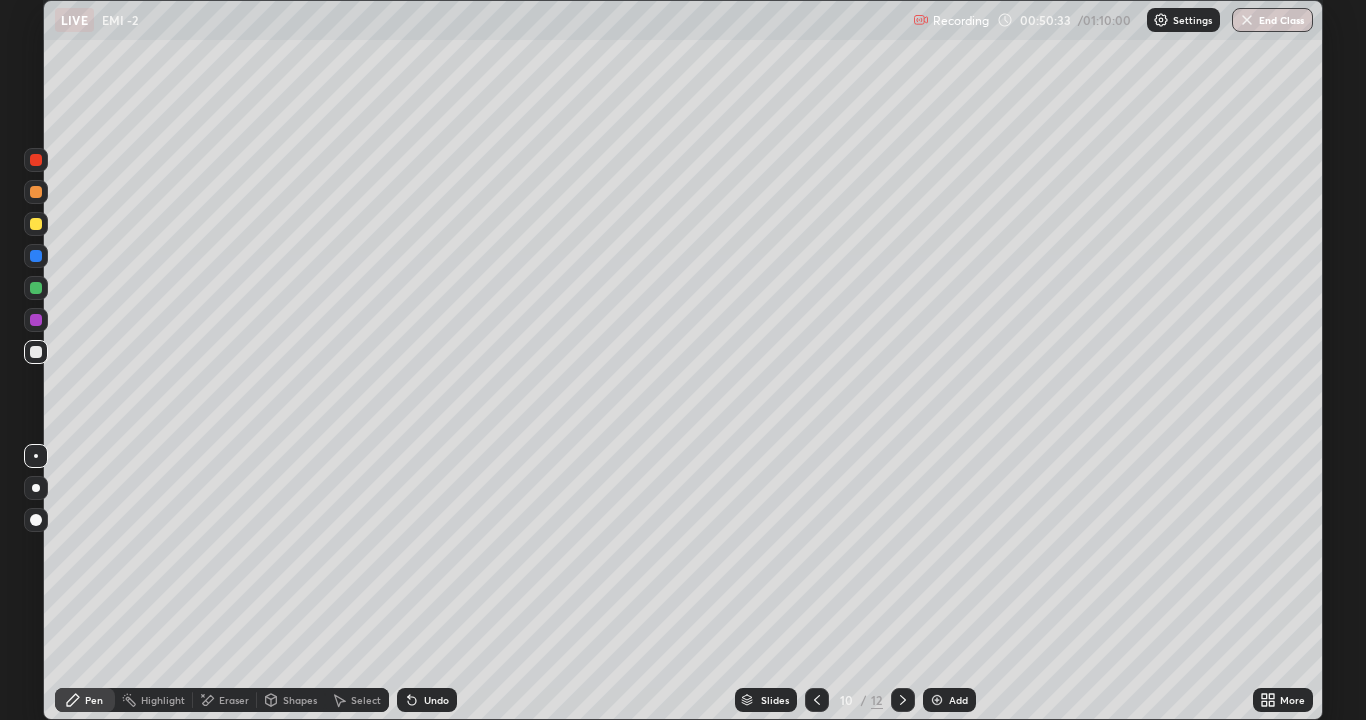 click 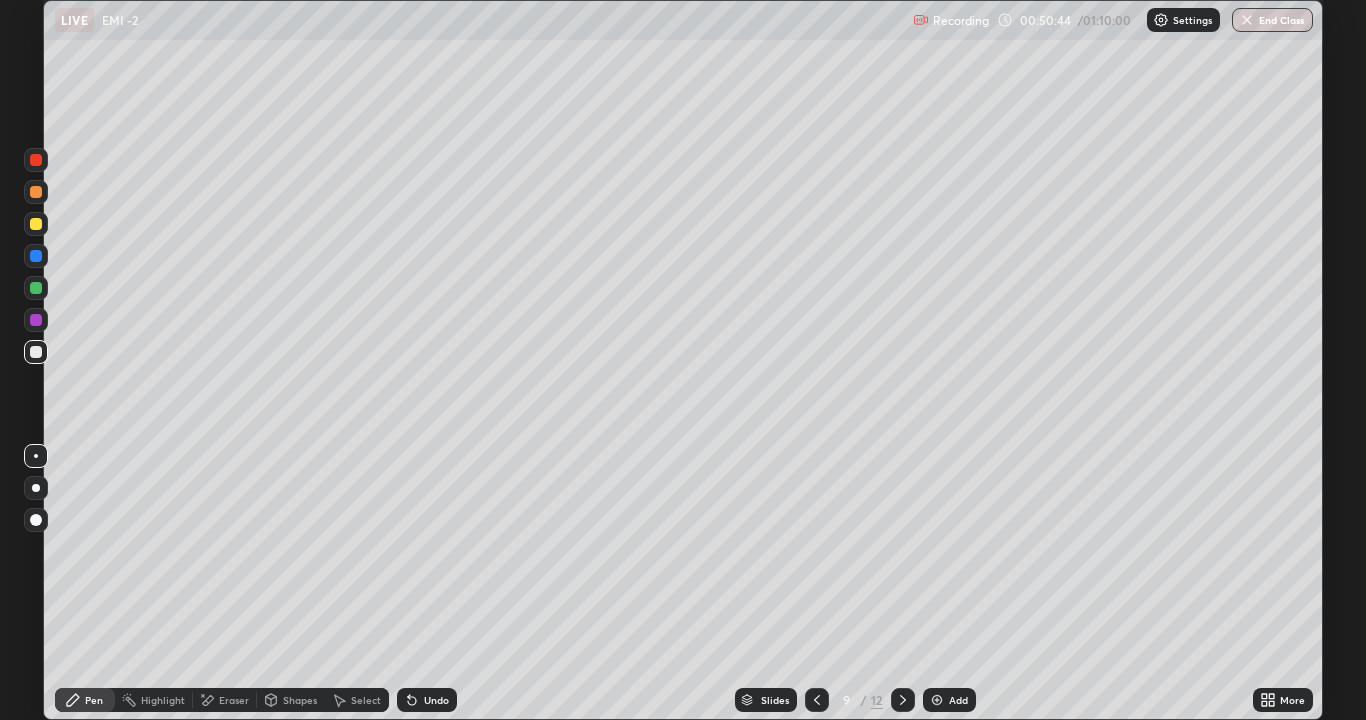 click 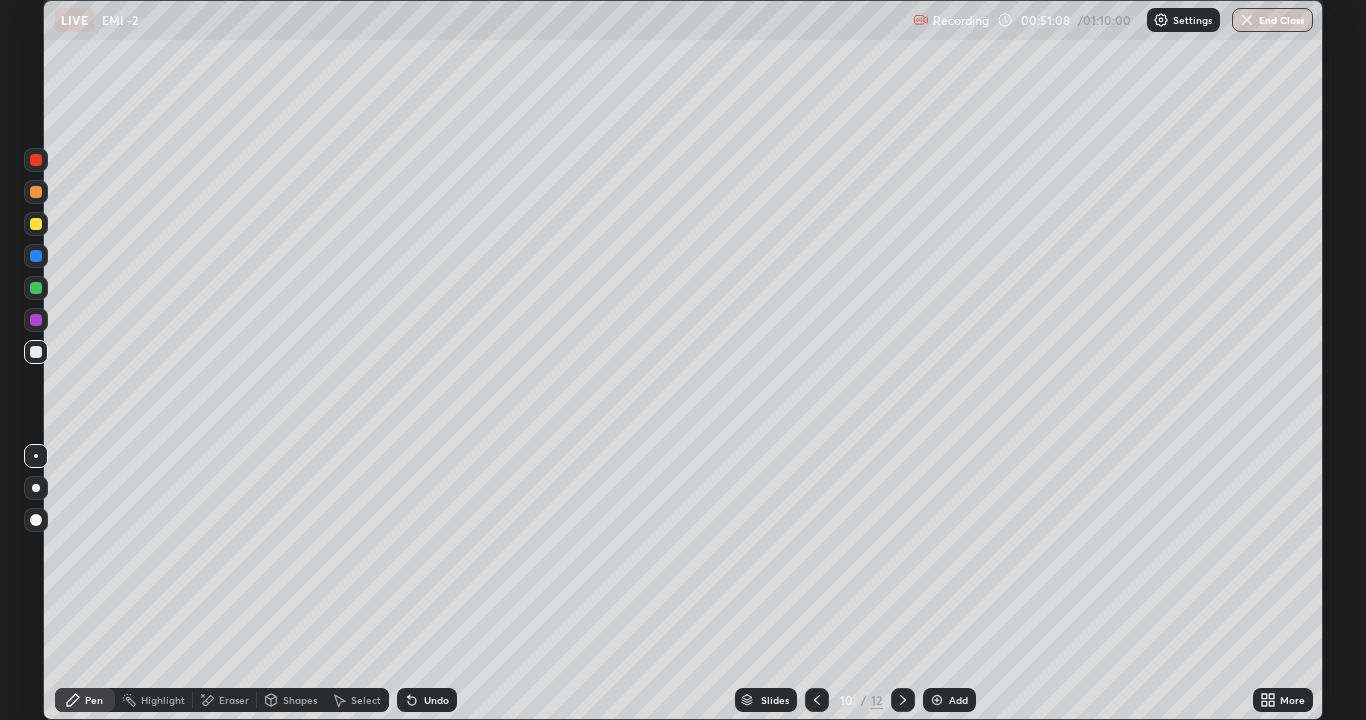click on "Undo" at bounding box center (436, 700) 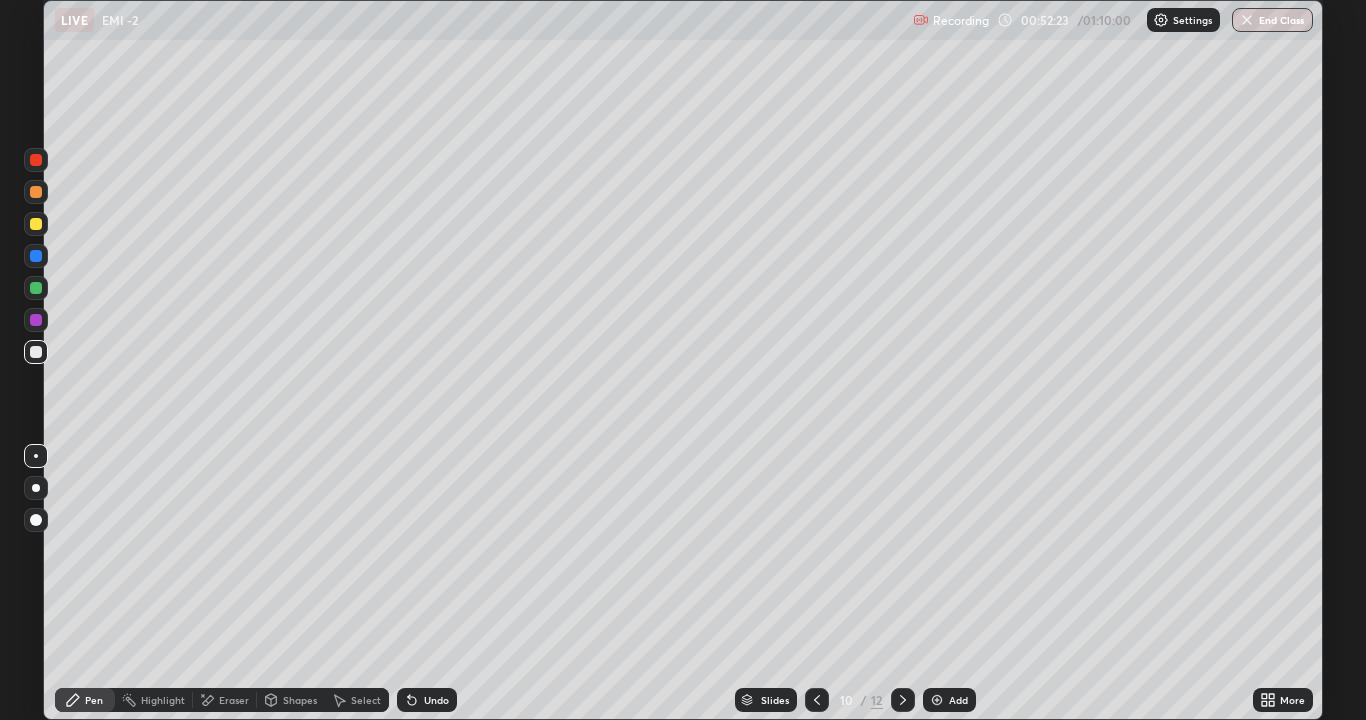 click on "Undo" at bounding box center (436, 700) 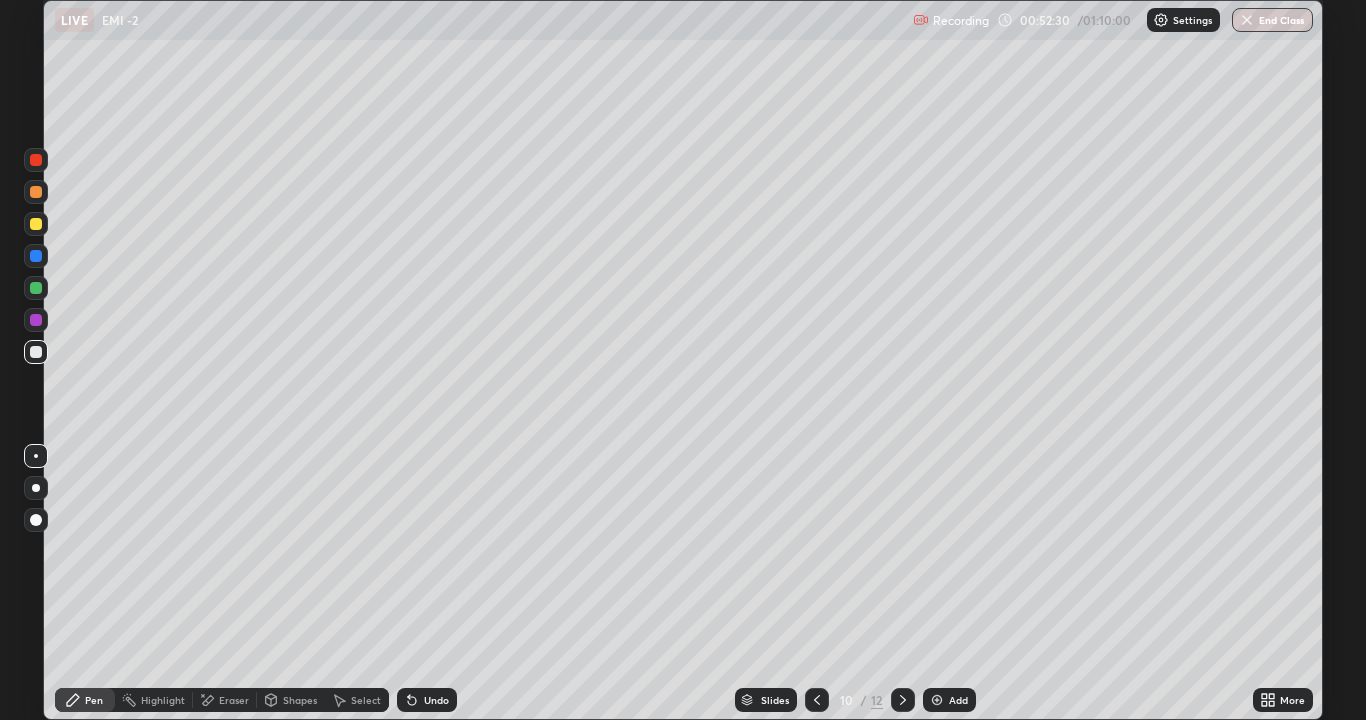 click 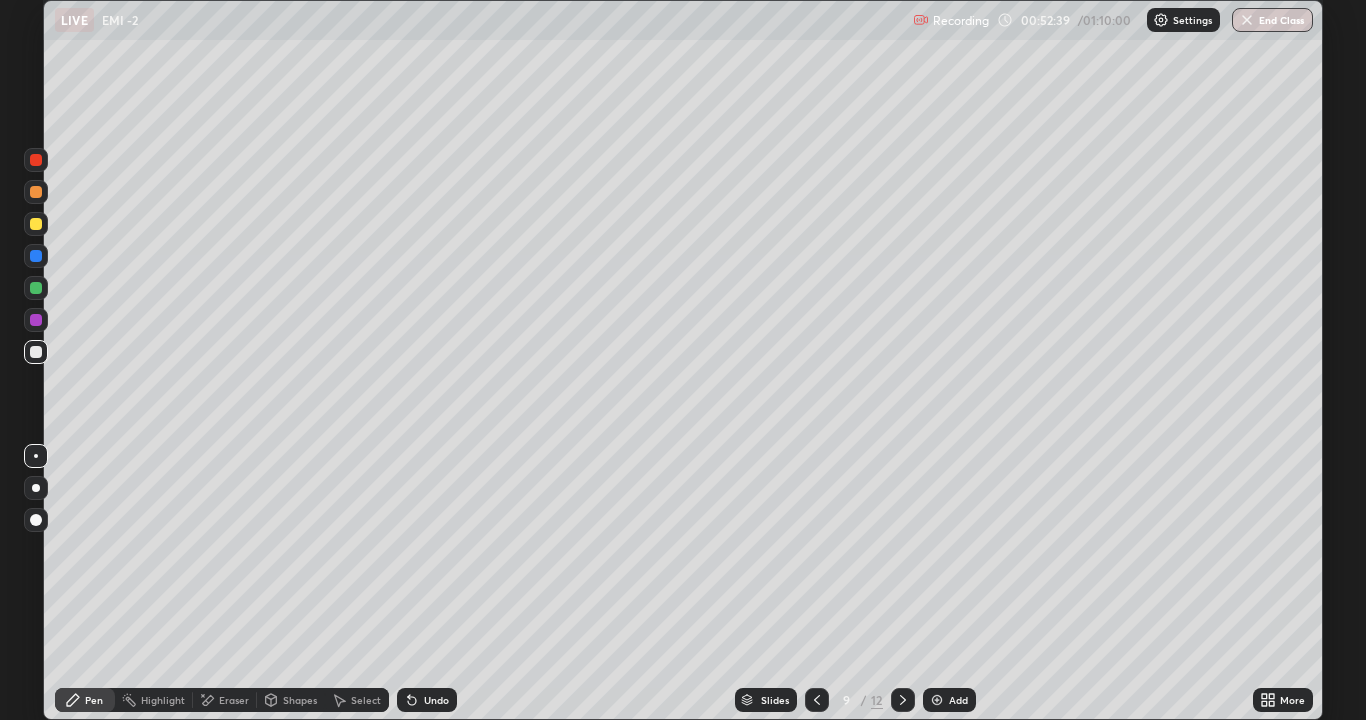 click 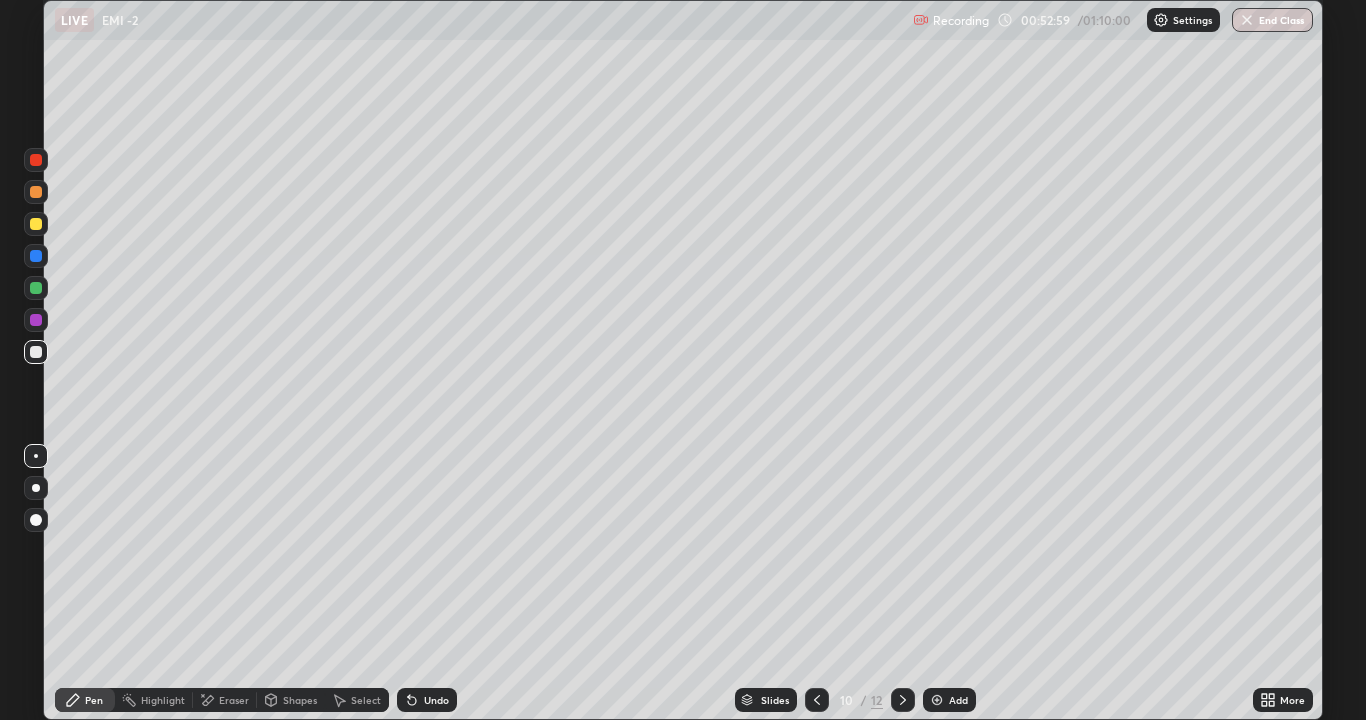 click on "Undo" at bounding box center (436, 700) 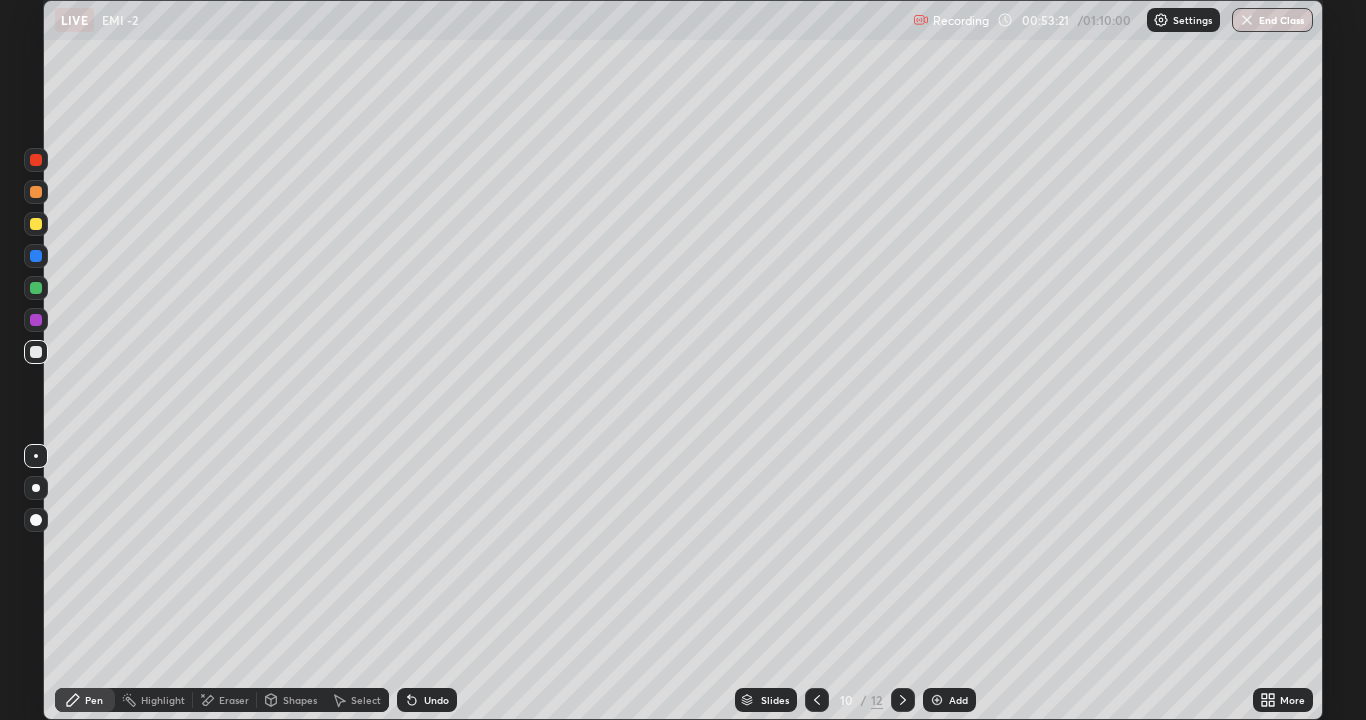 click on "Undo" at bounding box center [436, 700] 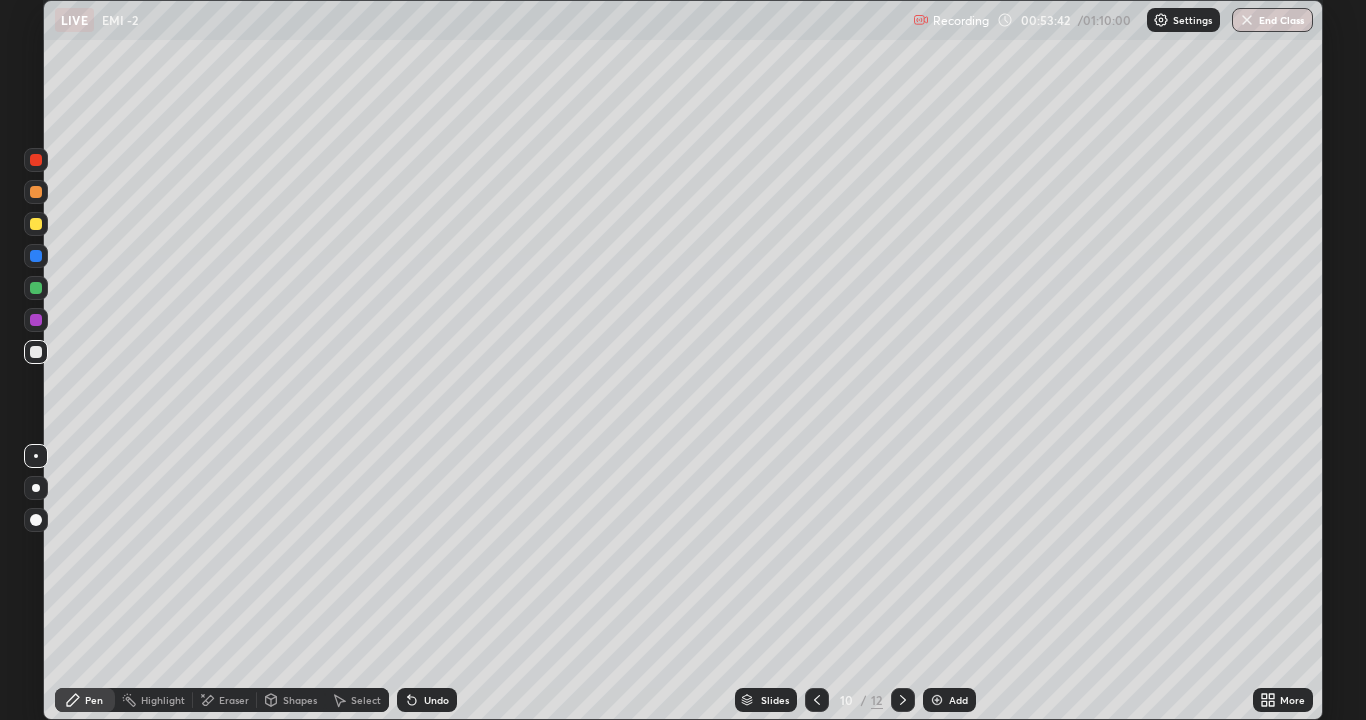 click 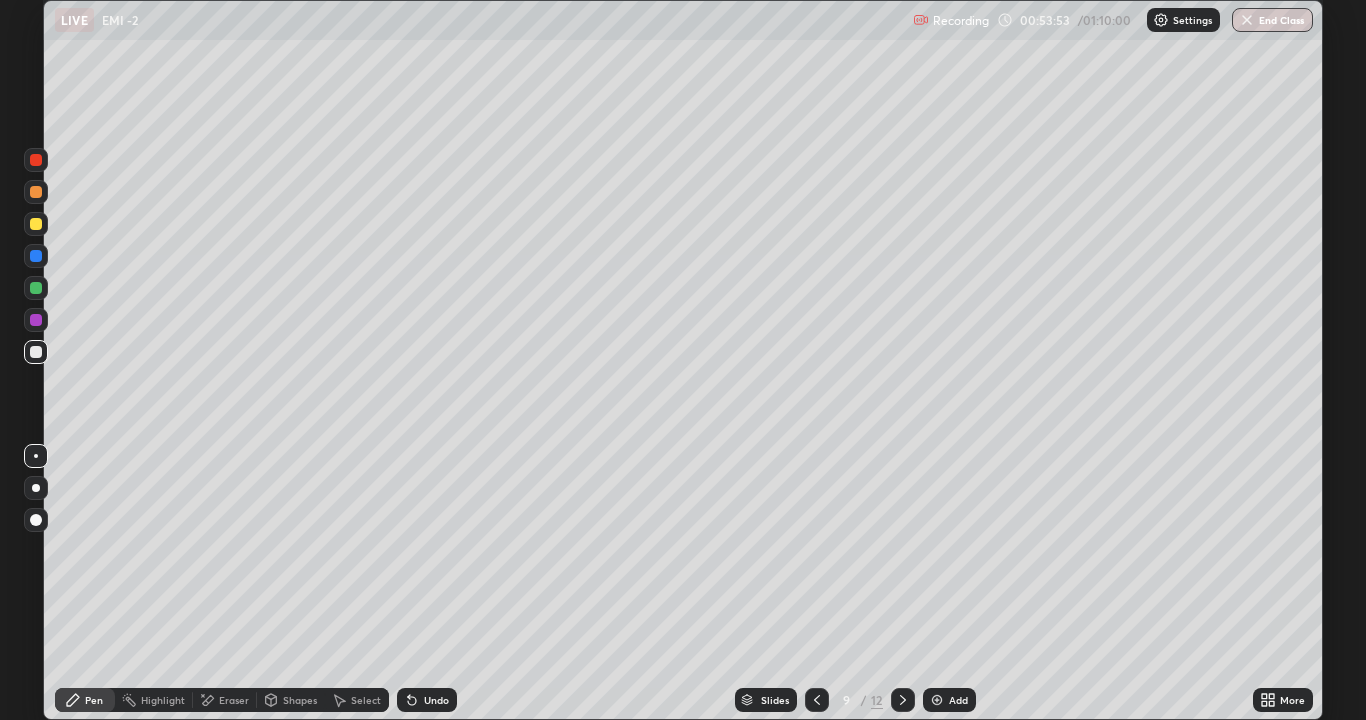 click 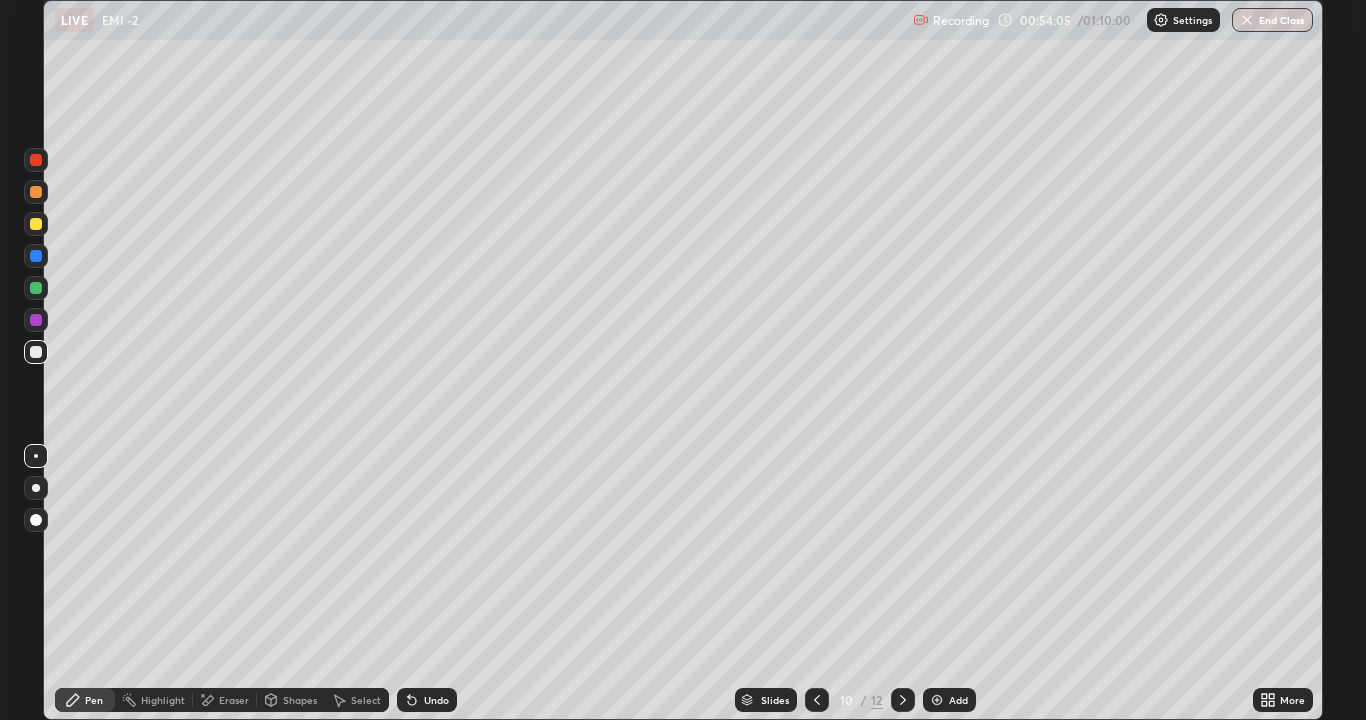 click at bounding box center [817, 700] 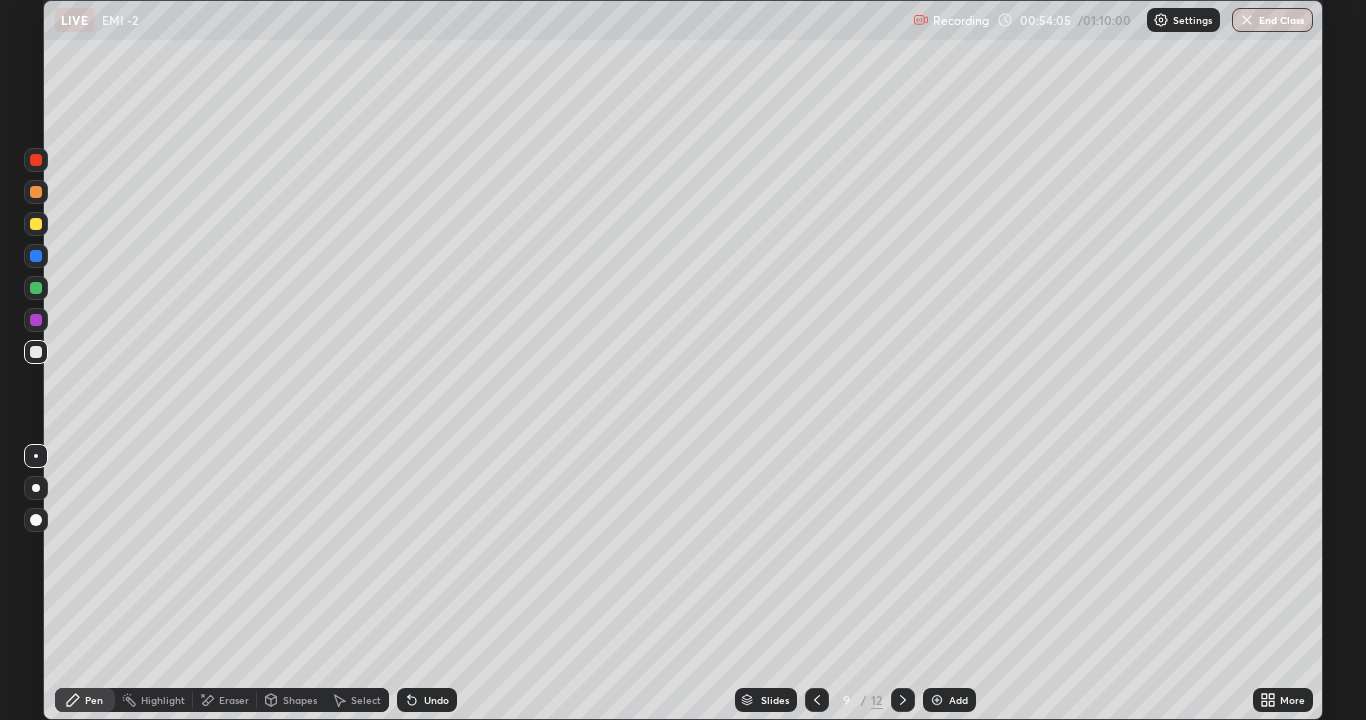 click 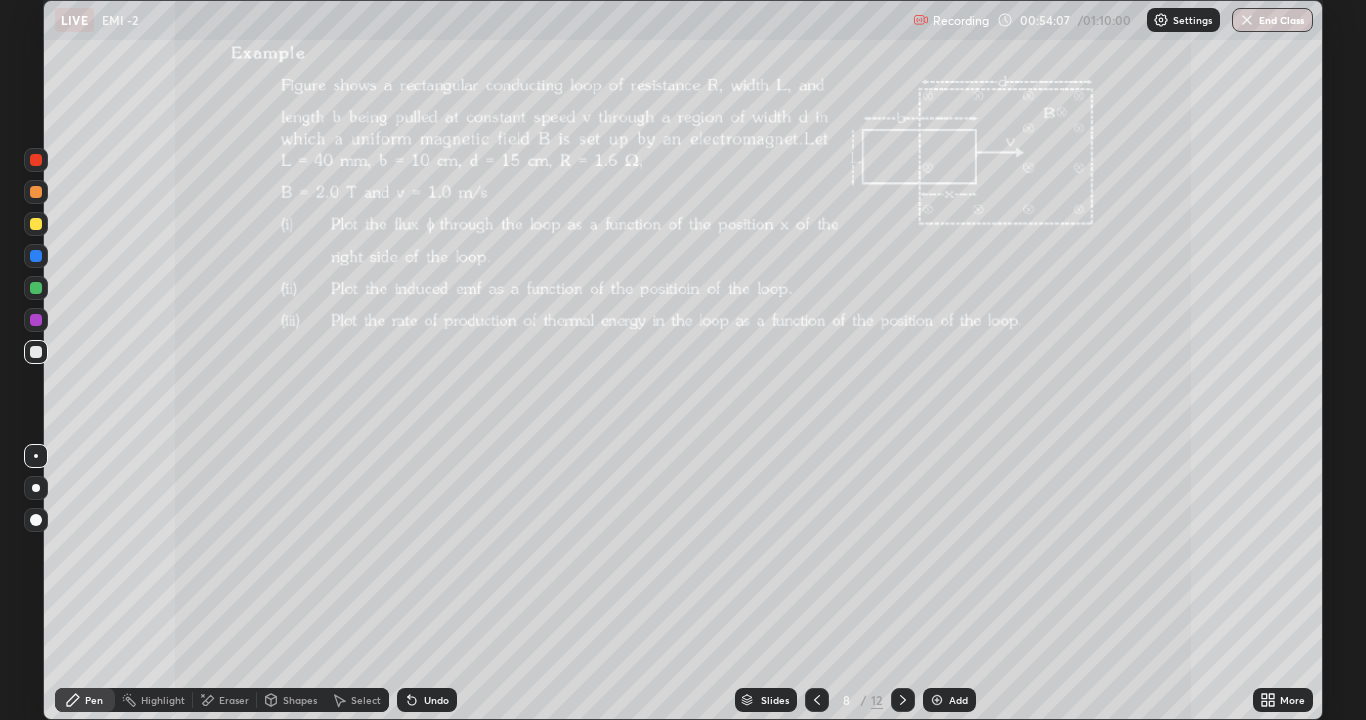 click 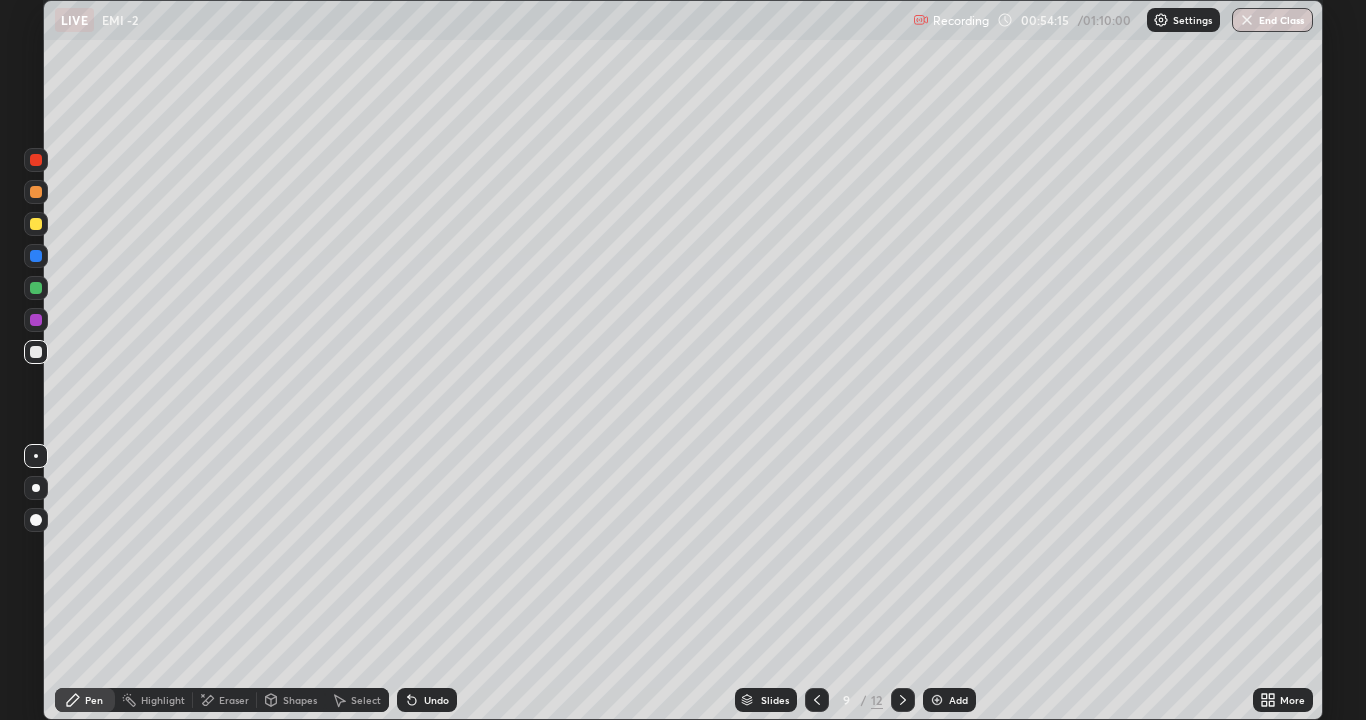 click at bounding box center [903, 700] 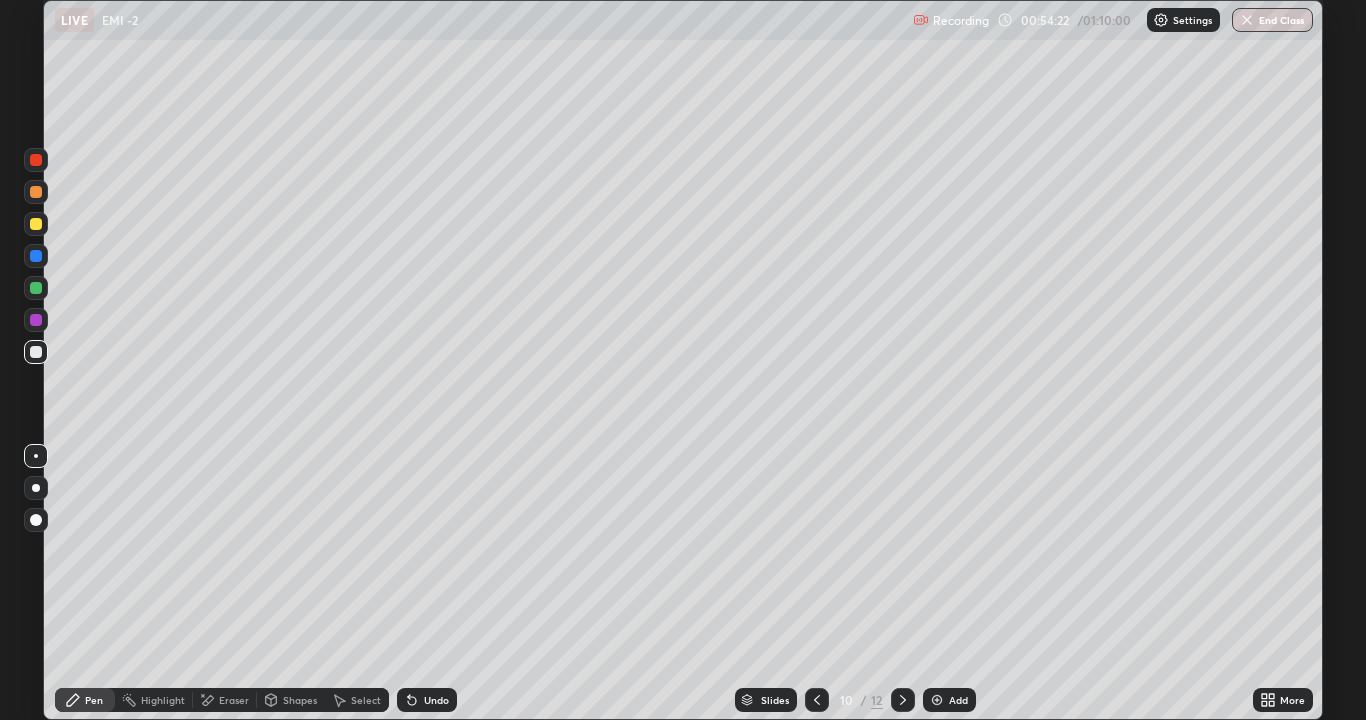click 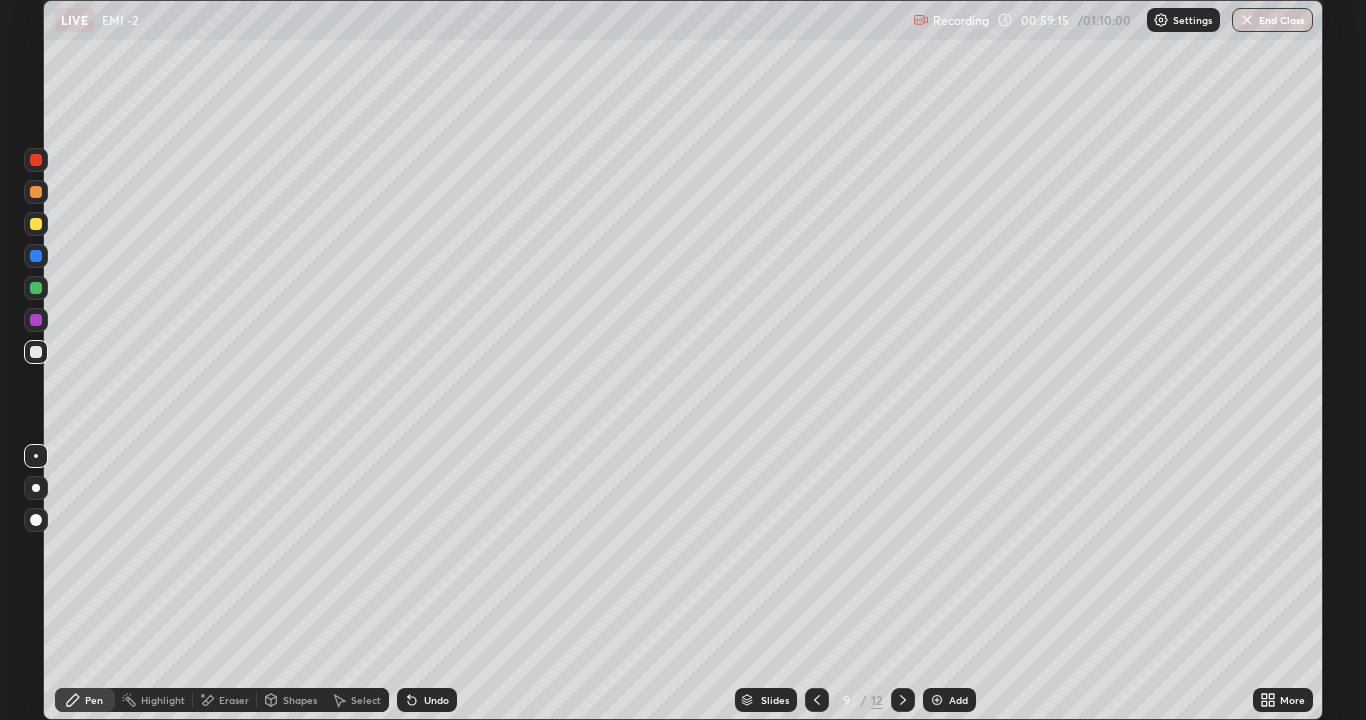 click 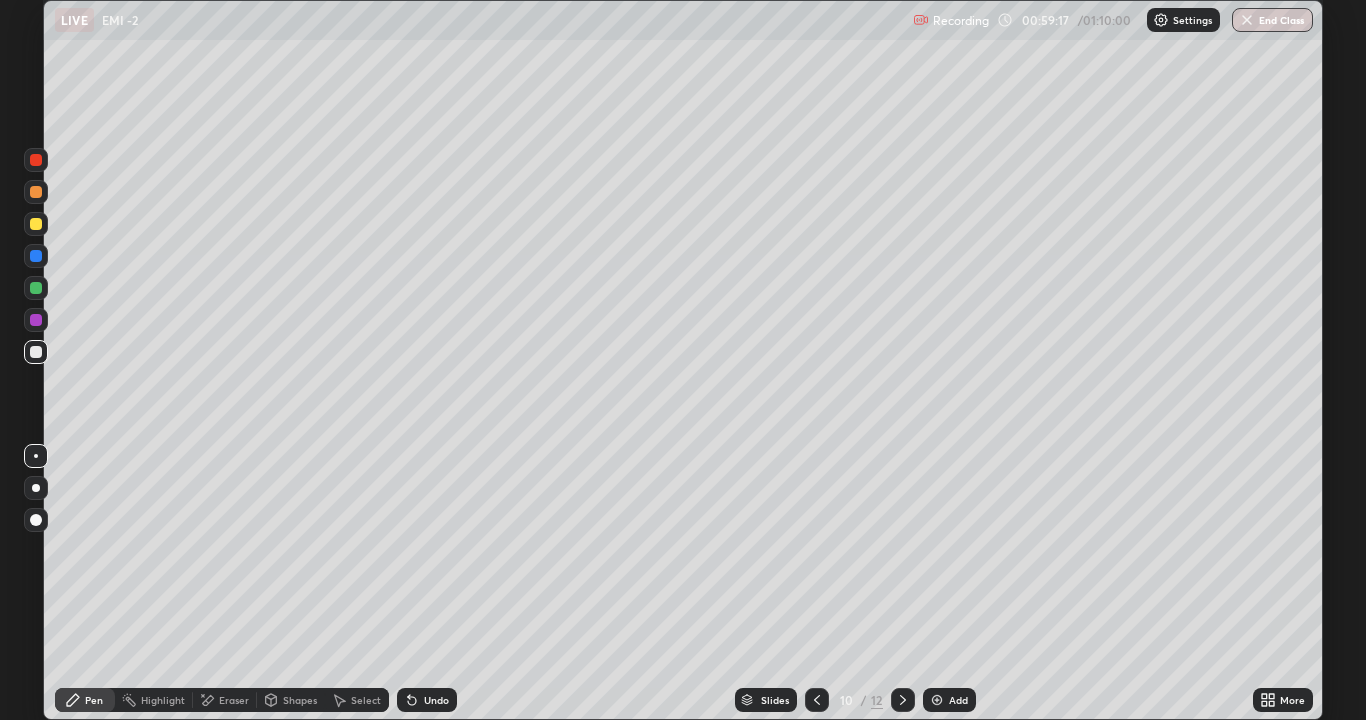 click at bounding box center (903, 700) 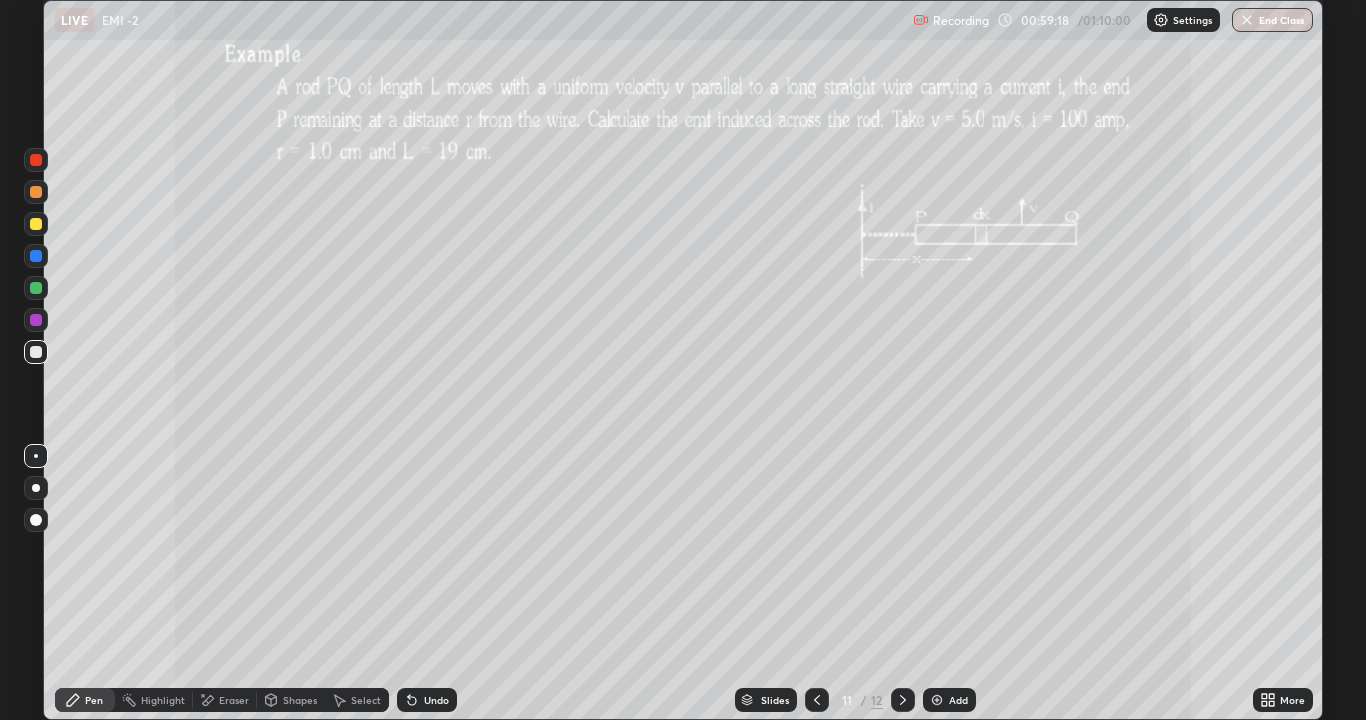 click 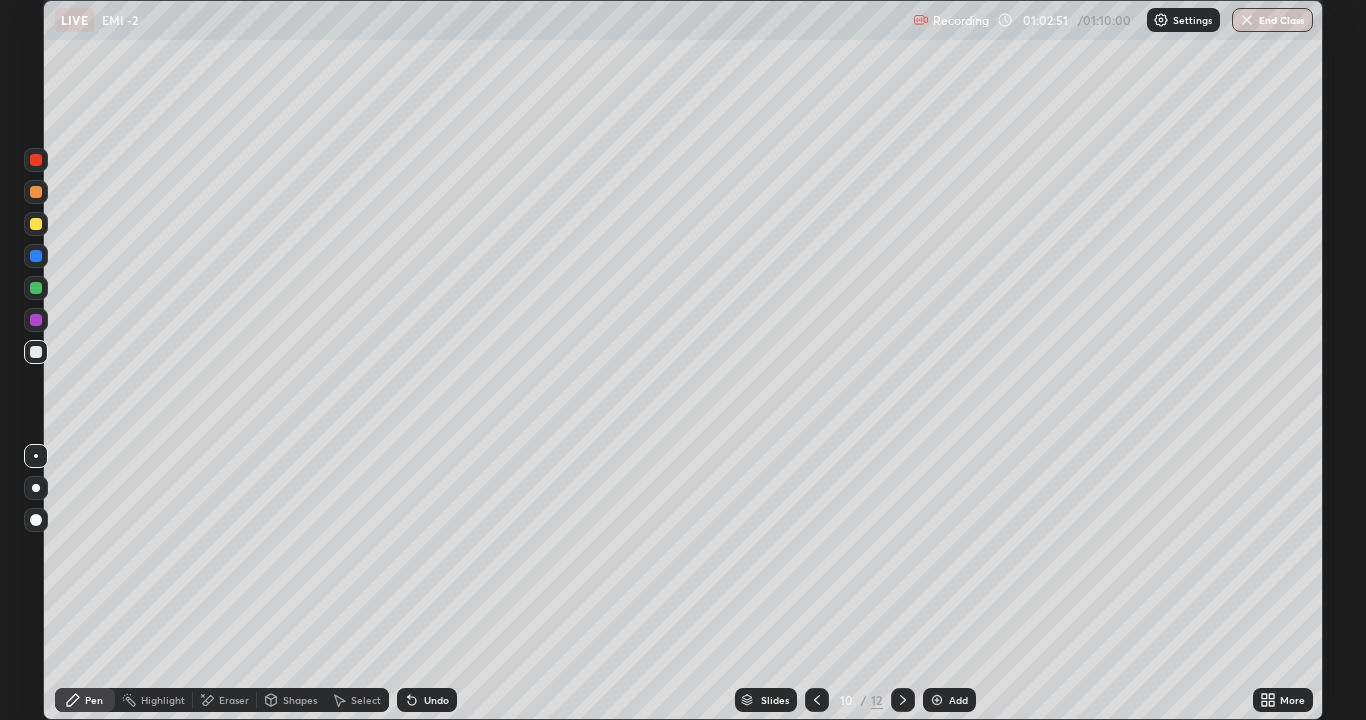click on "End Class" at bounding box center [1272, 20] 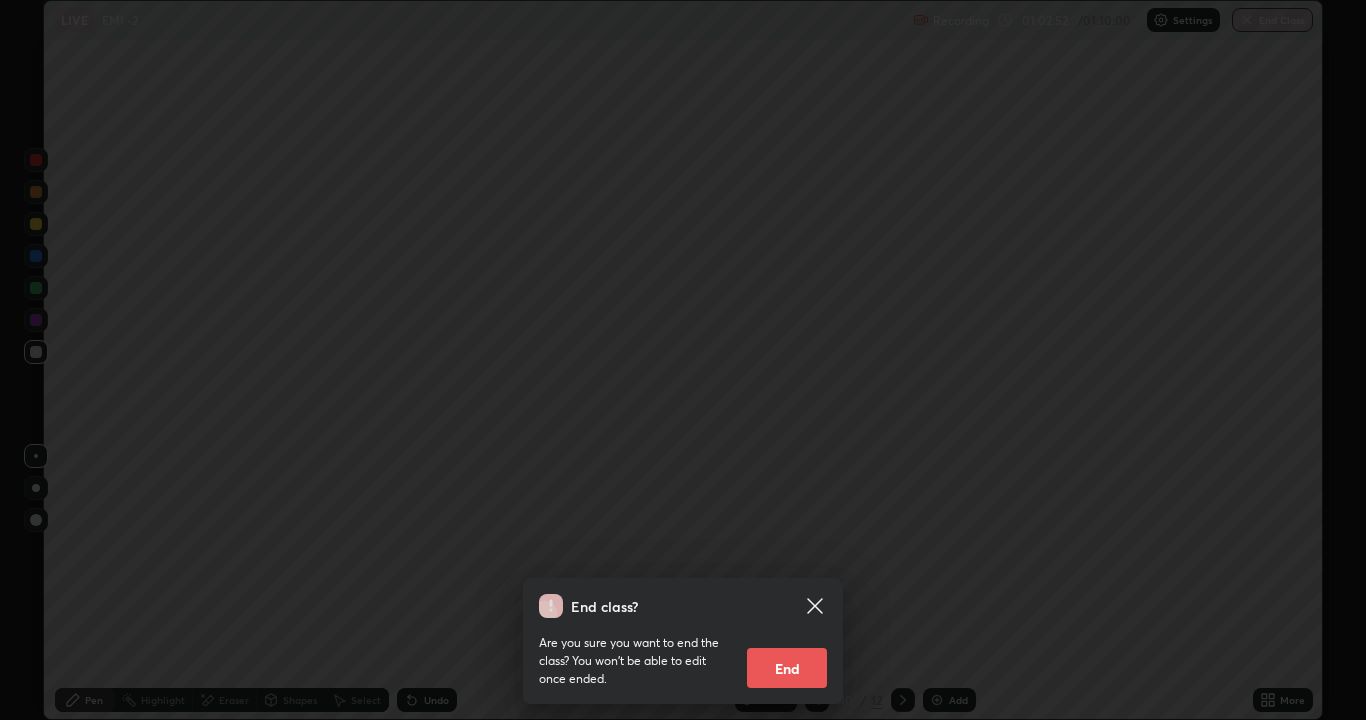 click on "End" at bounding box center (787, 668) 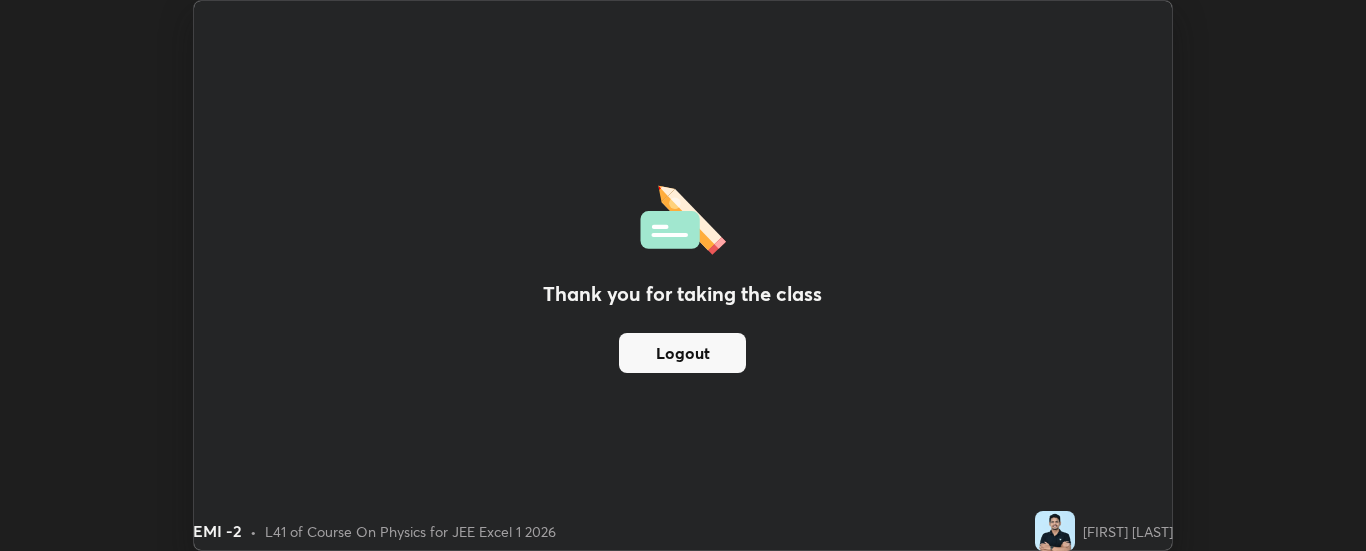 scroll, scrollTop: 551, scrollLeft: 1366, axis: both 